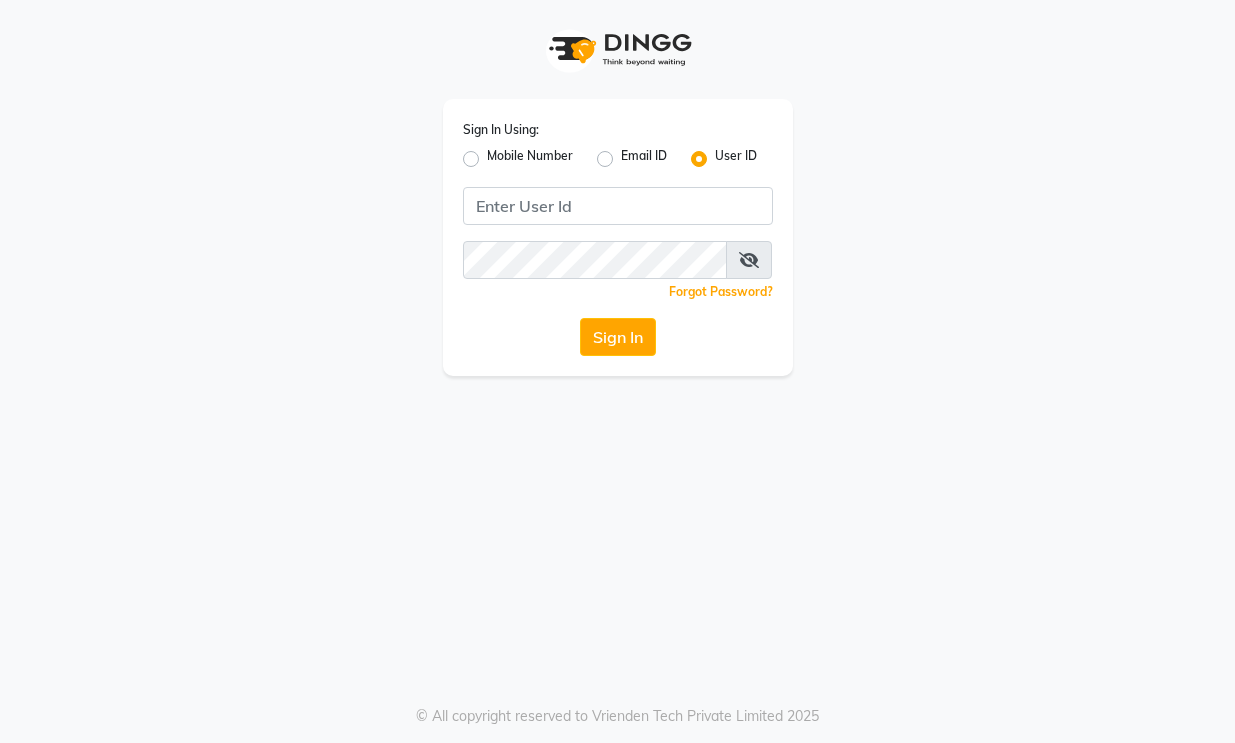 scroll, scrollTop: 0, scrollLeft: 0, axis: both 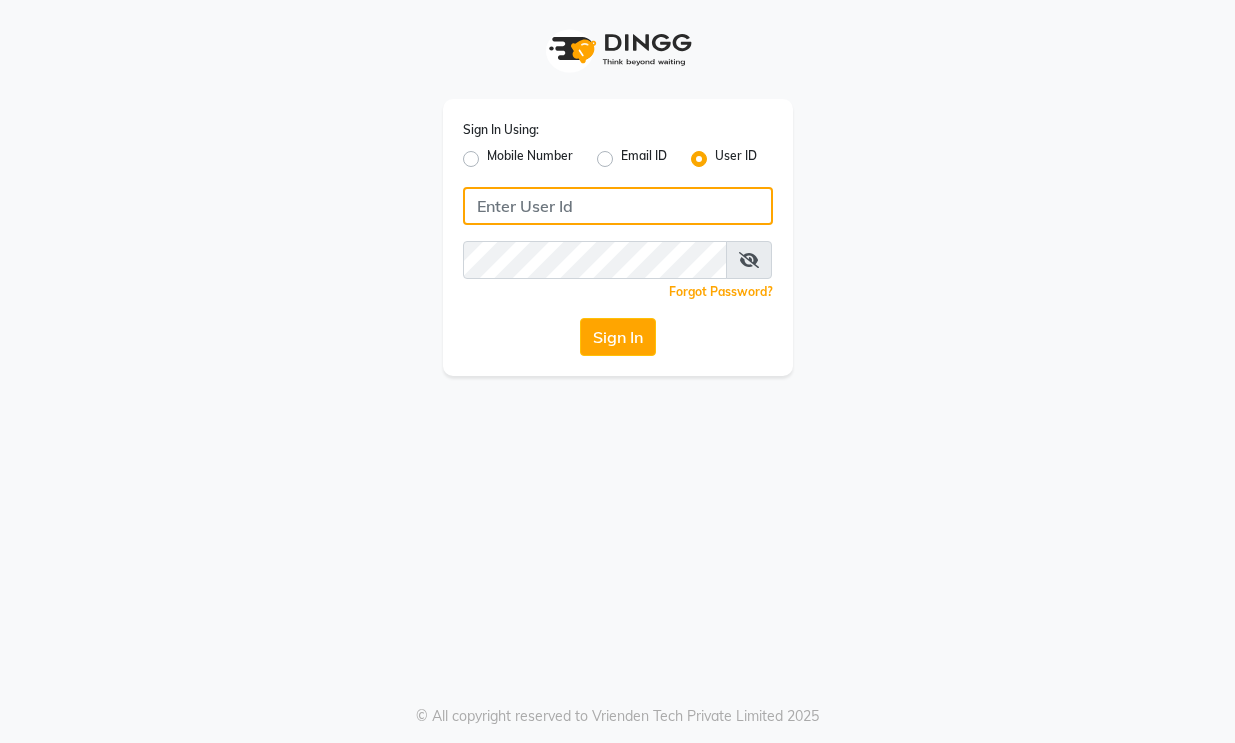 click 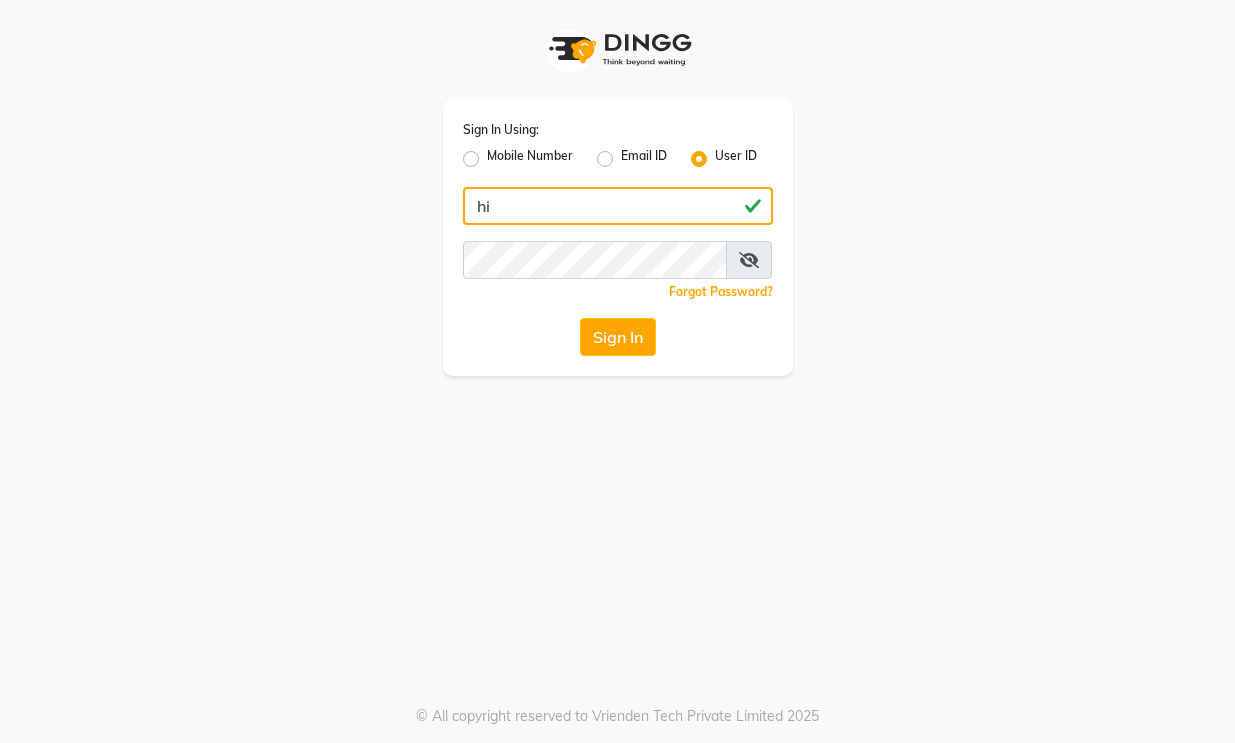 type on "h" 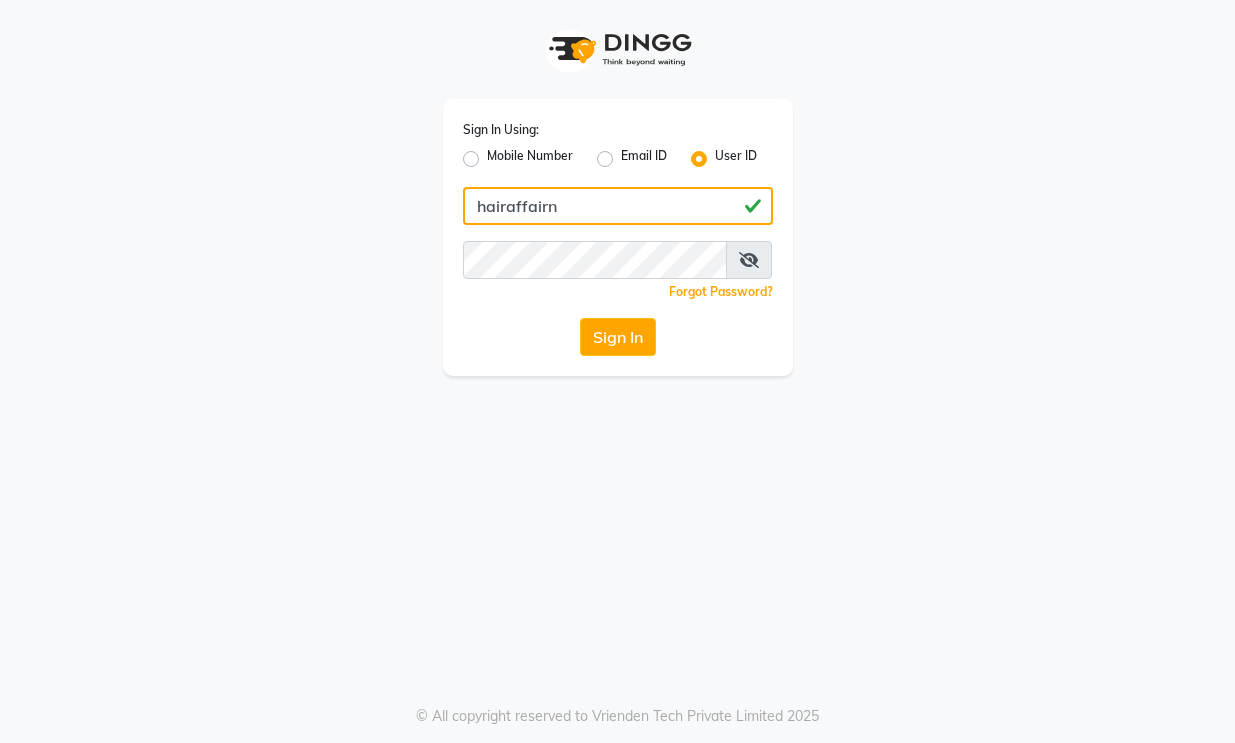type on "hairaffairn" 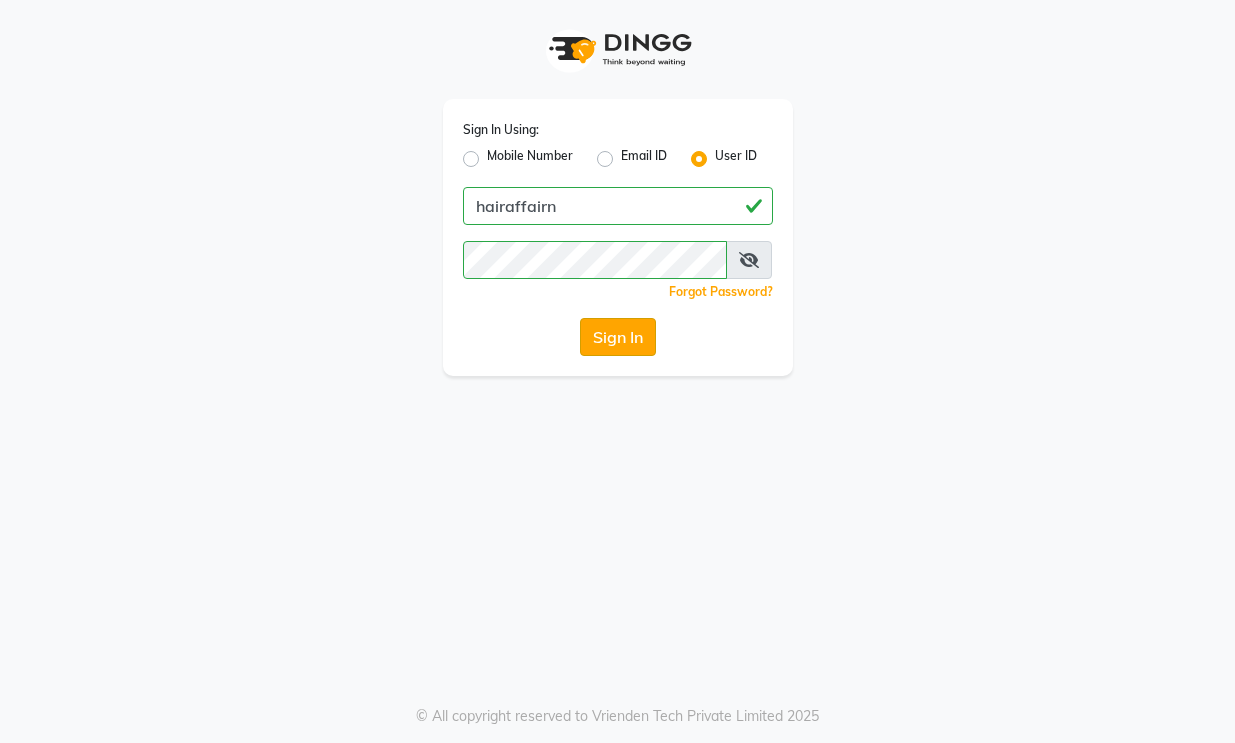 click on "Sign In" 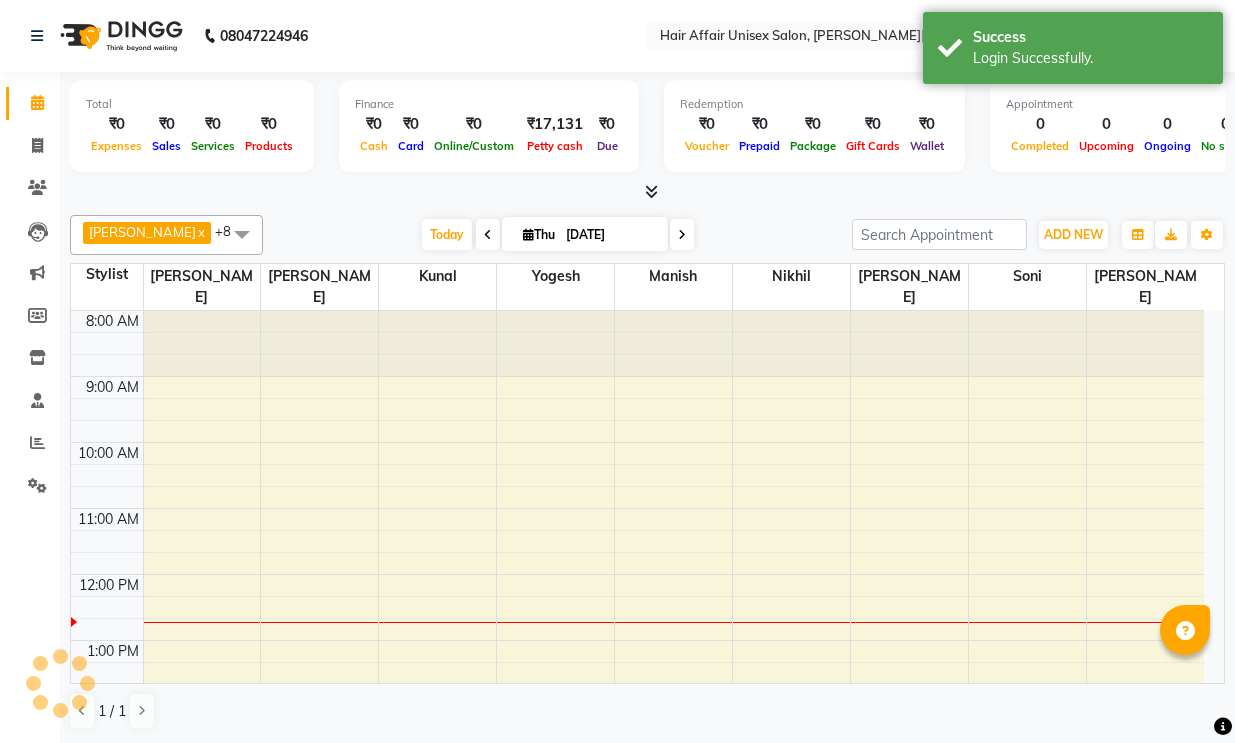 scroll, scrollTop: 0, scrollLeft: 0, axis: both 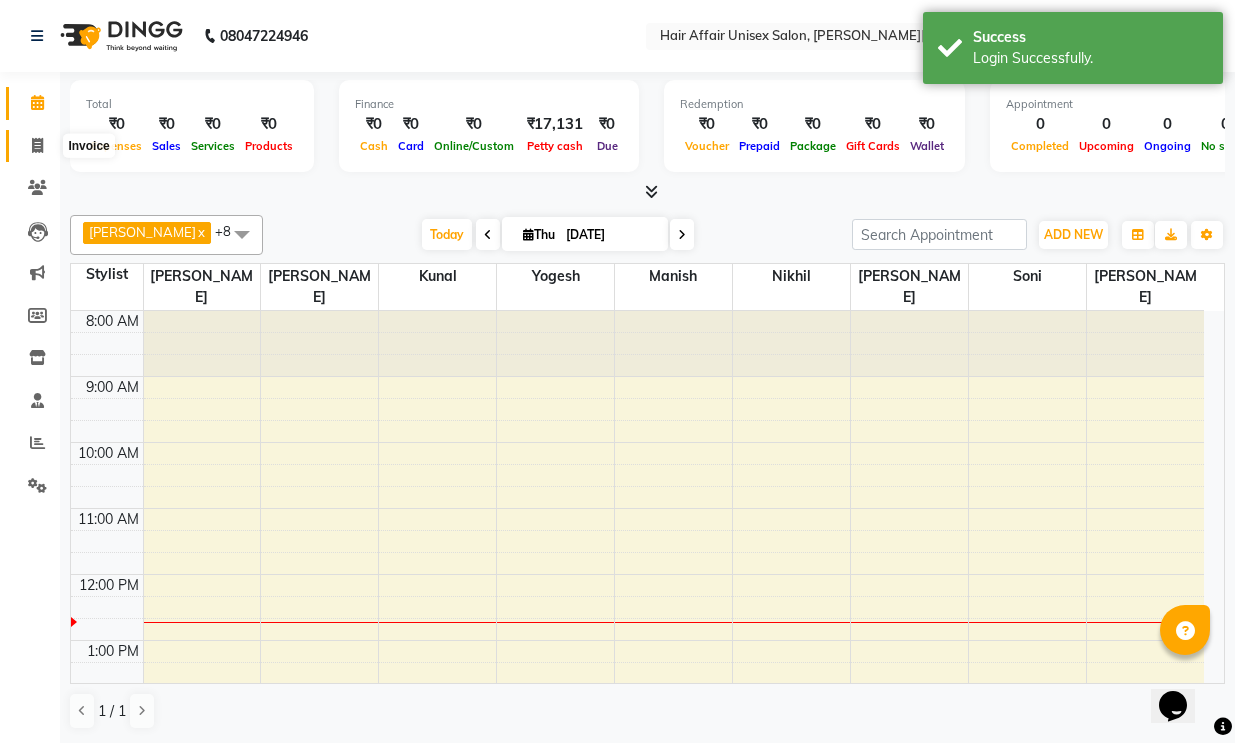 click 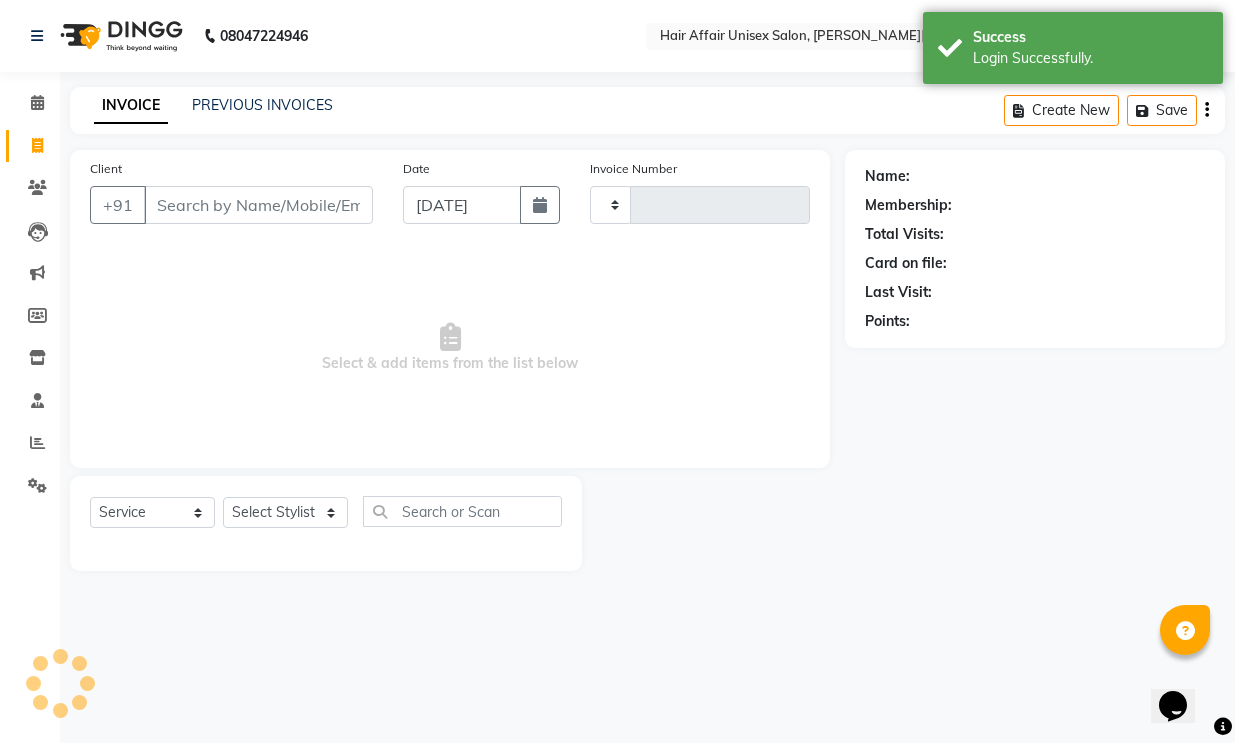type on "1210" 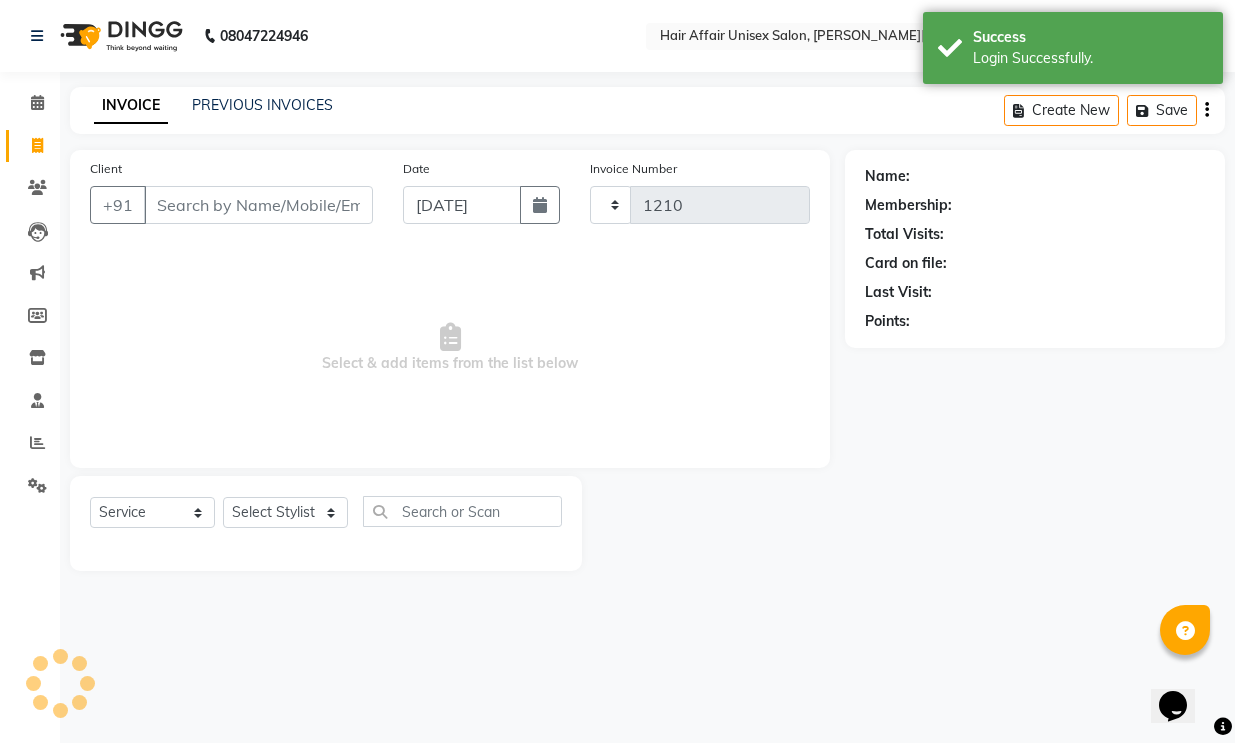 select on "6225" 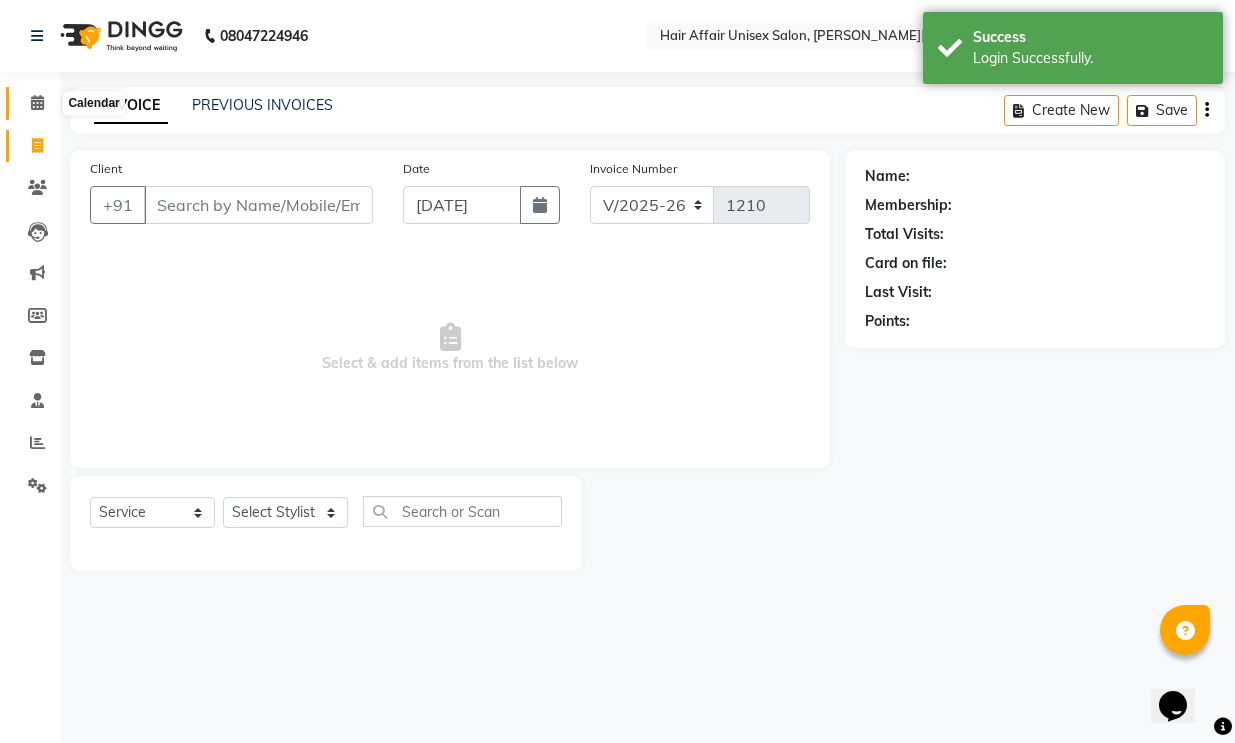click 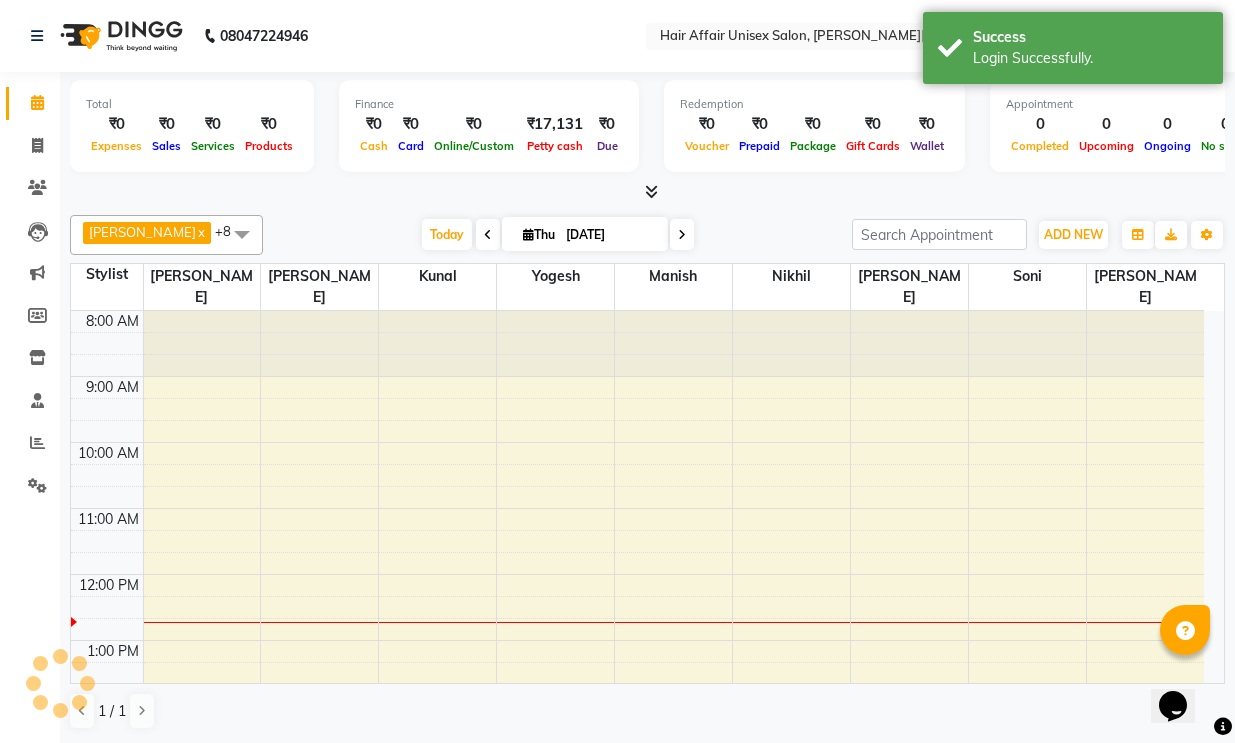 scroll, scrollTop: 267, scrollLeft: 0, axis: vertical 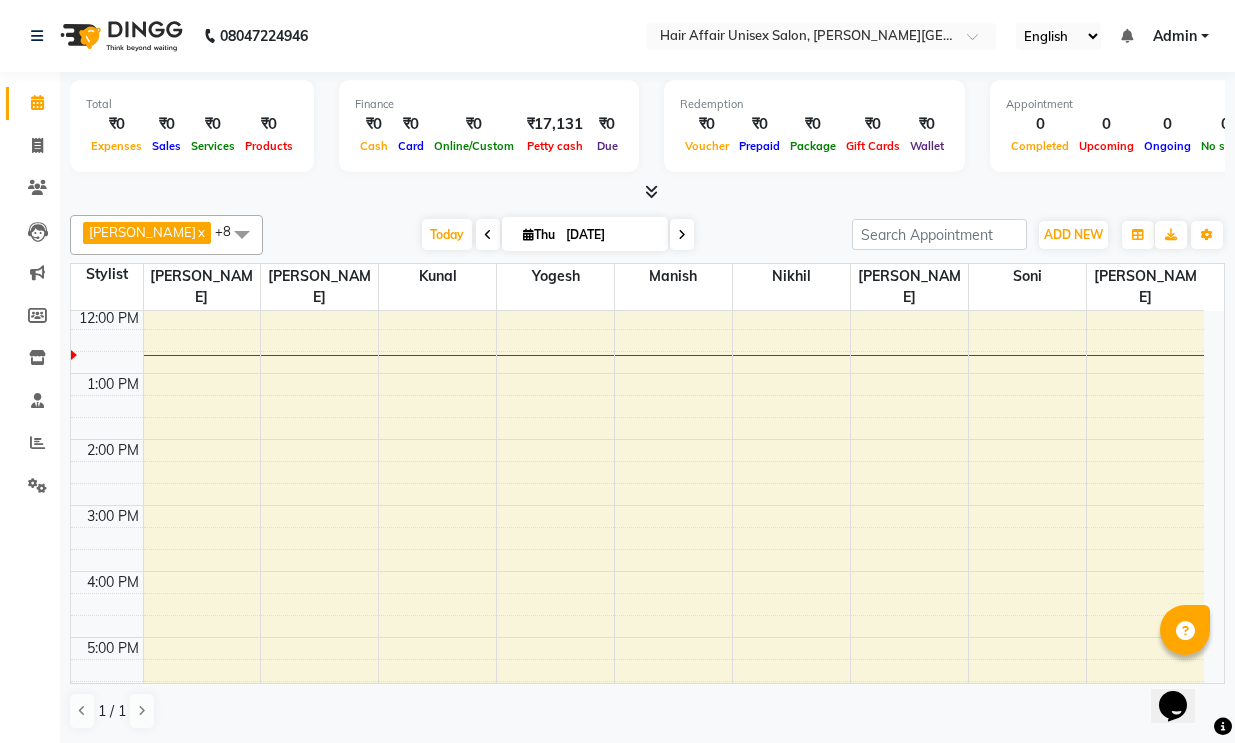 click at bounding box center (682, 234) 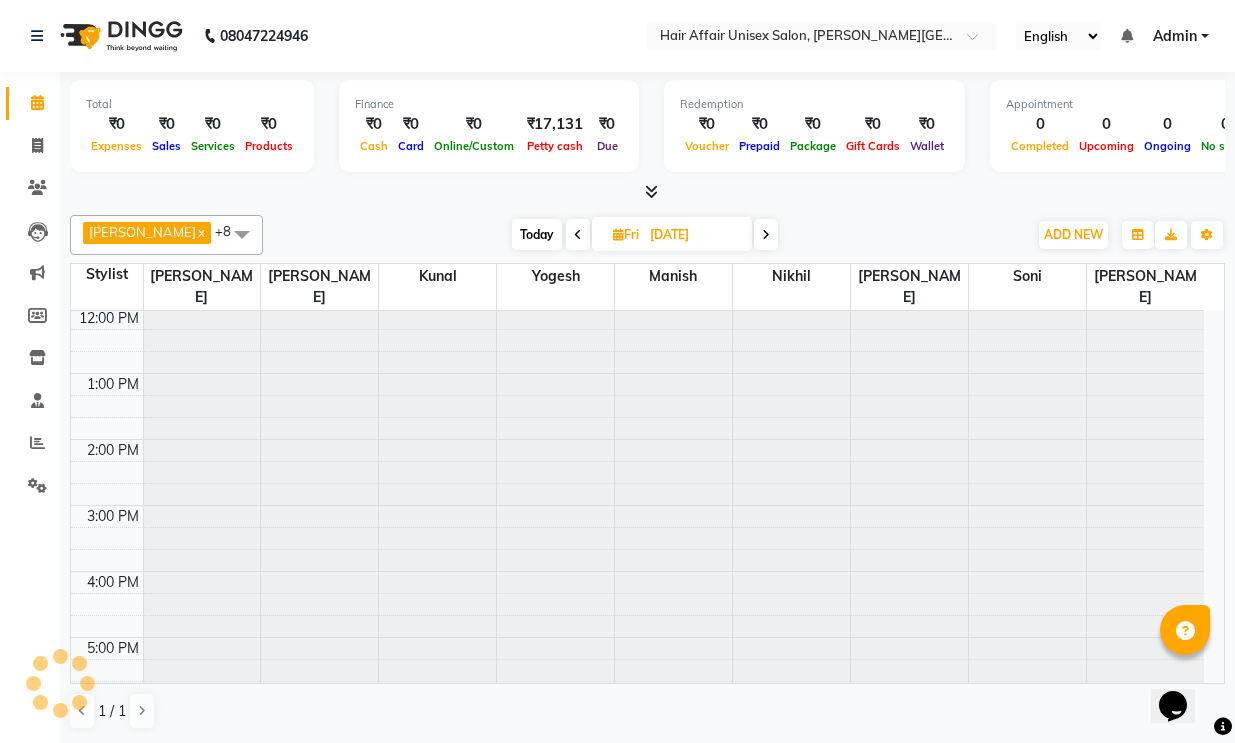 scroll, scrollTop: 0, scrollLeft: 0, axis: both 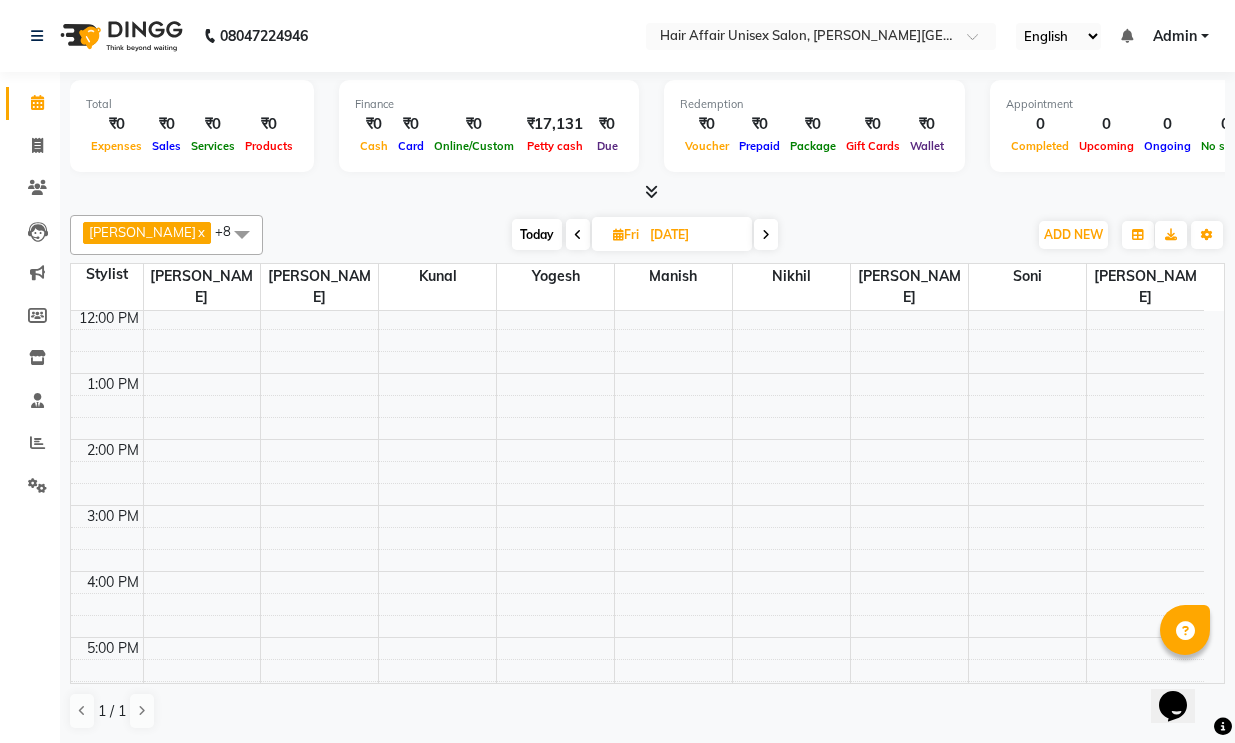 click at bounding box center [578, 235] 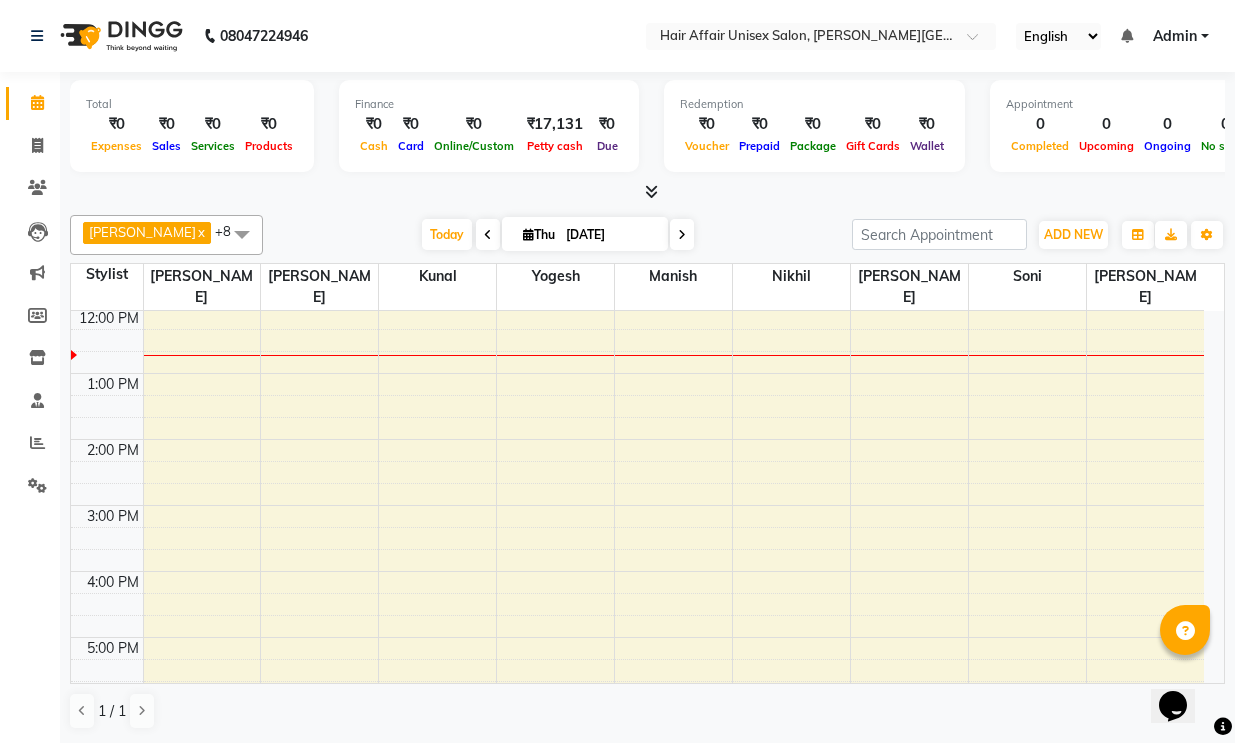 scroll, scrollTop: 267, scrollLeft: 0, axis: vertical 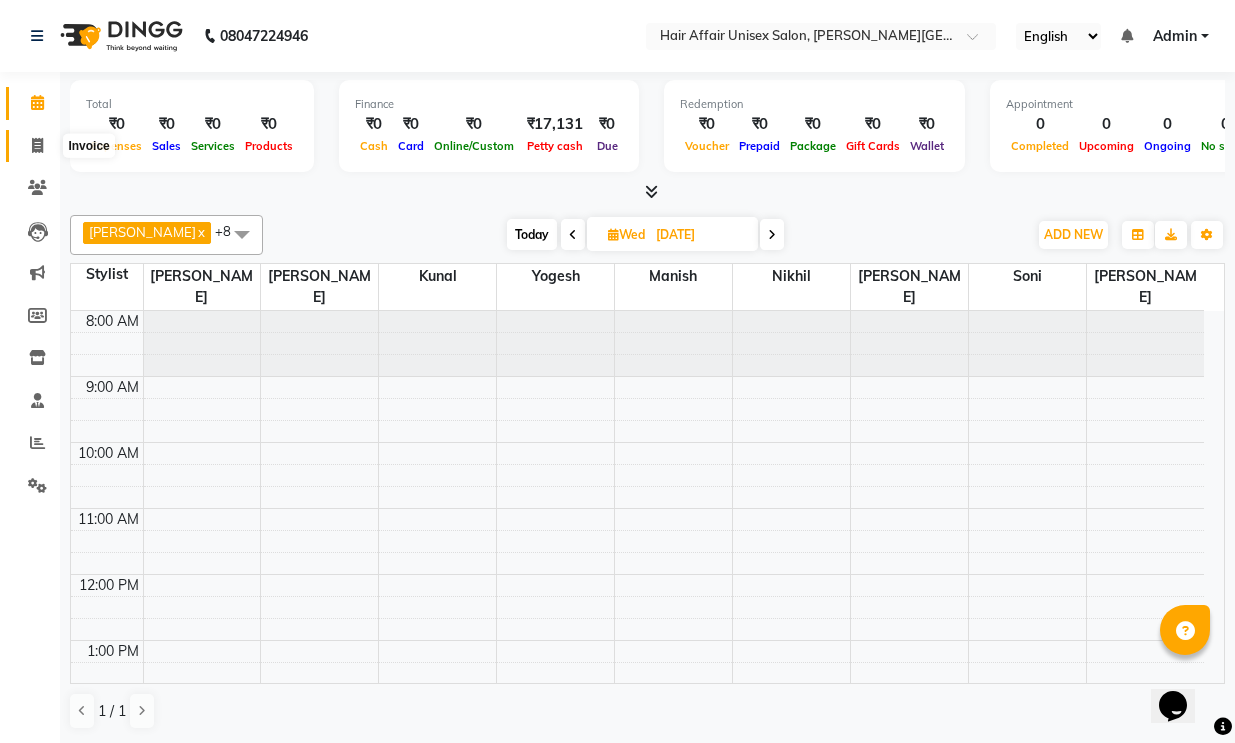 click 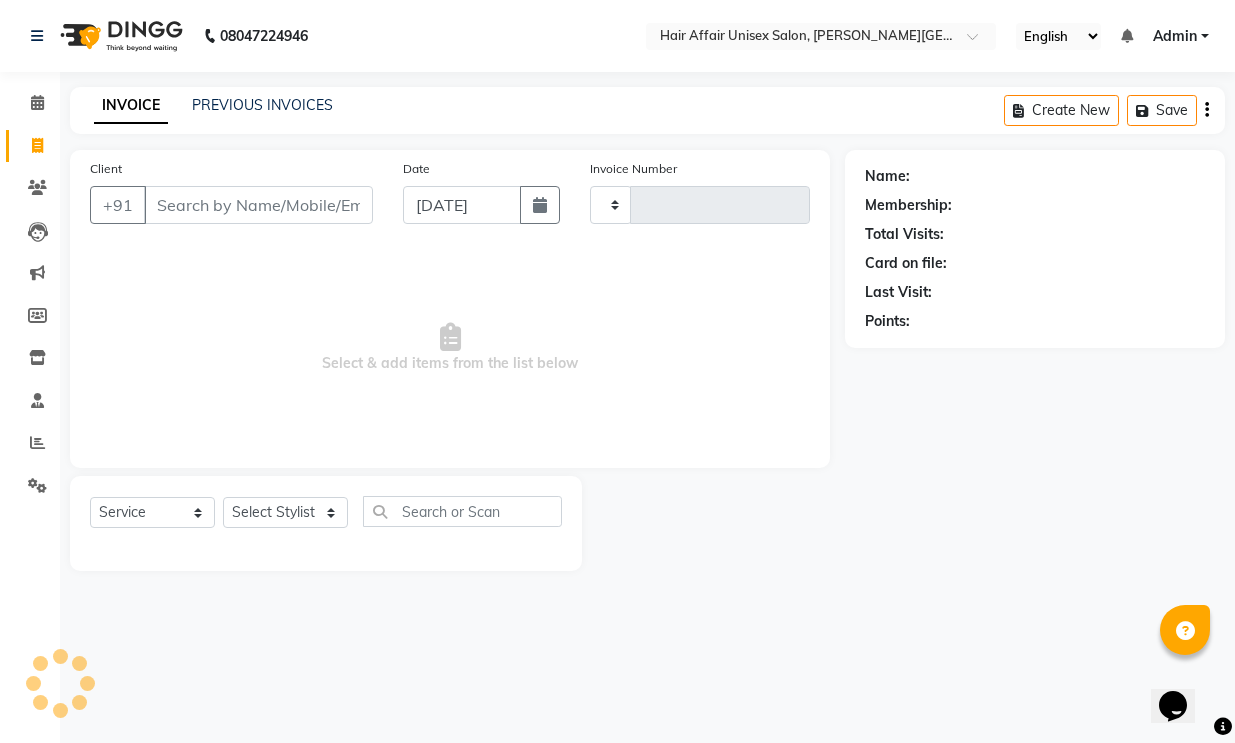 type on "1210" 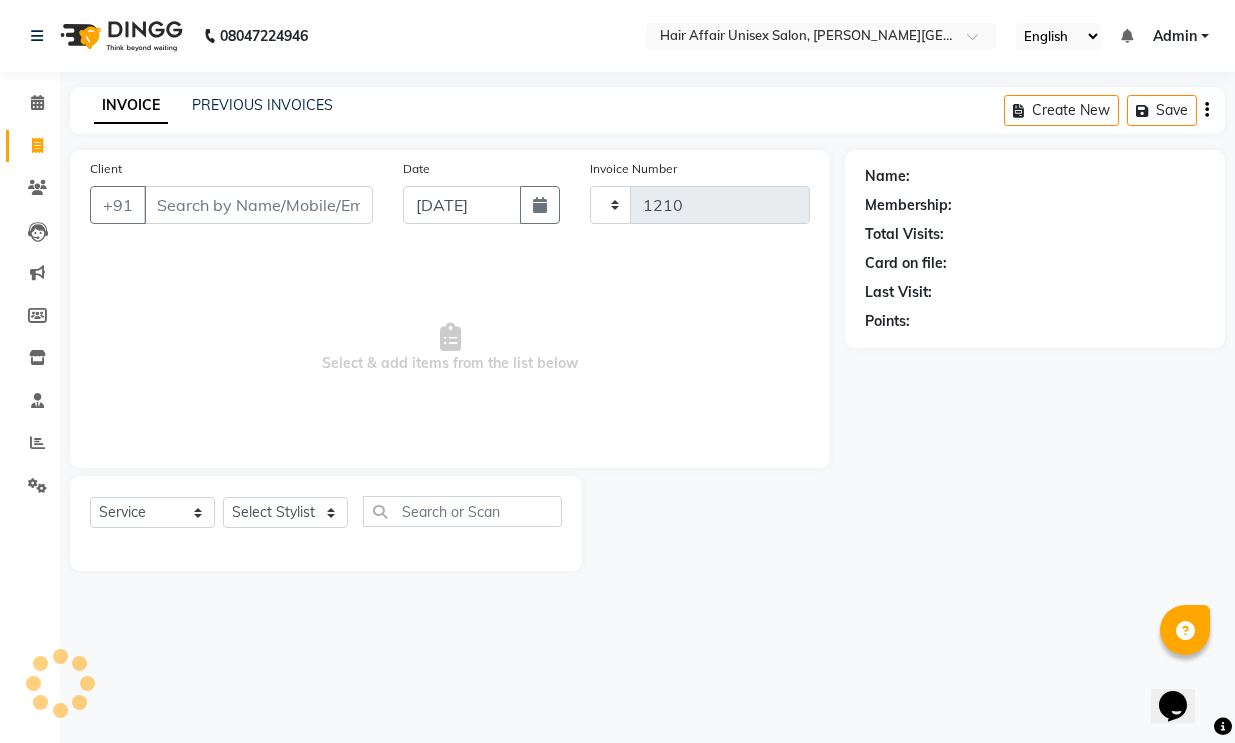 select on "6225" 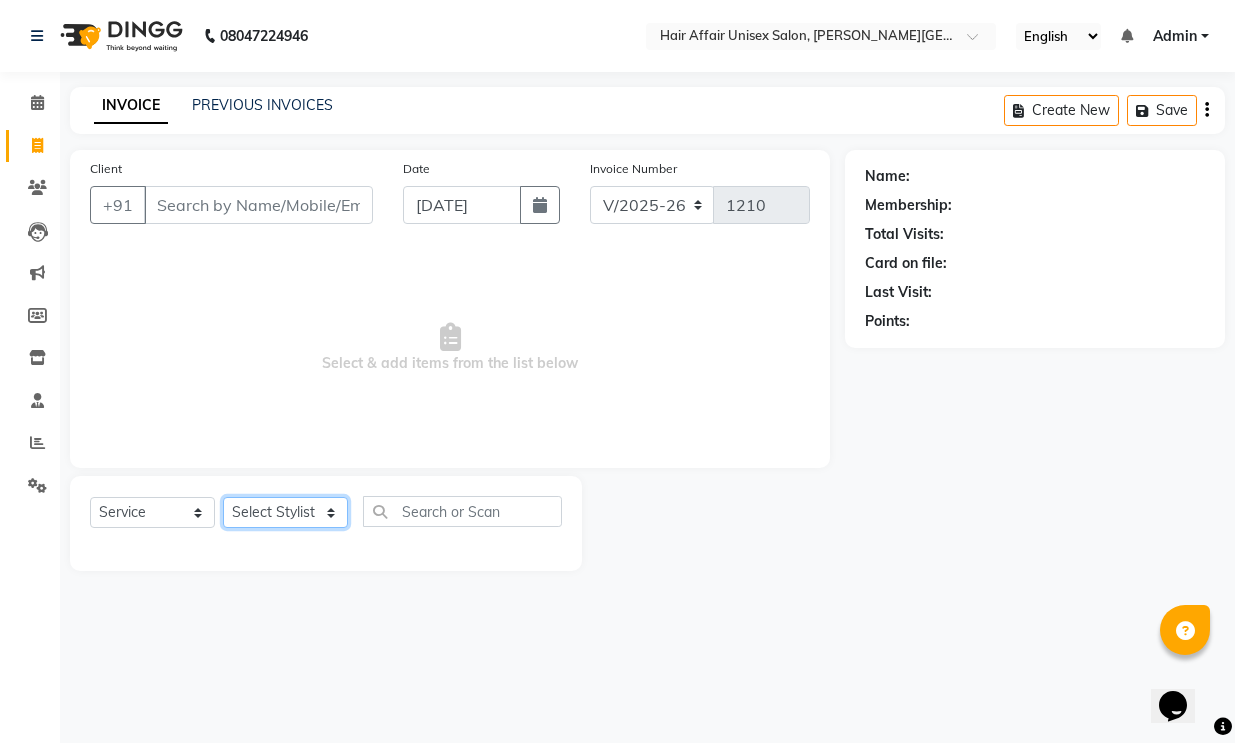 click on "Select Stylist [PERSON_NAME] kajal Kunal [PERSON_NAME] [PERSON_NAME] [PERSON_NAME] [PERSON_NAME]" 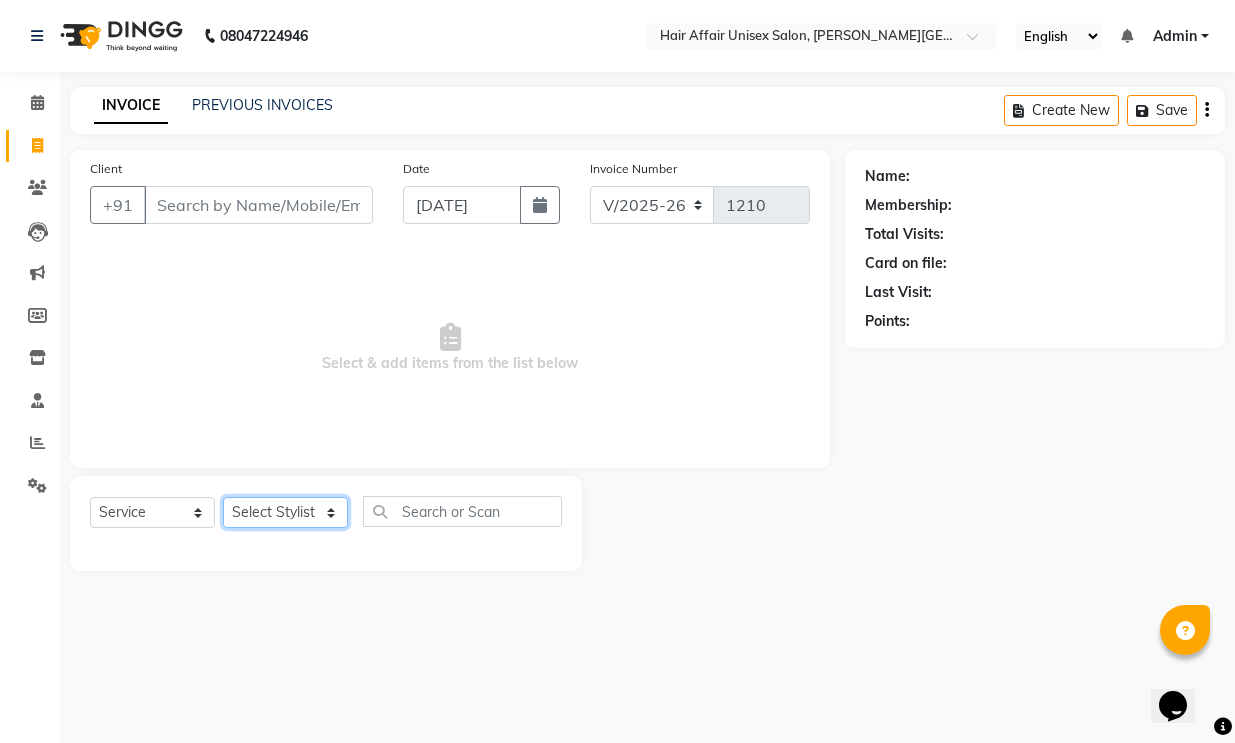 select on "60041" 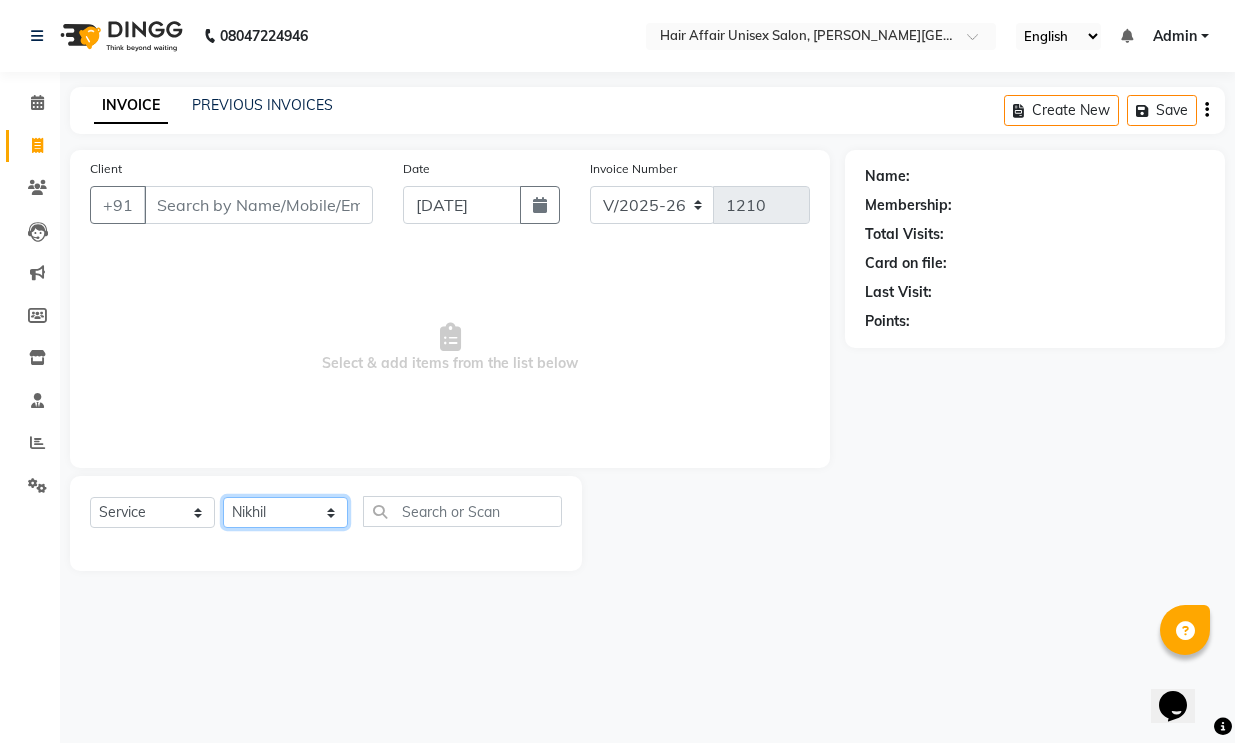 click on "Select Stylist [PERSON_NAME] kajal Kunal [PERSON_NAME] [PERSON_NAME] [PERSON_NAME] [PERSON_NAME]" 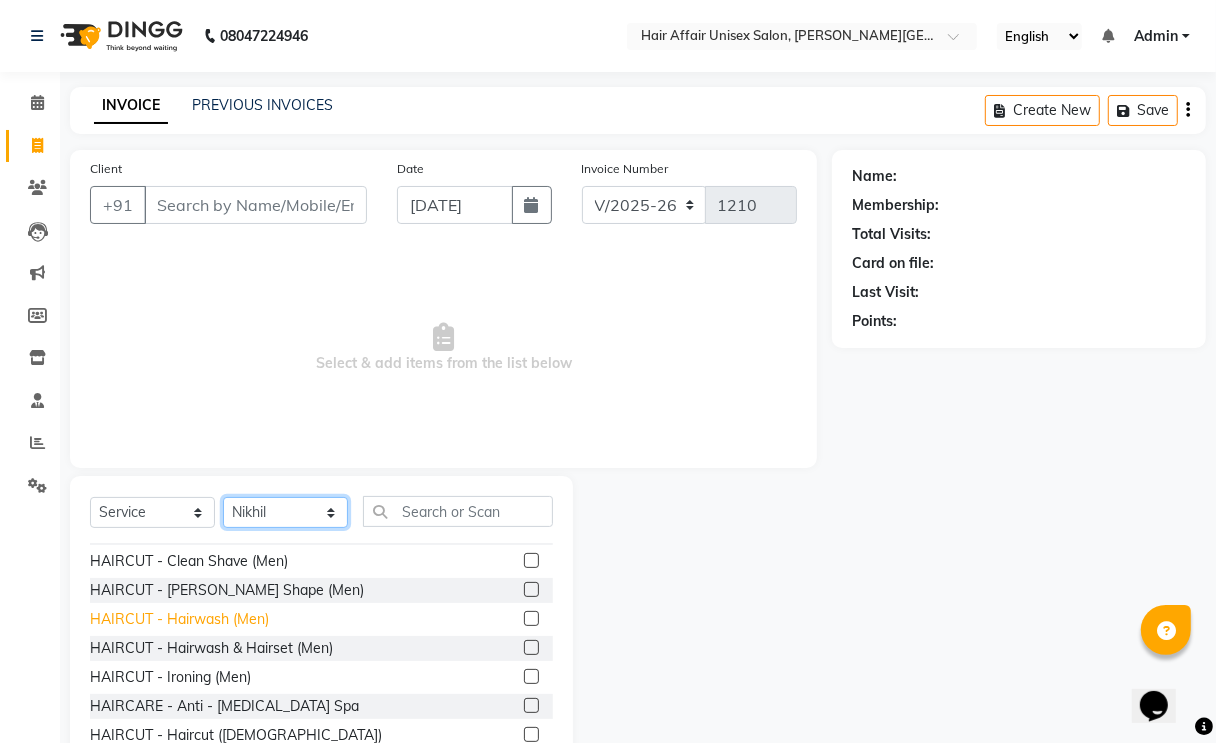 scroll, scrollTop: 125, scrollLeft: 0, axis: vertical 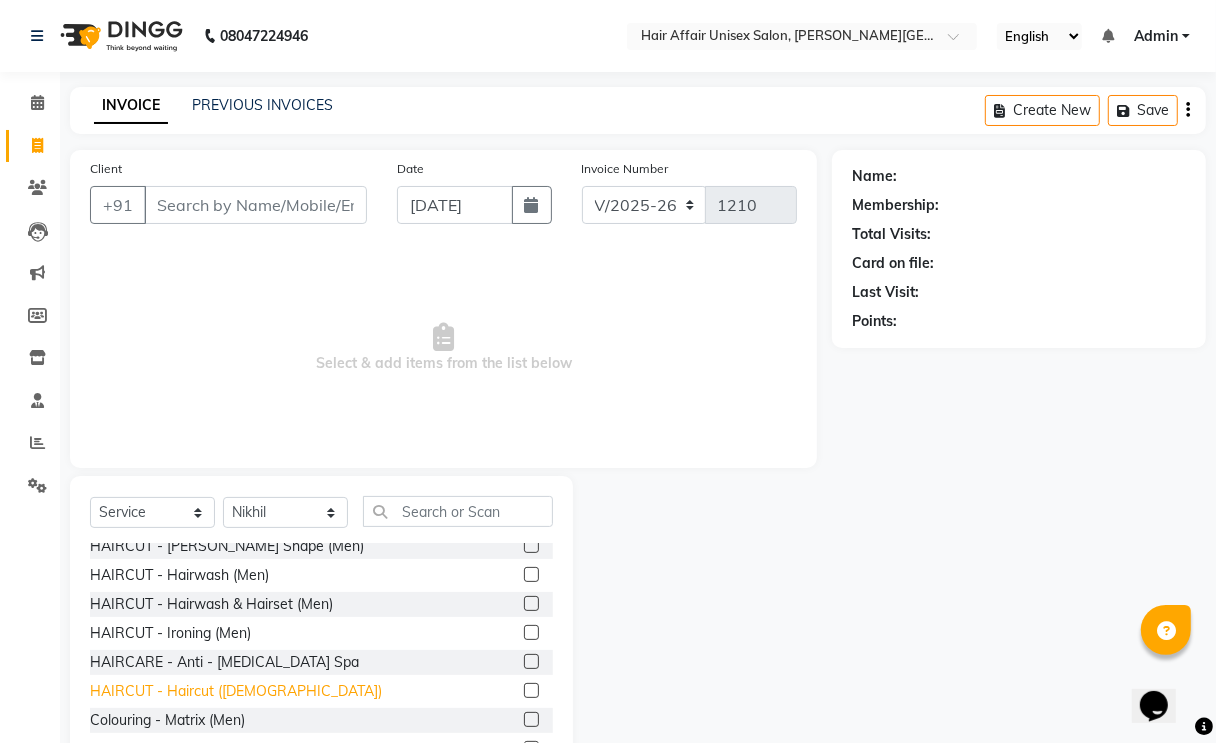click on "HAIRCUT - Haircut ([DEMOGRAPHIC_DATA])" 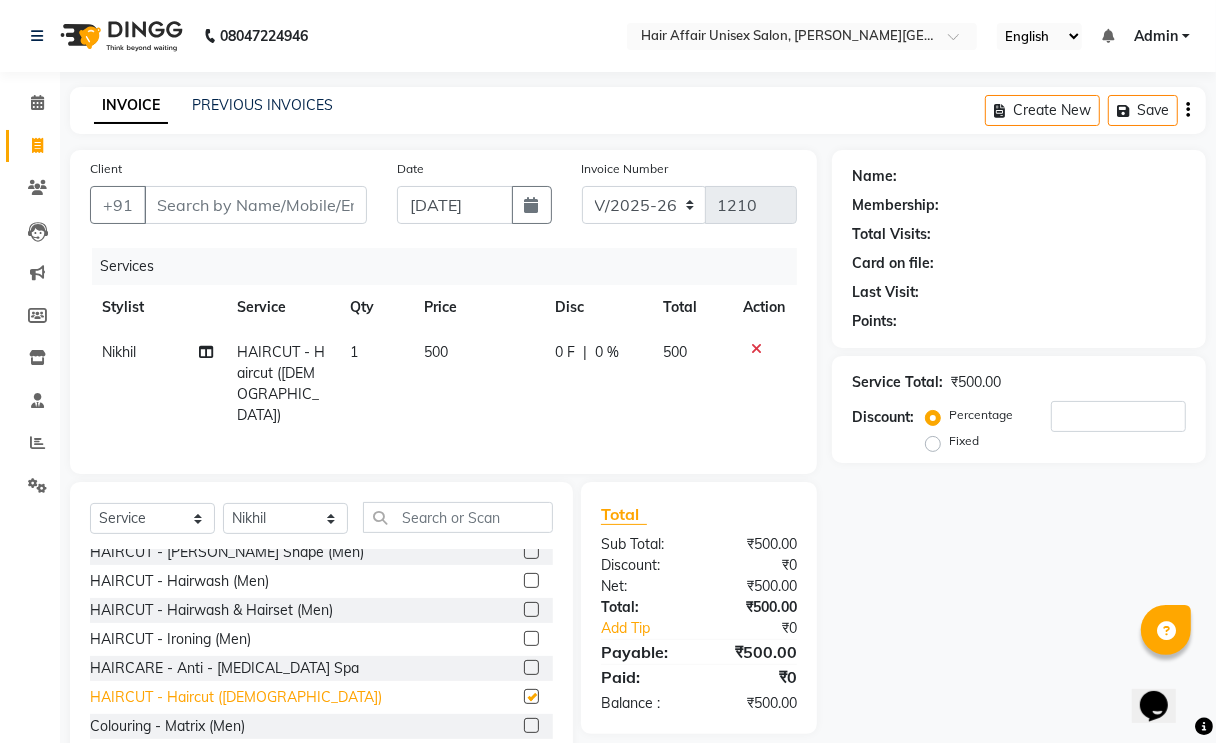 checkbox on "false" 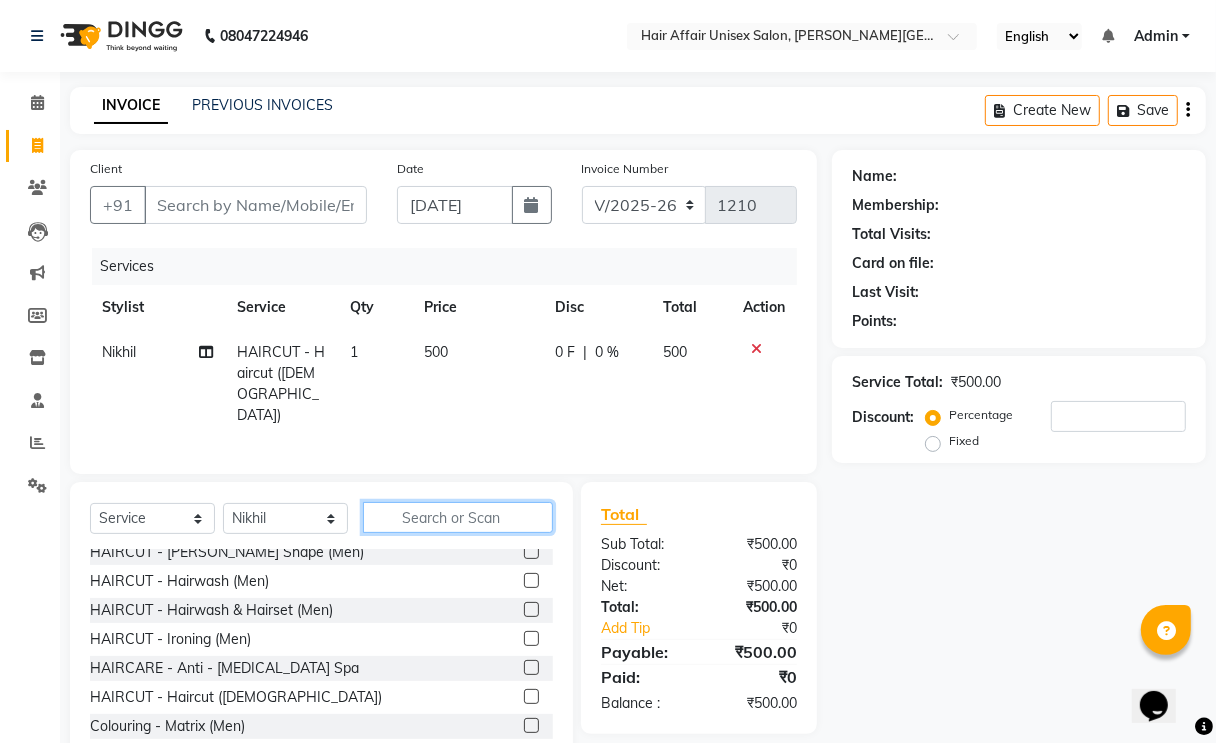 click 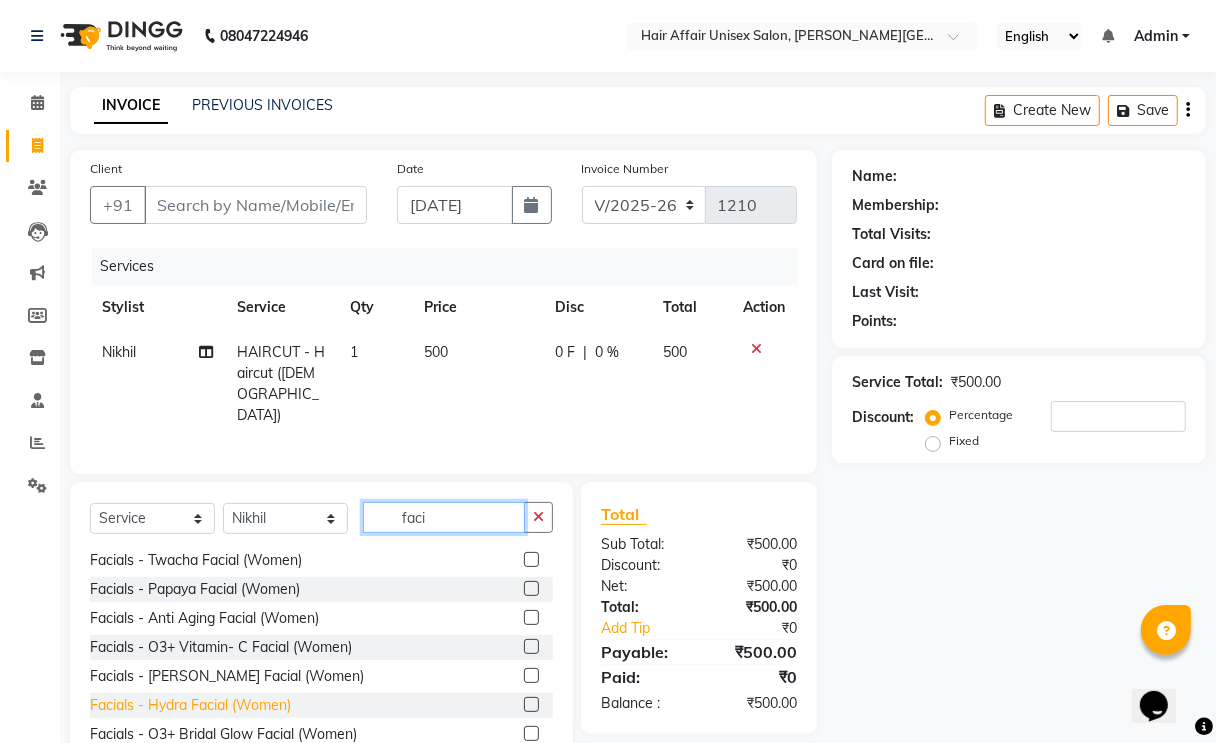 scroll, scrollTop: 625, scrollLeft: 0, axis: vertical 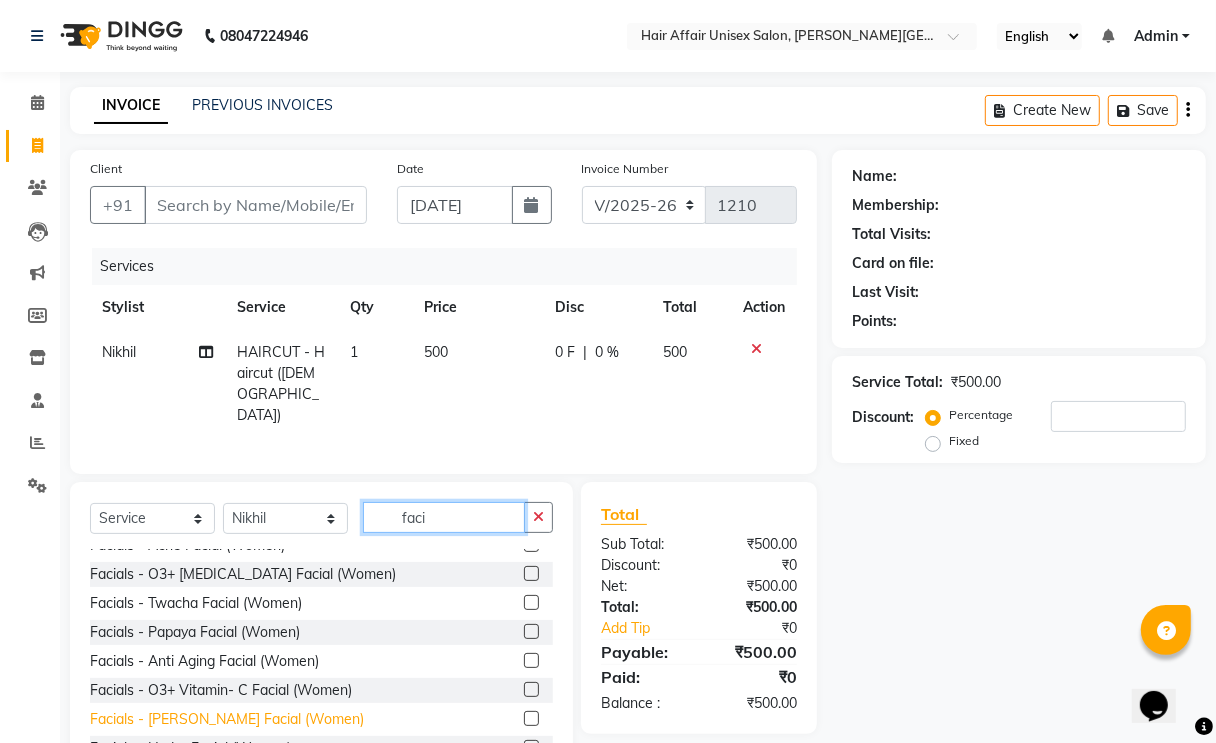 type on "faci" 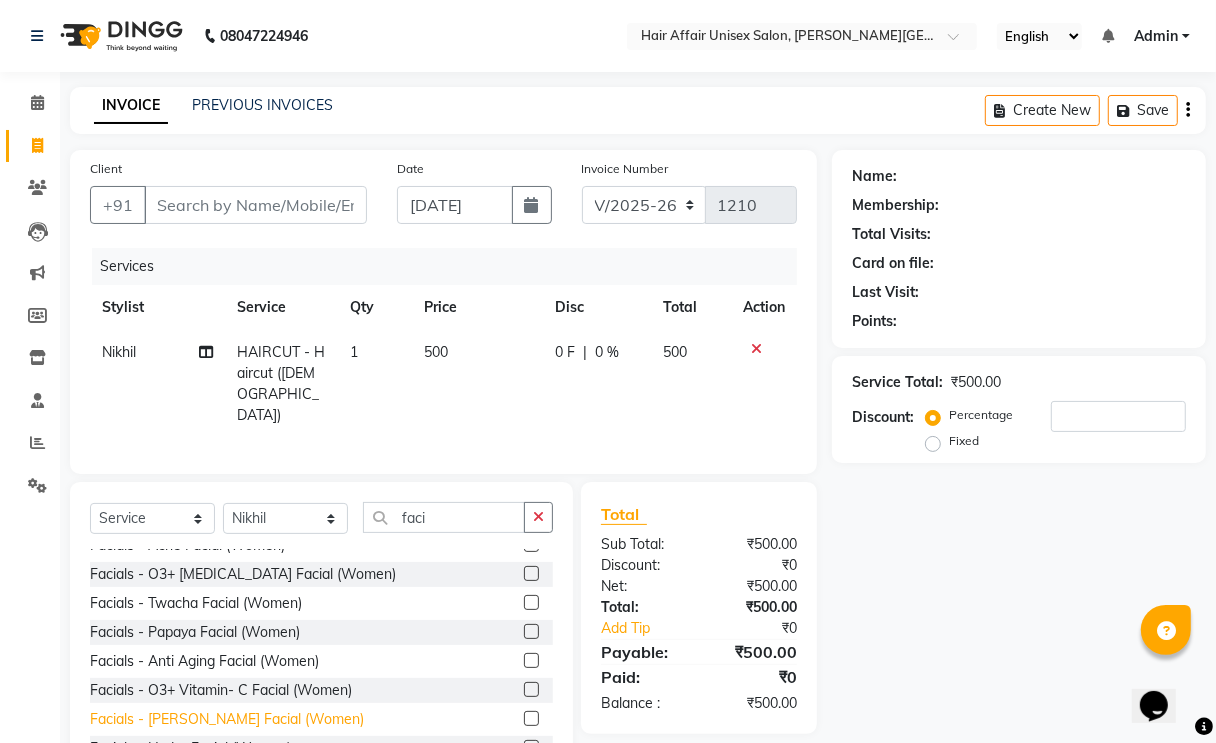 click on "Facials - [PERSON_NAME] Facial  (Women)" 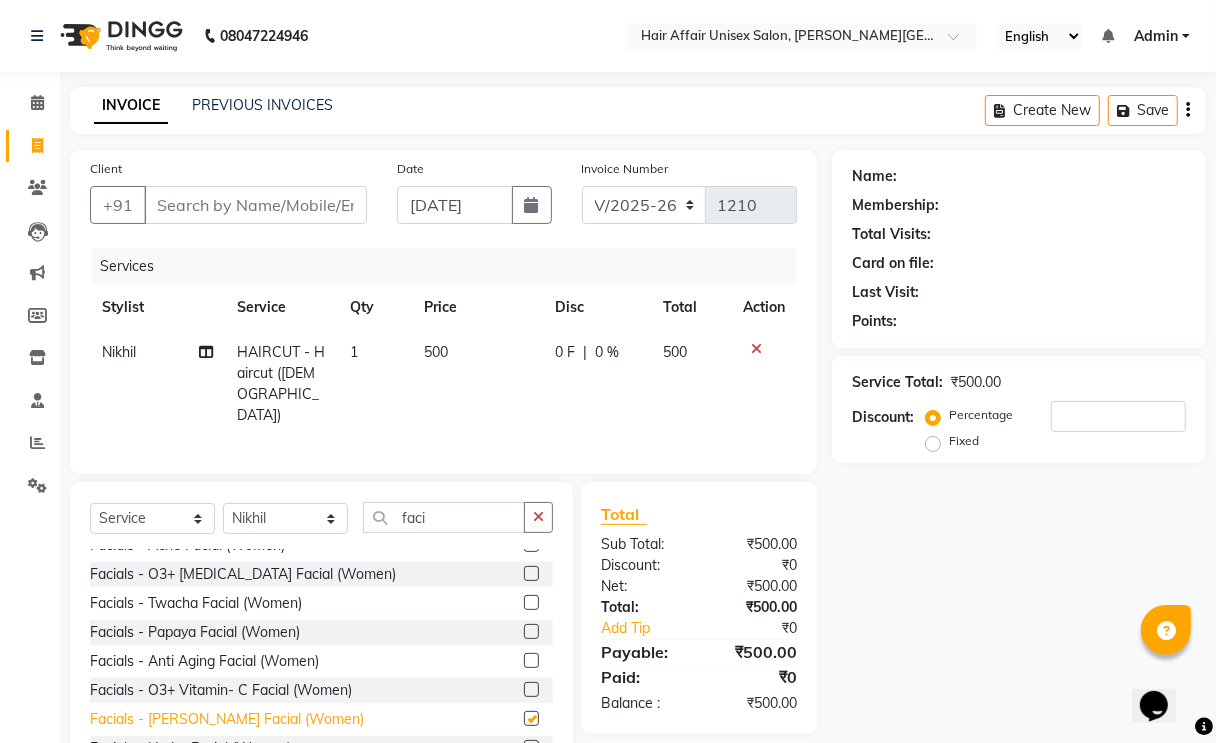checkbox on "true" 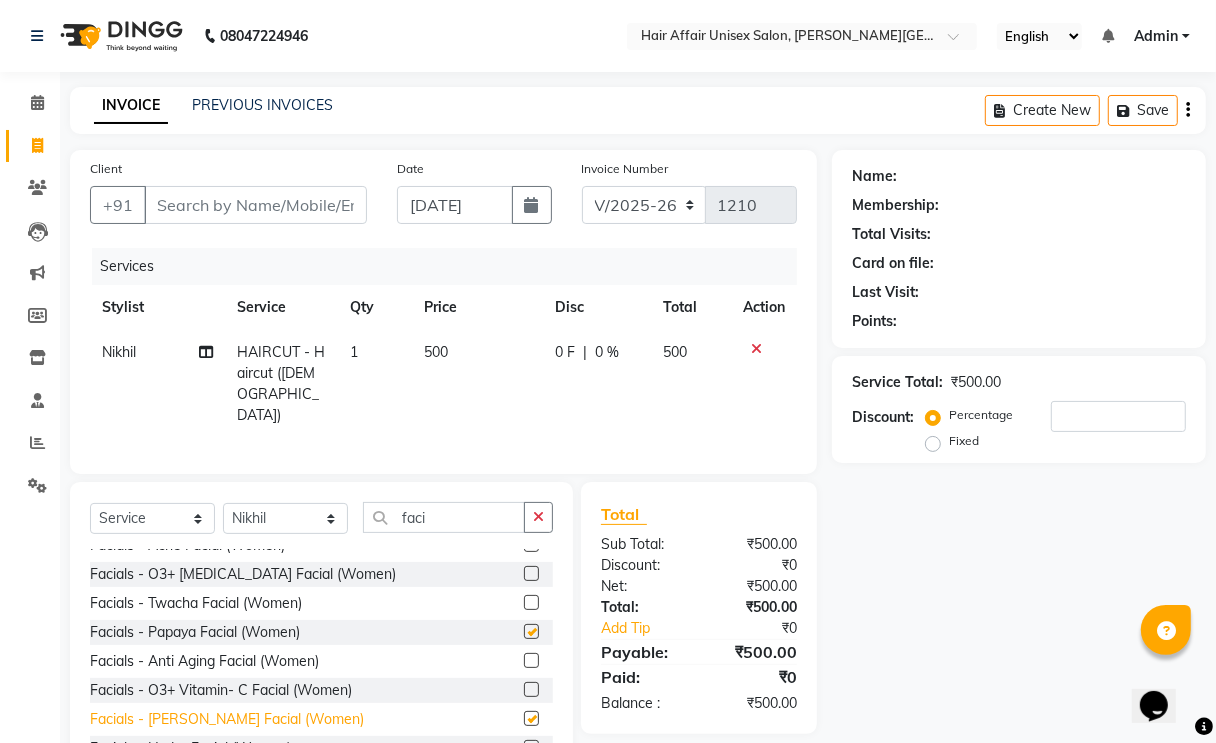 checkbox on "true" 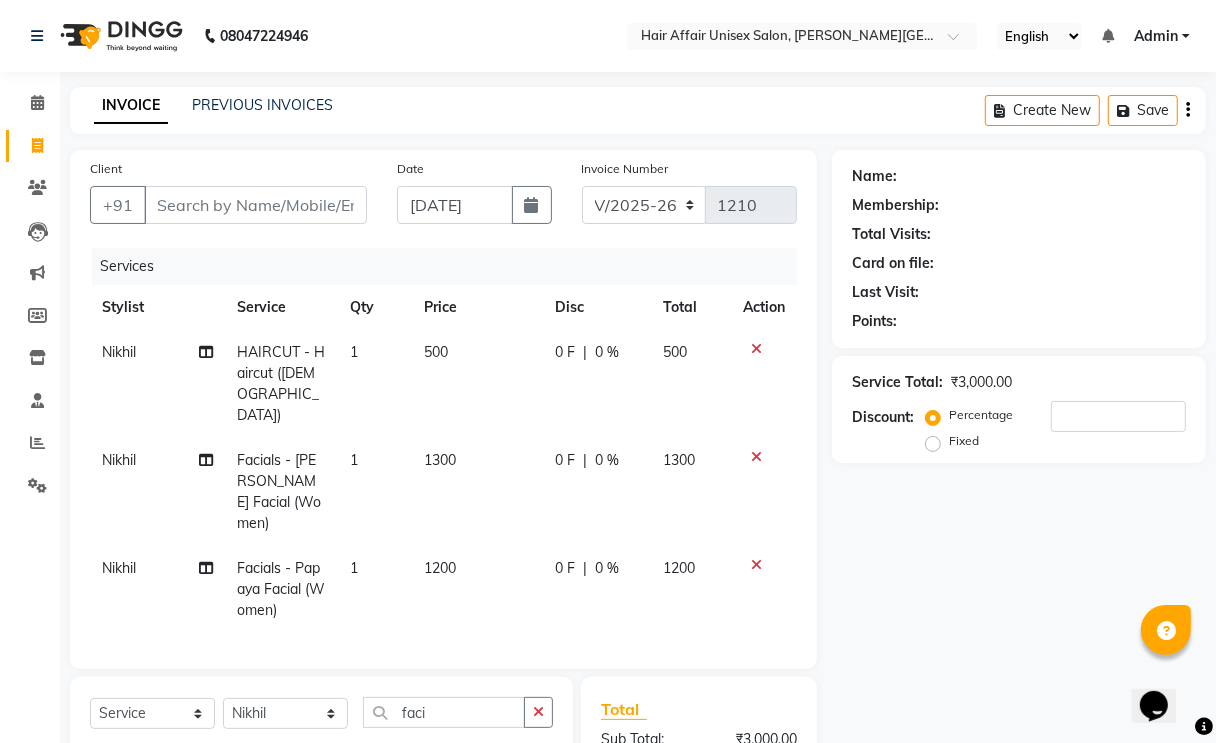checkbox on "false" 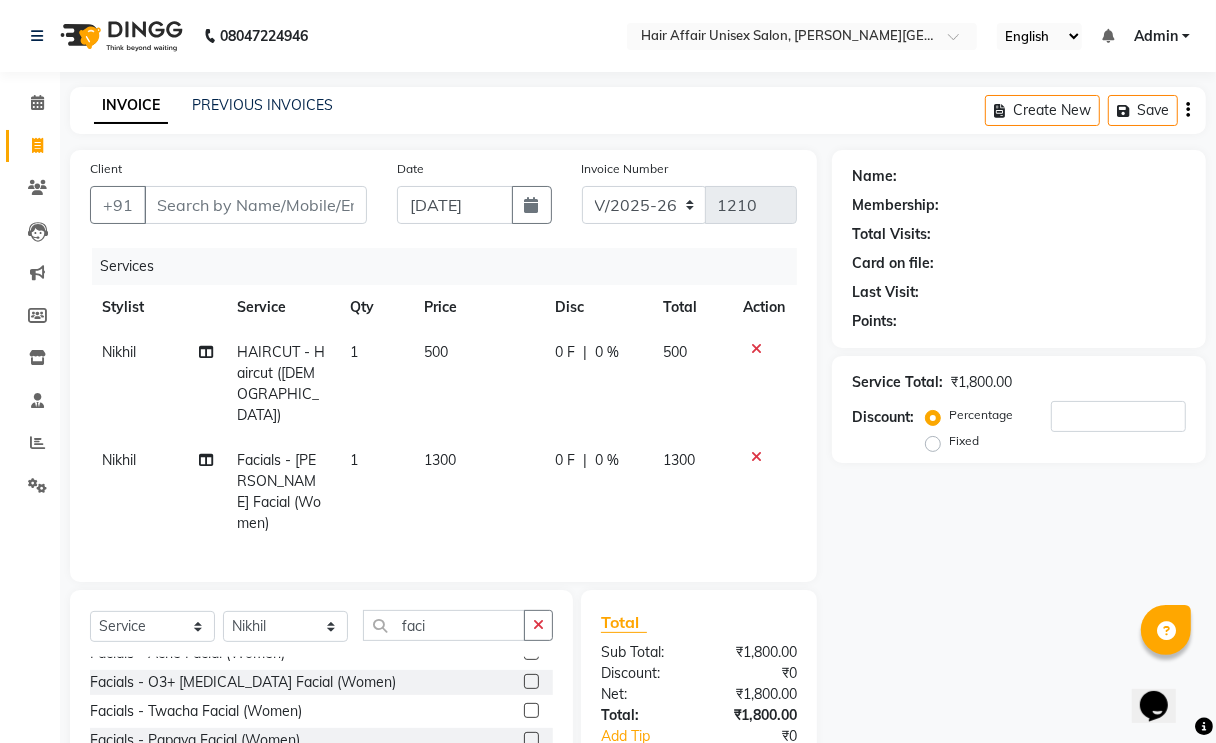 click 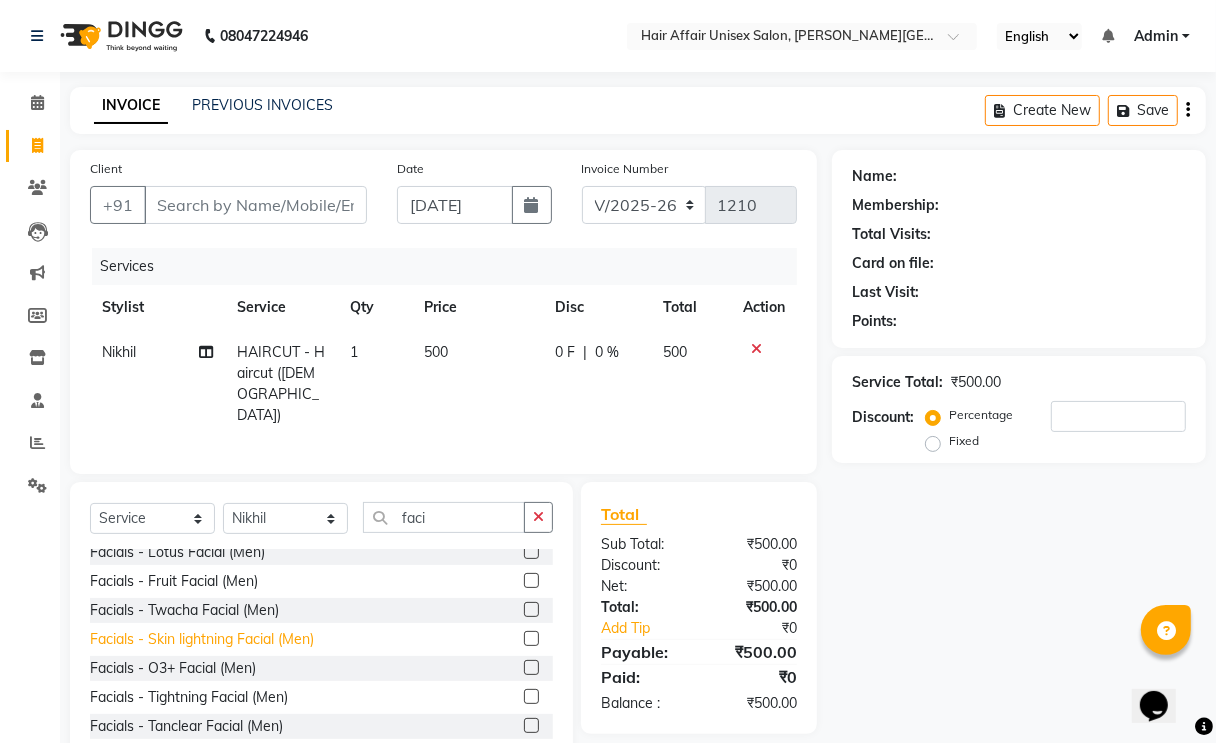 scroll, scrollTop: 0, scrollLeft: 0, axis: both 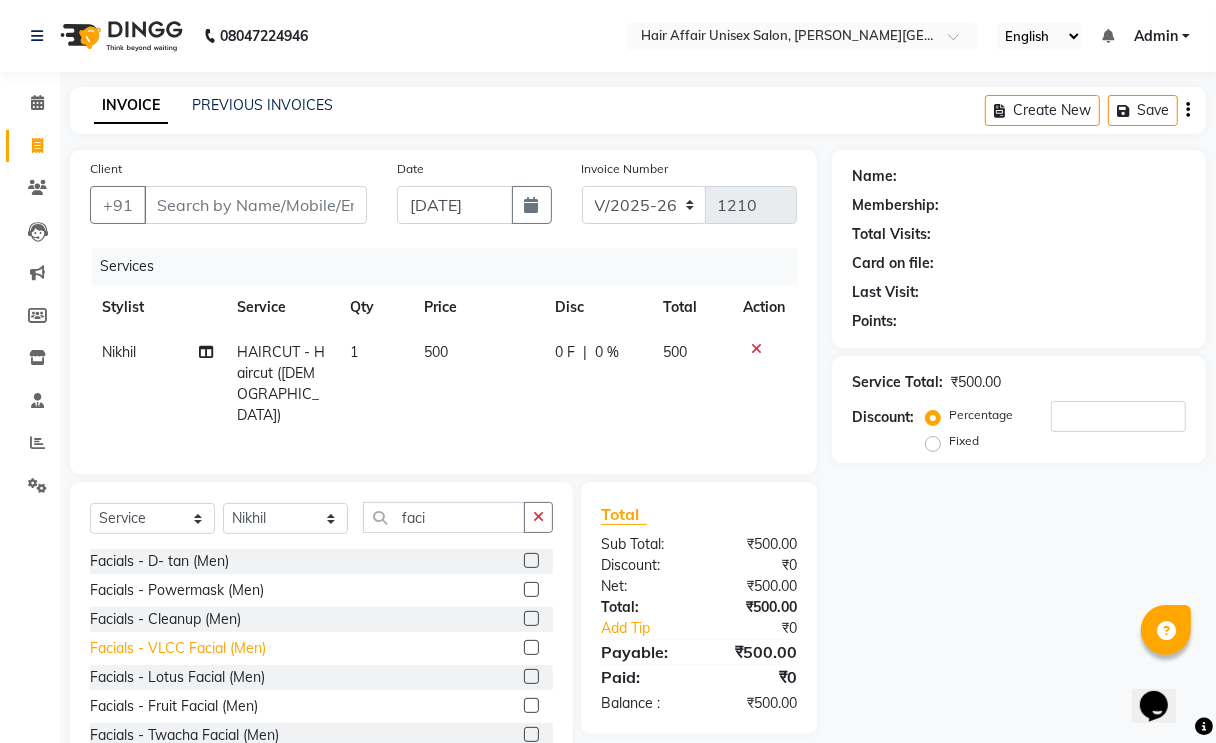 click on "Facials - VLCC Facial  (Men)" 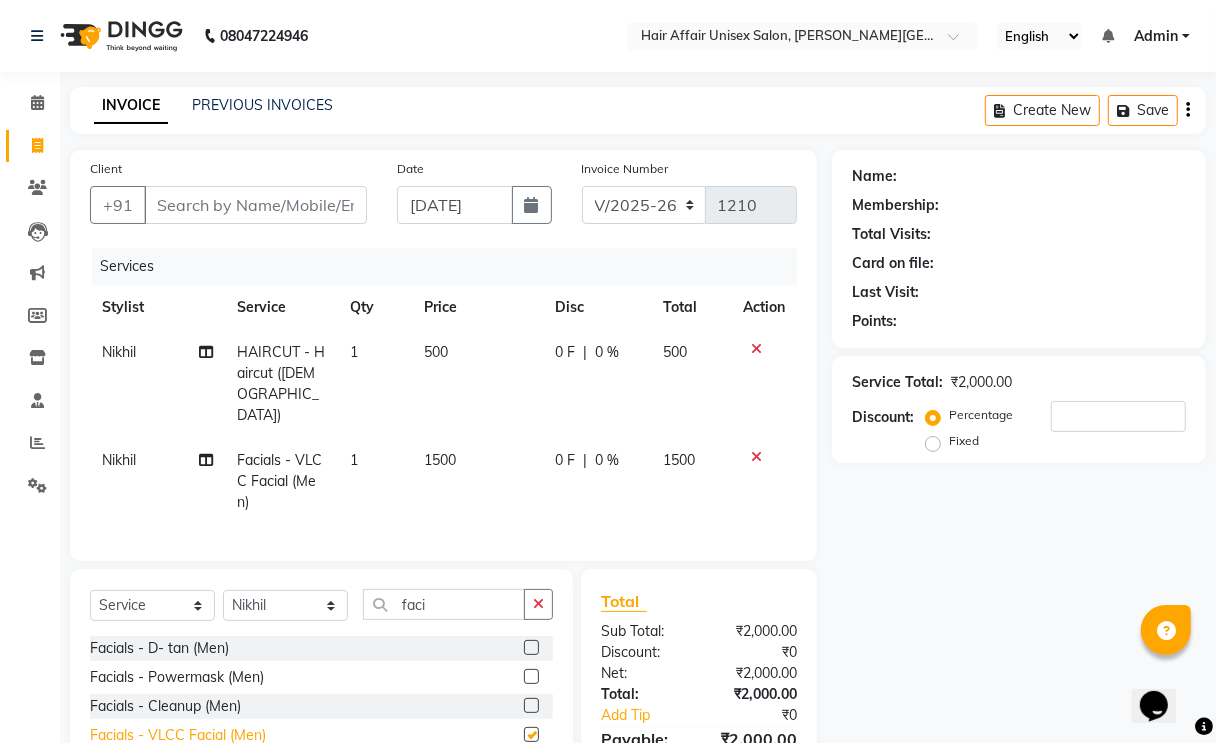 checkbox on "false" 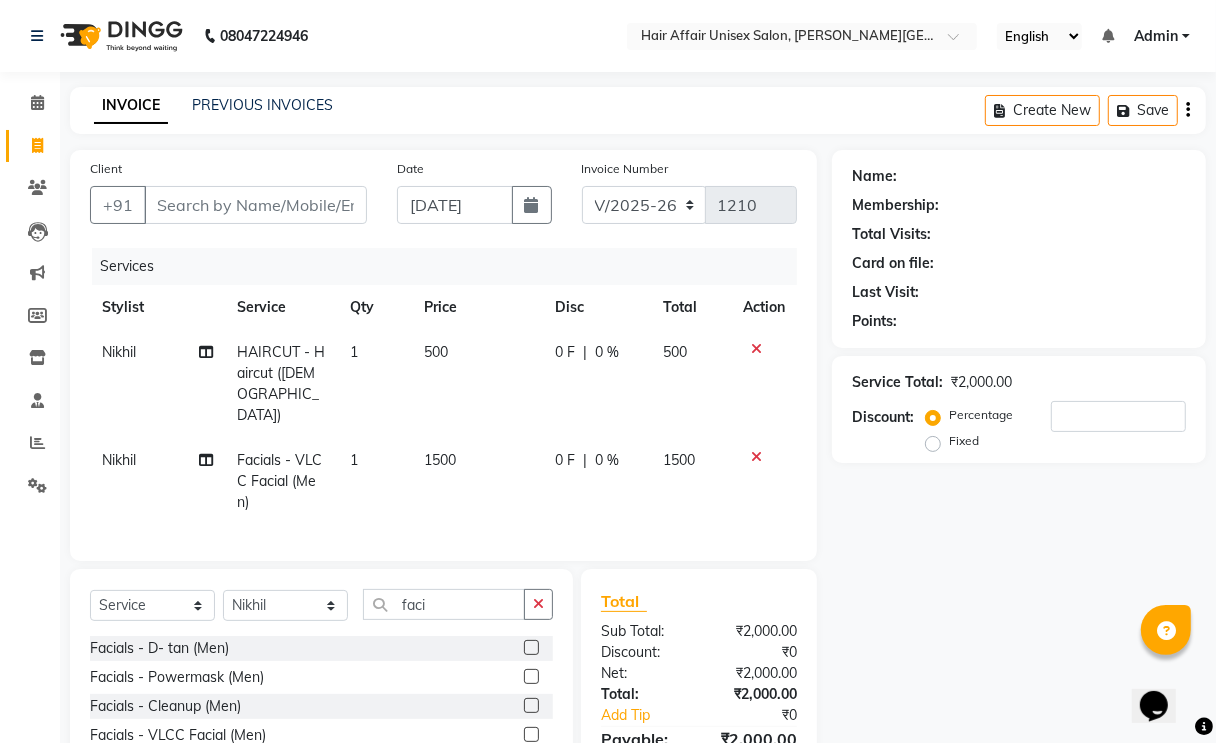 click 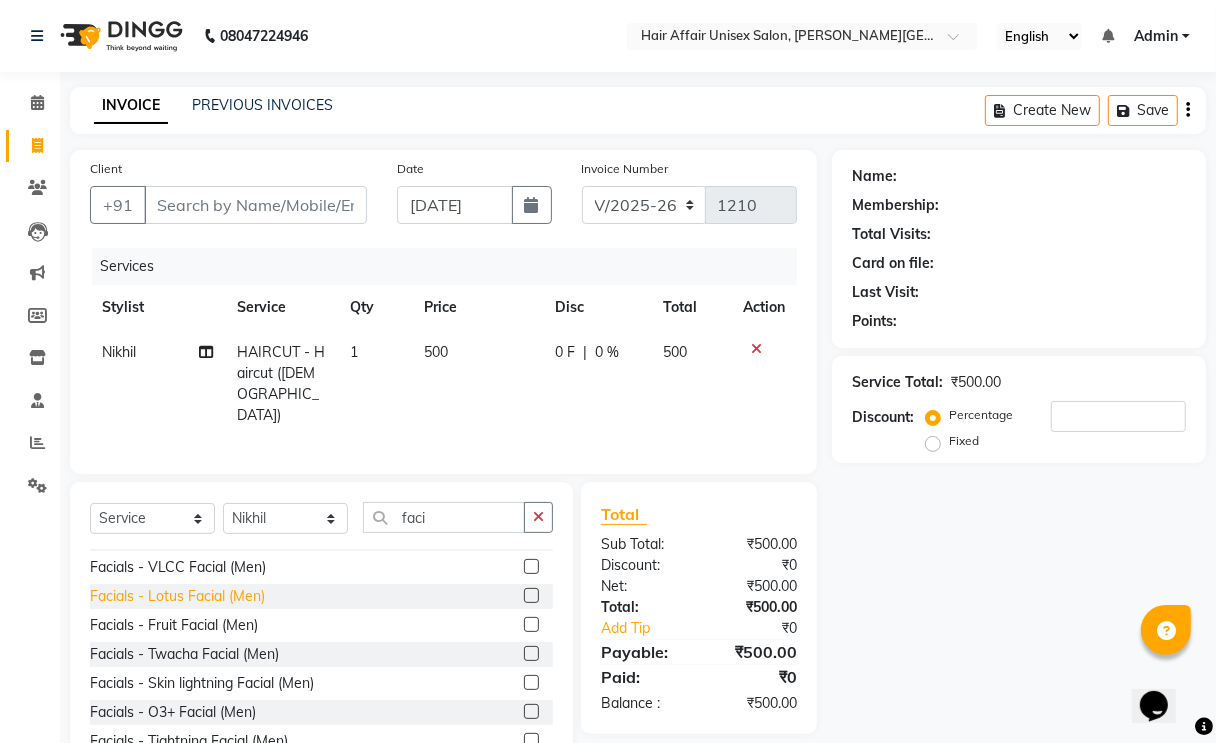 scroll, scrollTop: 125, scrollLeft: 0, axis: vertical 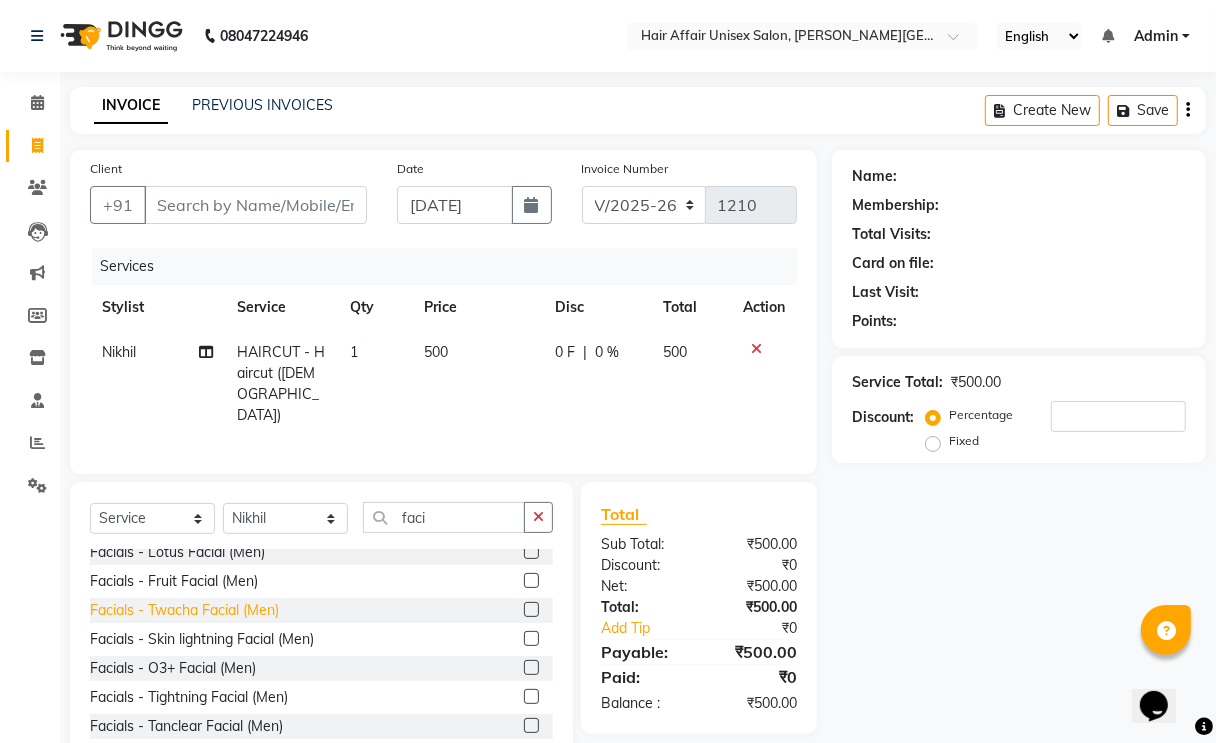 click on "Facials - Twacha Facial  (Men)" 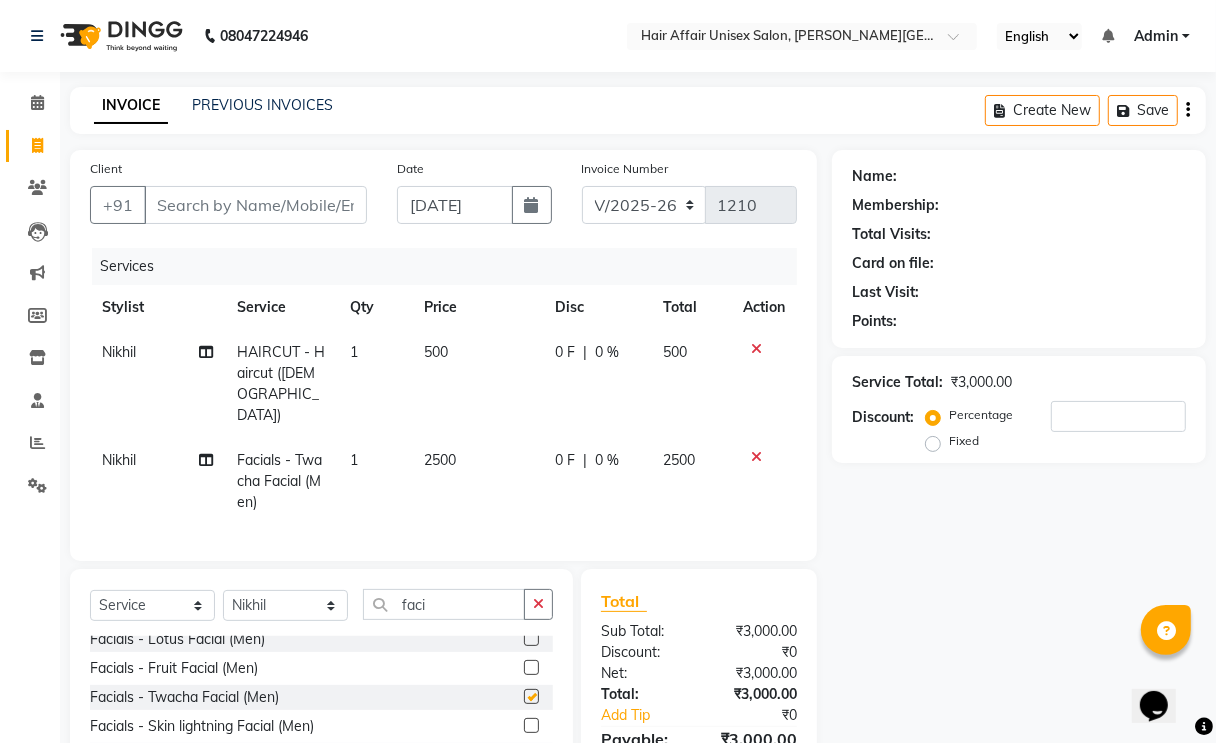 checkbox on "false" 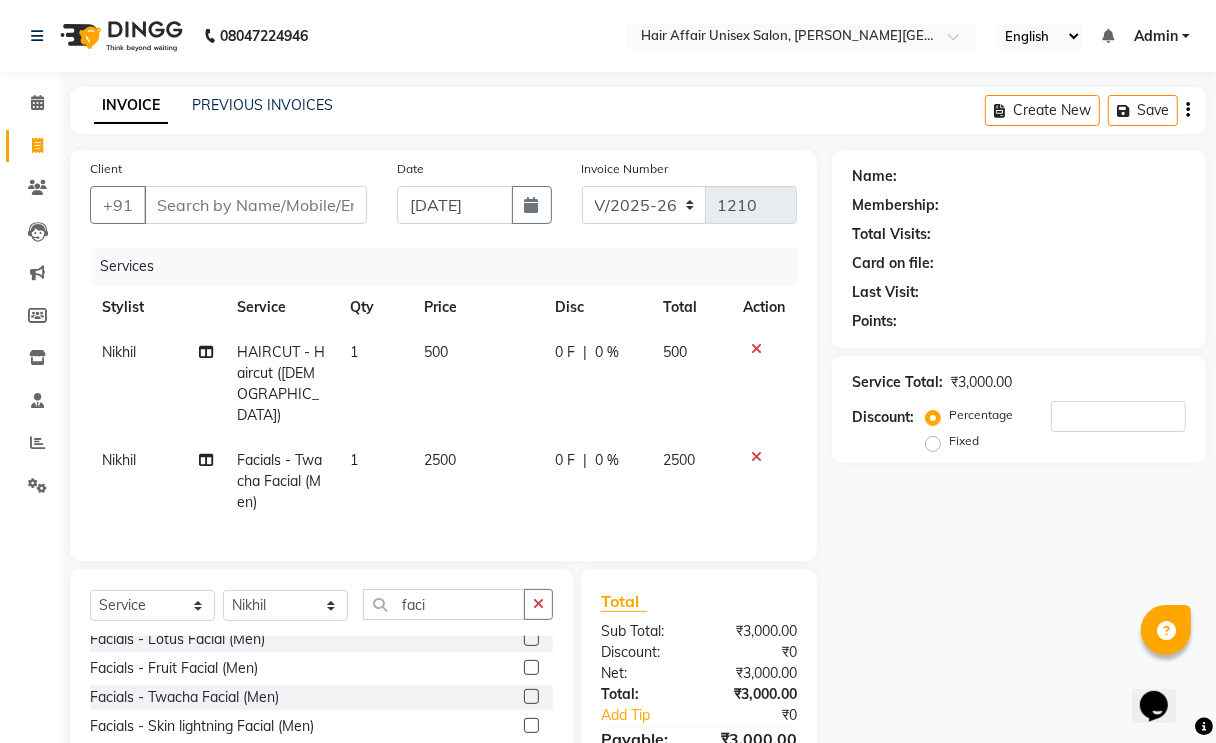 click 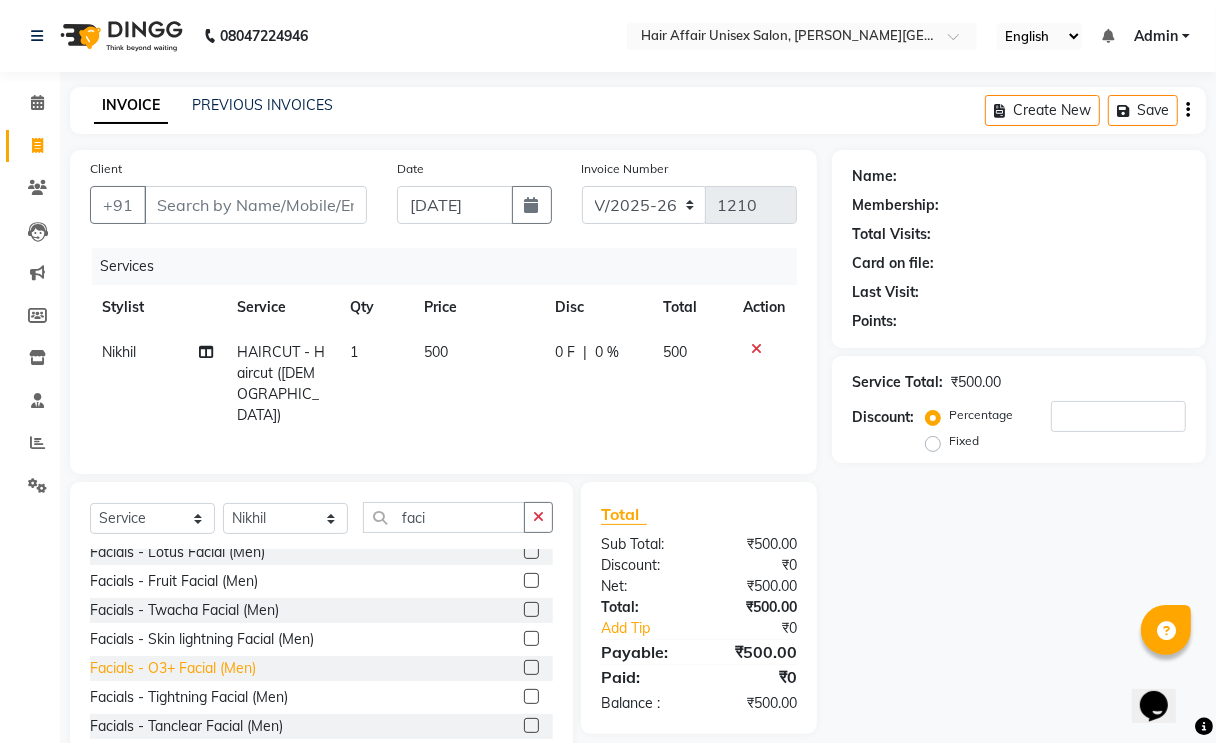 click on "Facials - O3+ Facial  (Men)" 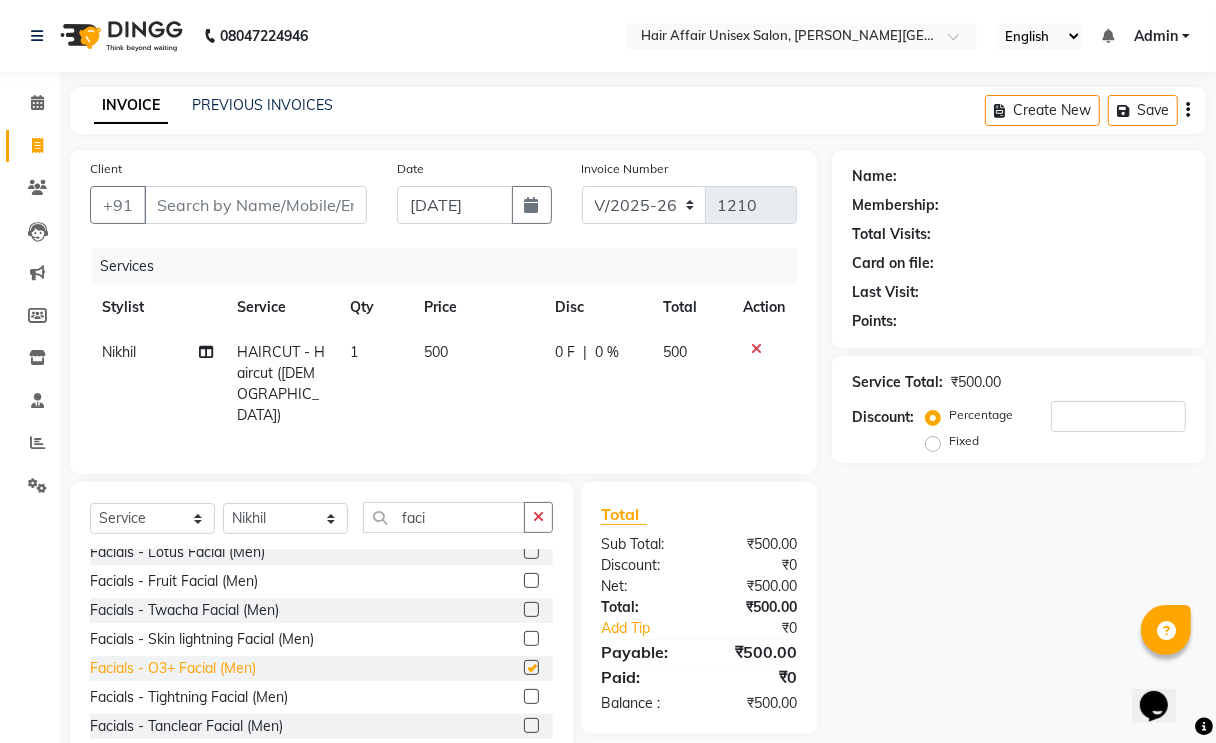 checkbox on "false" 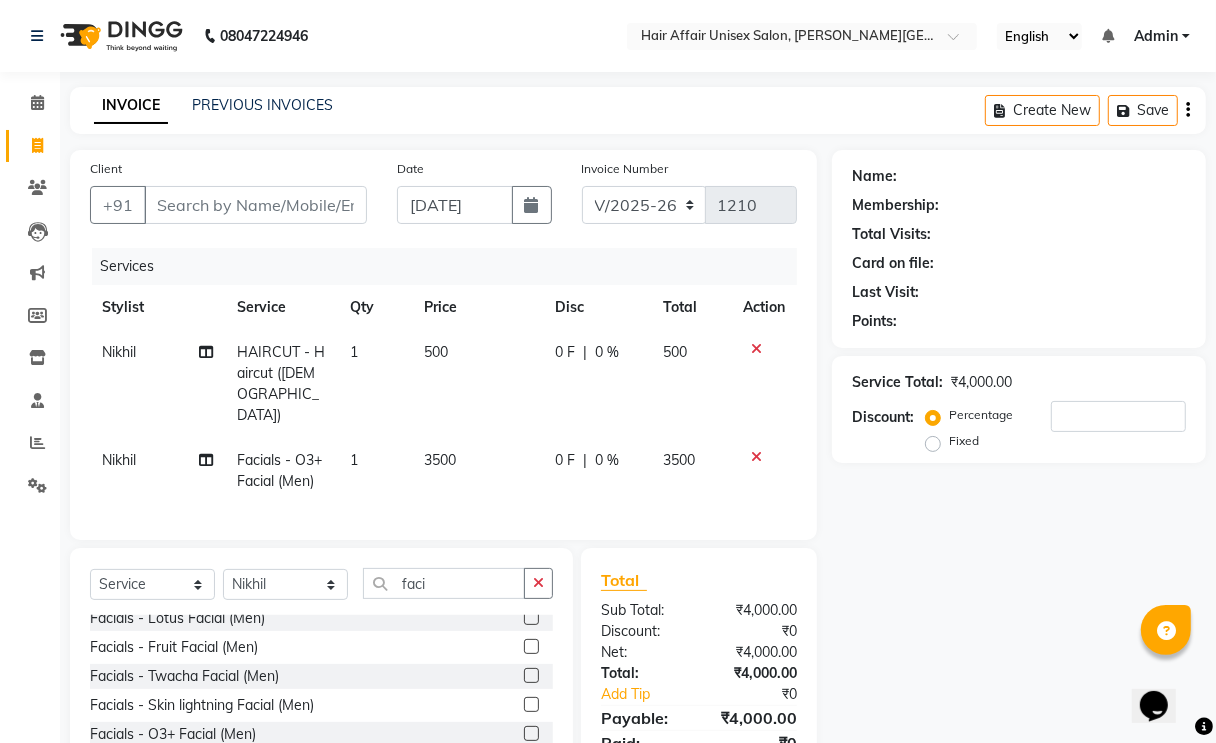 click 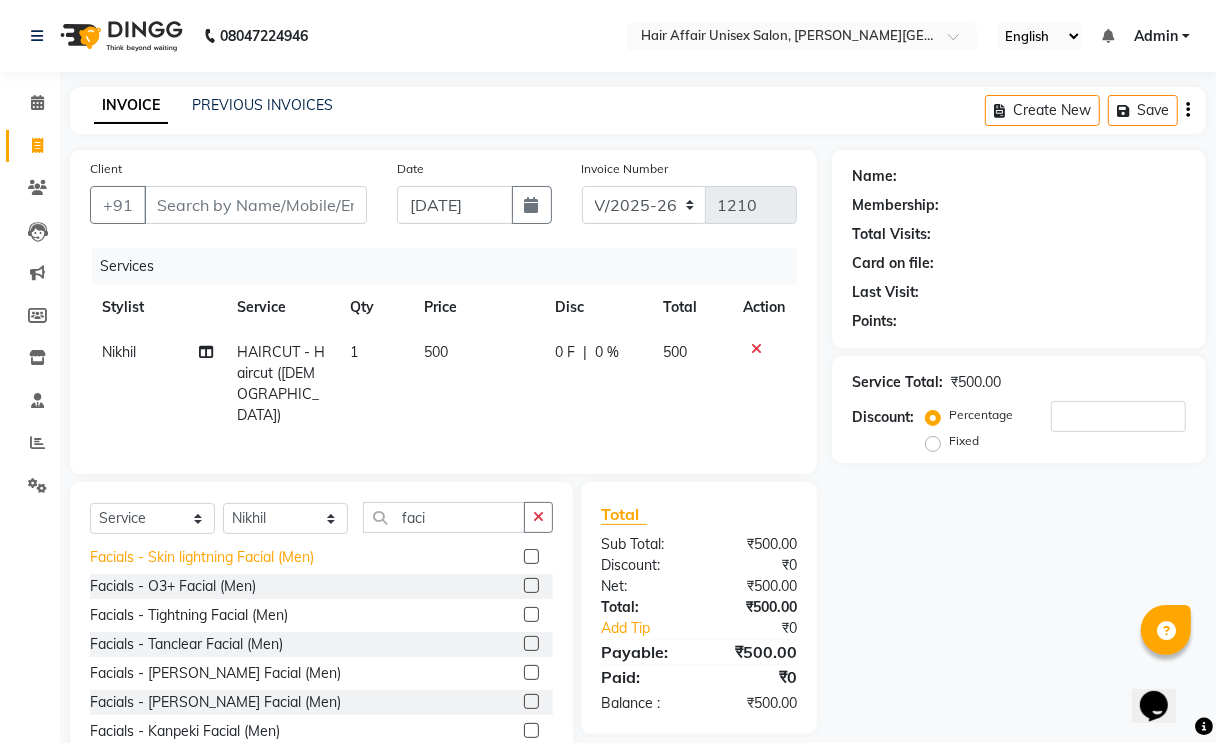 scroll, scrollTop: 250, scrollLeft: 0, axis: vertical 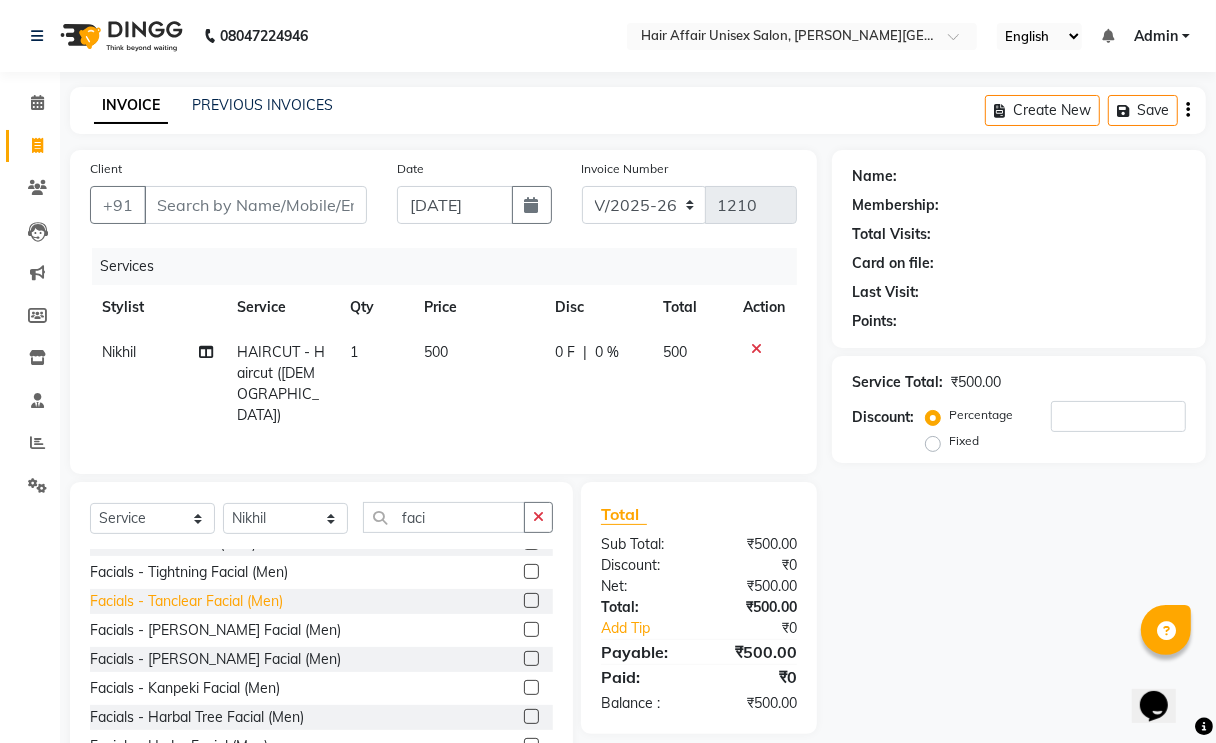 click on "Facials - Tanclear Facial  (Men)" 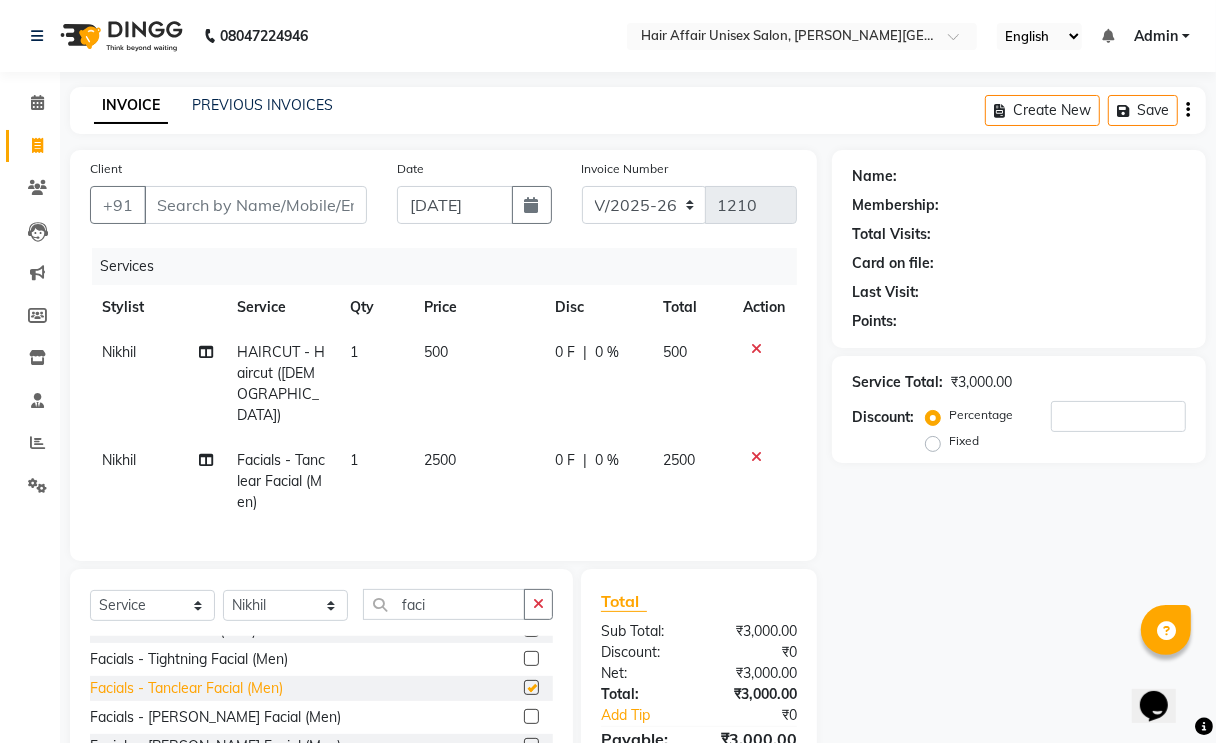 checkbox on "false" 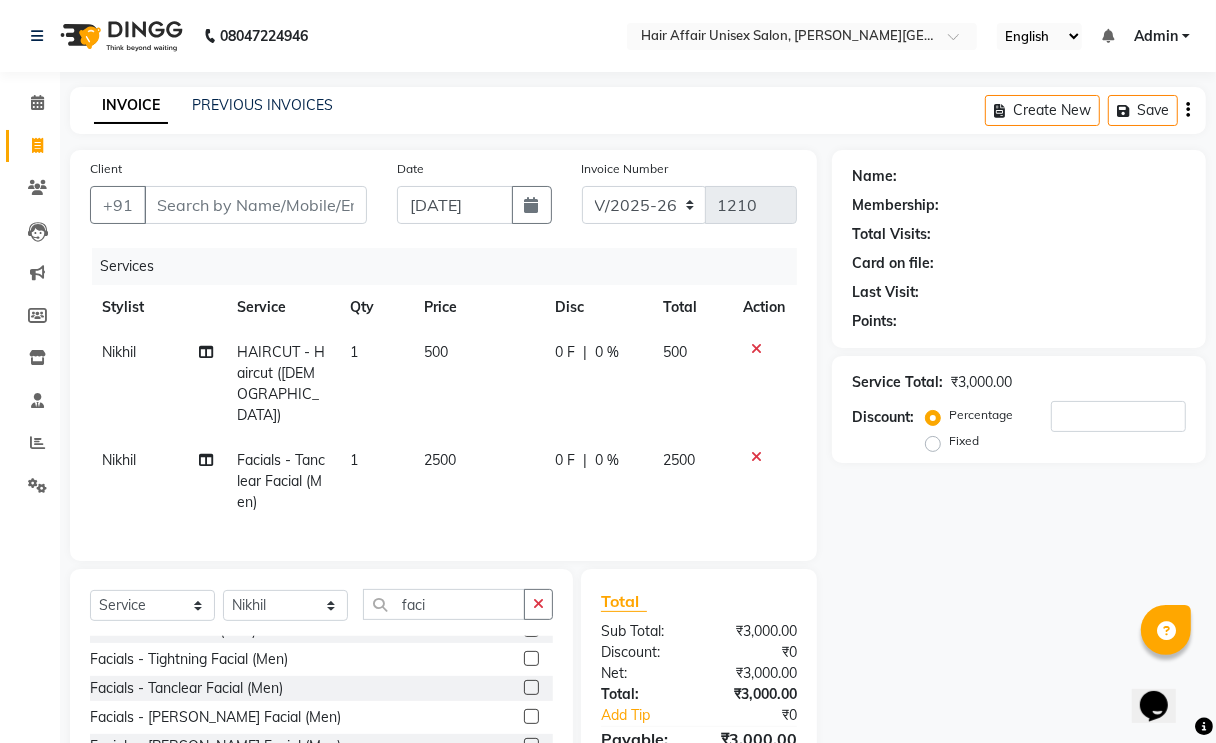click 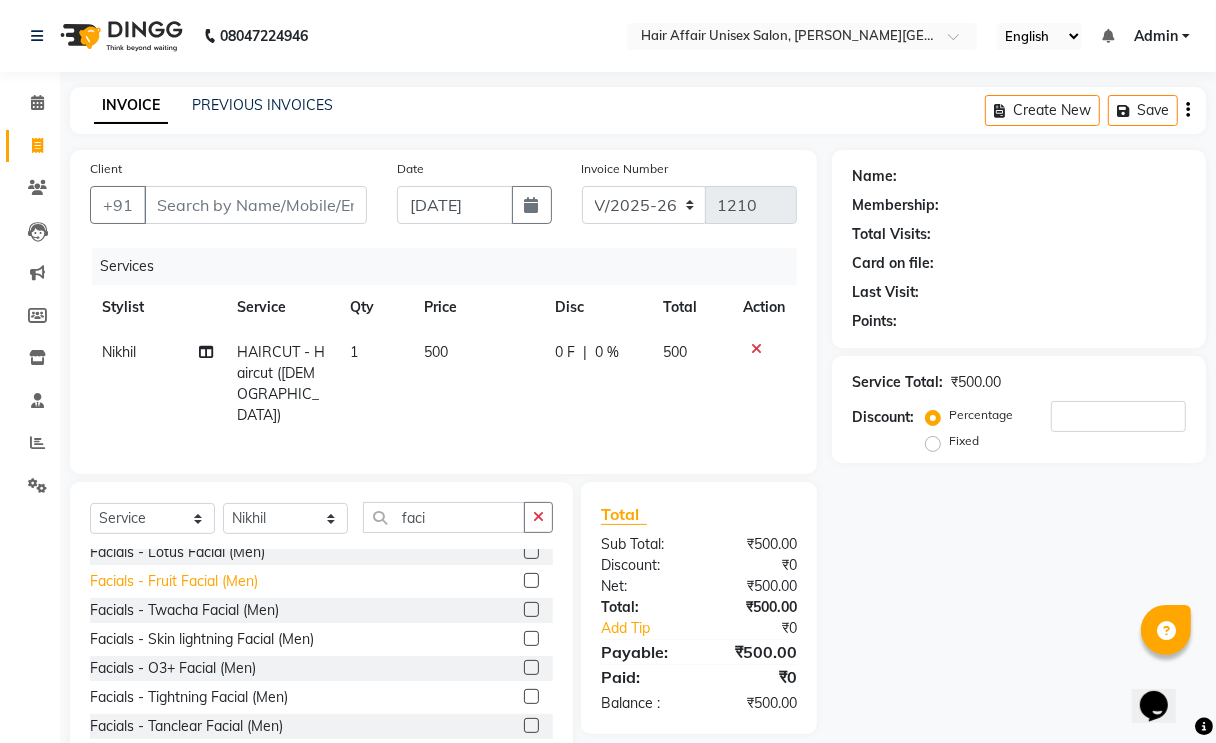 scroll, scrollTop: 250, scrollLeft: 0, axis: vertical 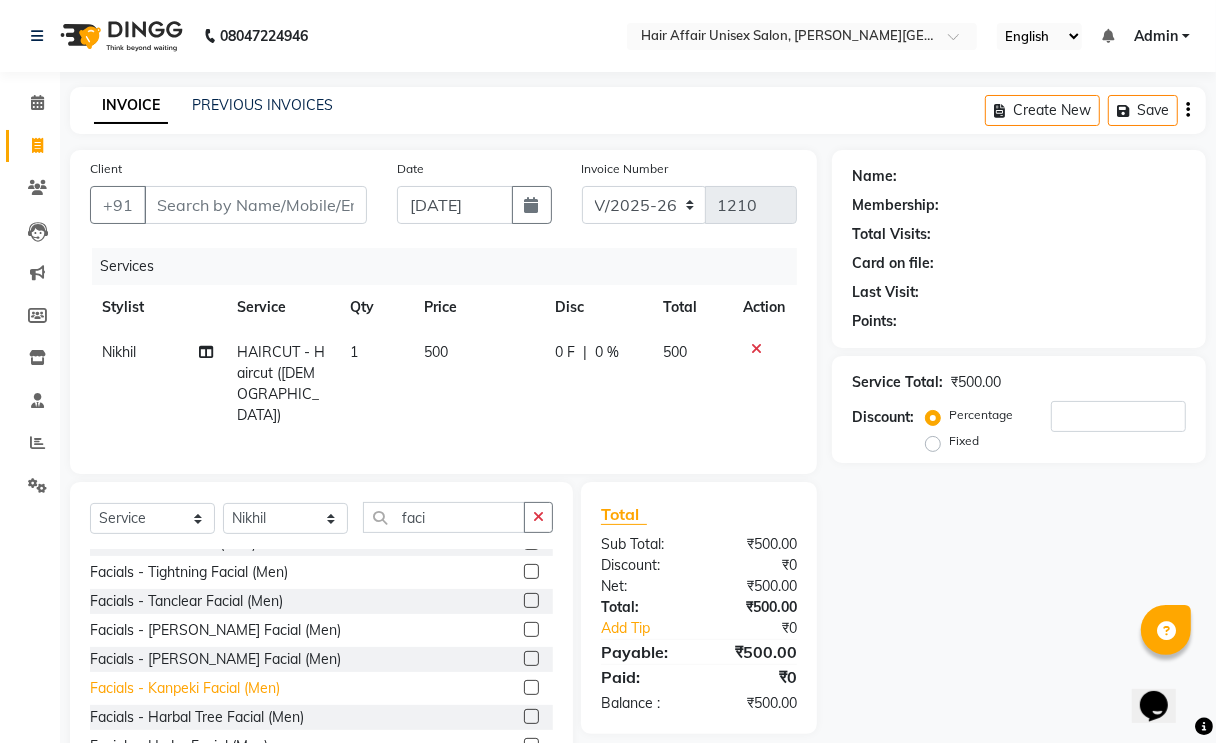 click on "Facials - Kanpeki Facial  (Men)" 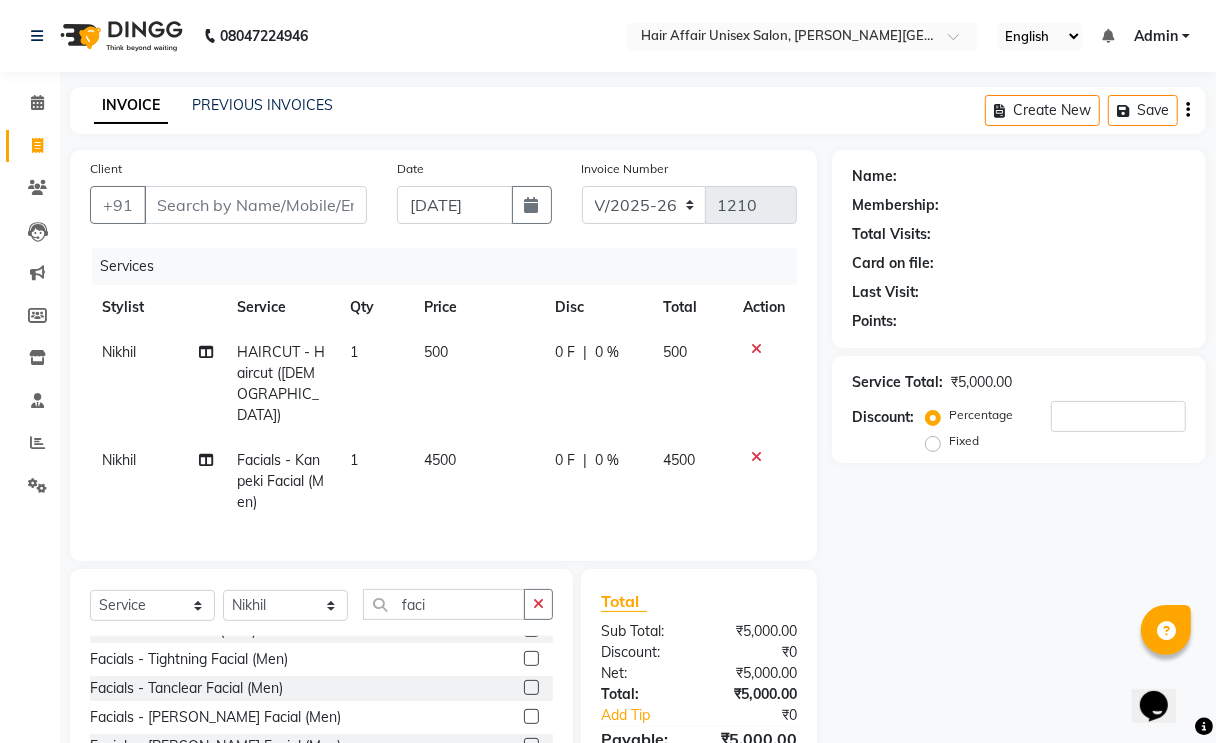 checkbox on "false" 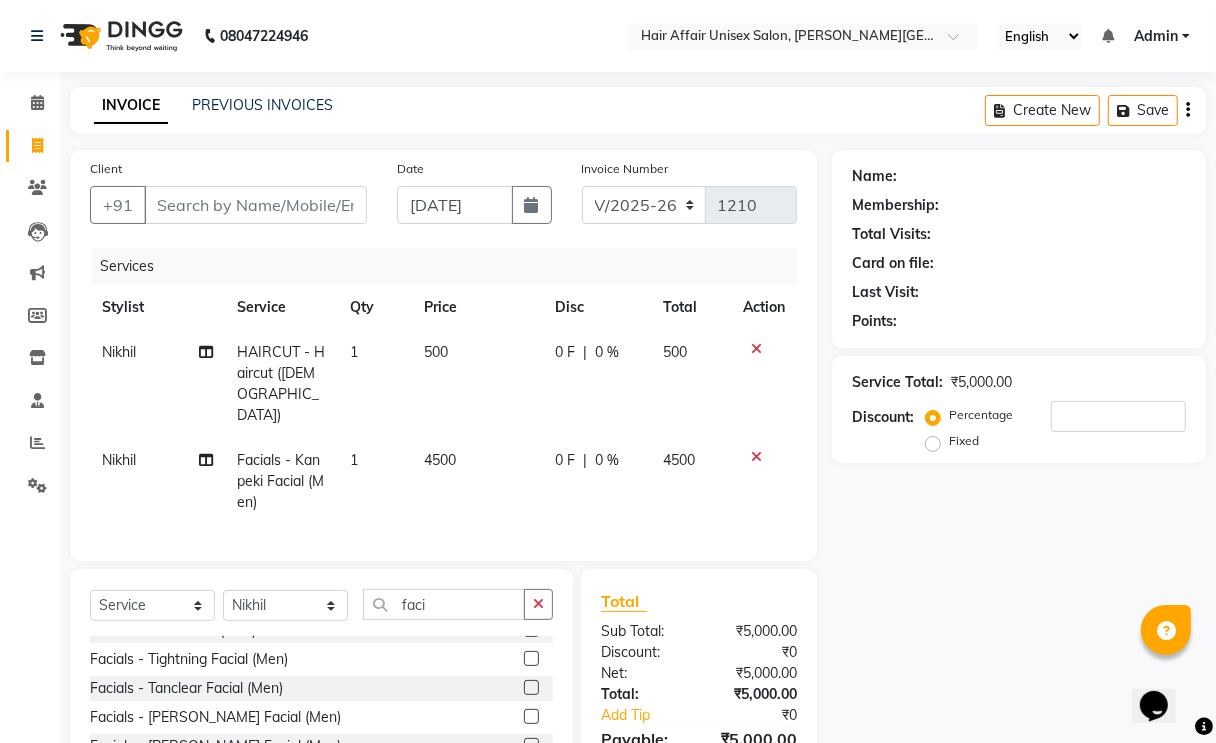 click 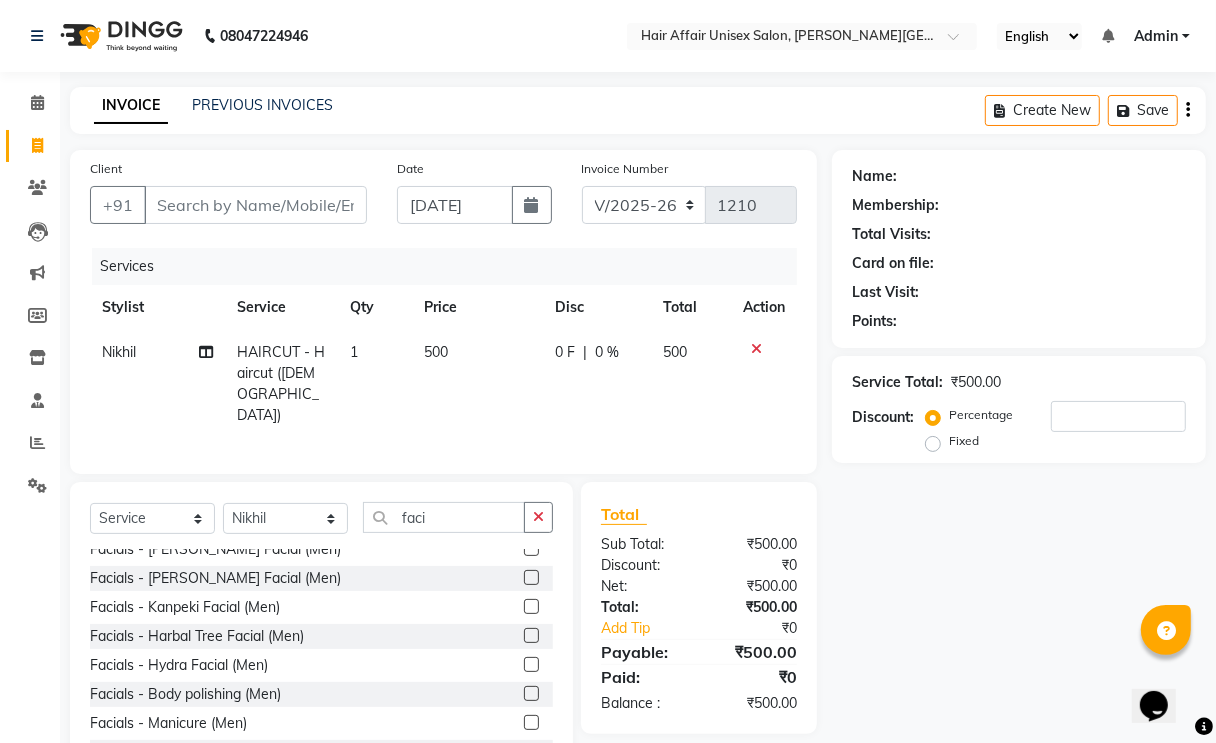 scroll, scrollTop: 375, scrollLeft: 0, axis: vertical 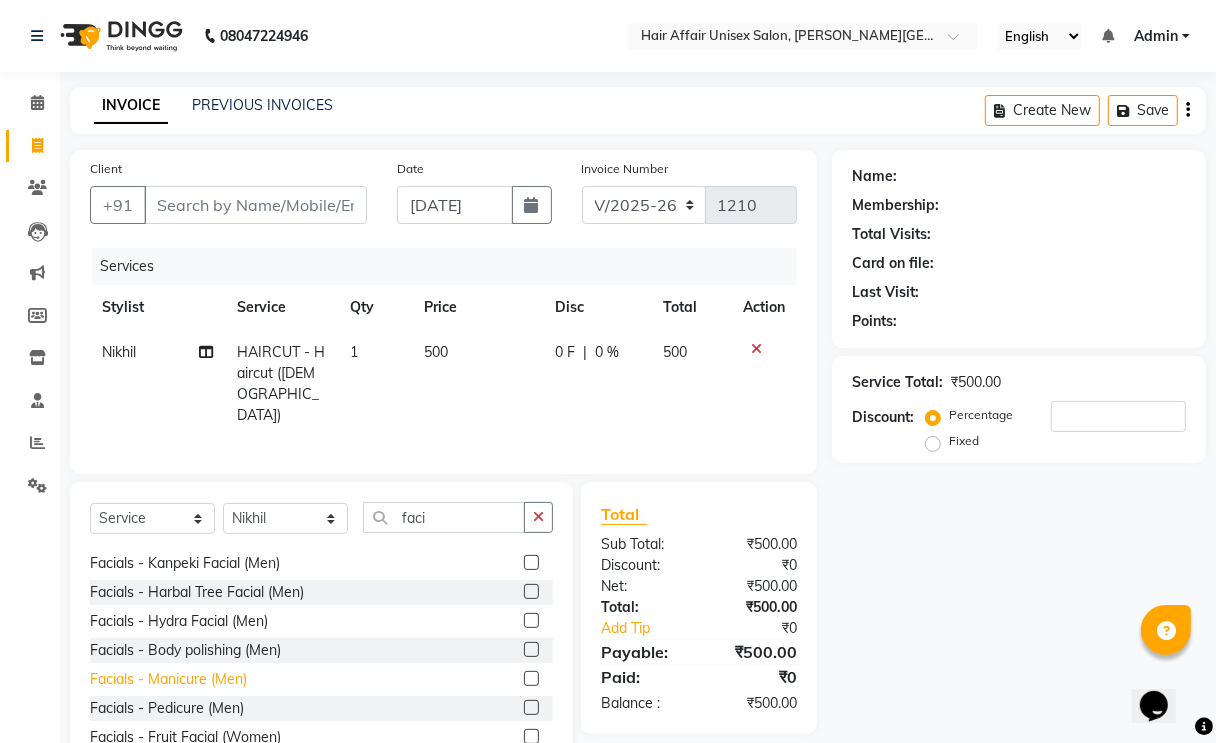 click on "Facials - Manicure  (Men)" 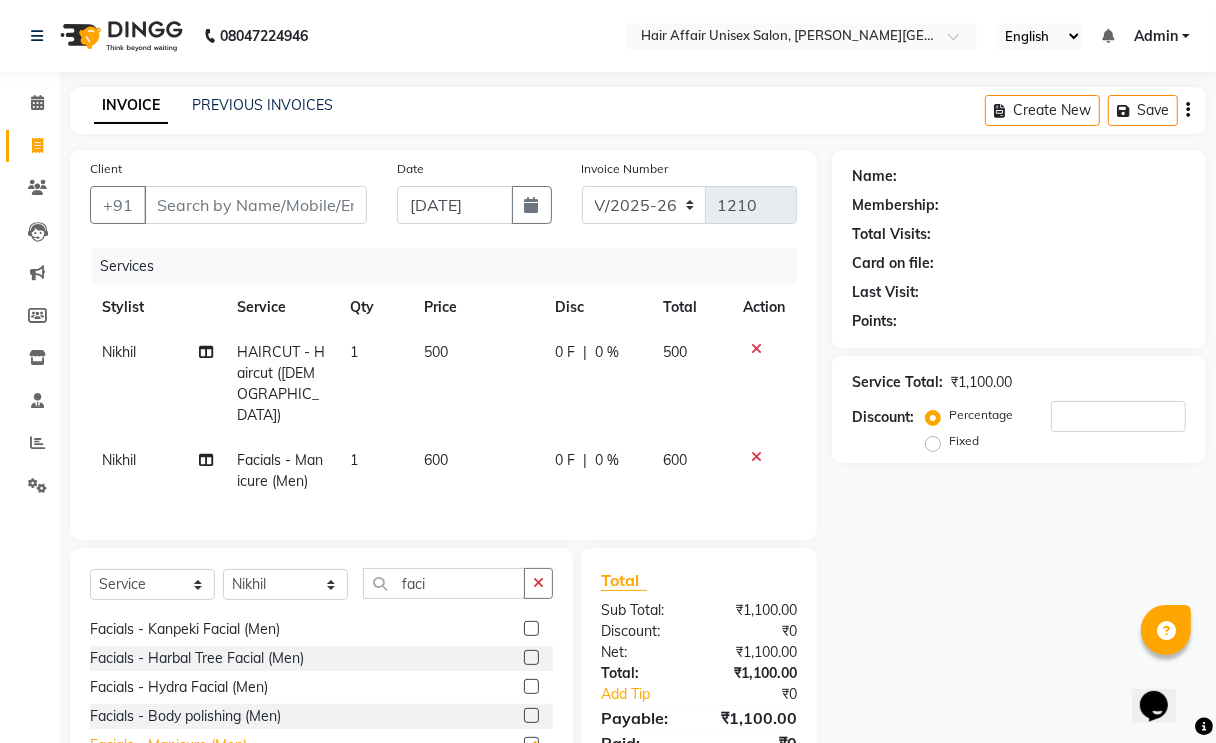 checkbox on "false" 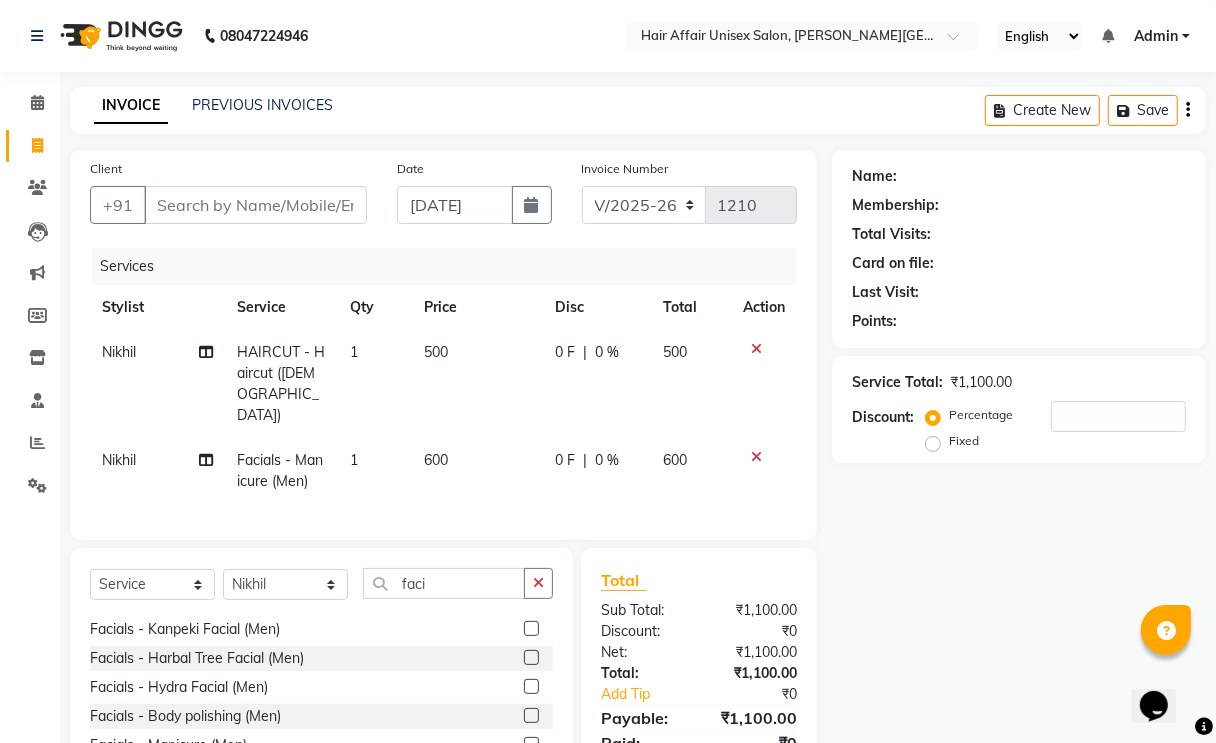 click 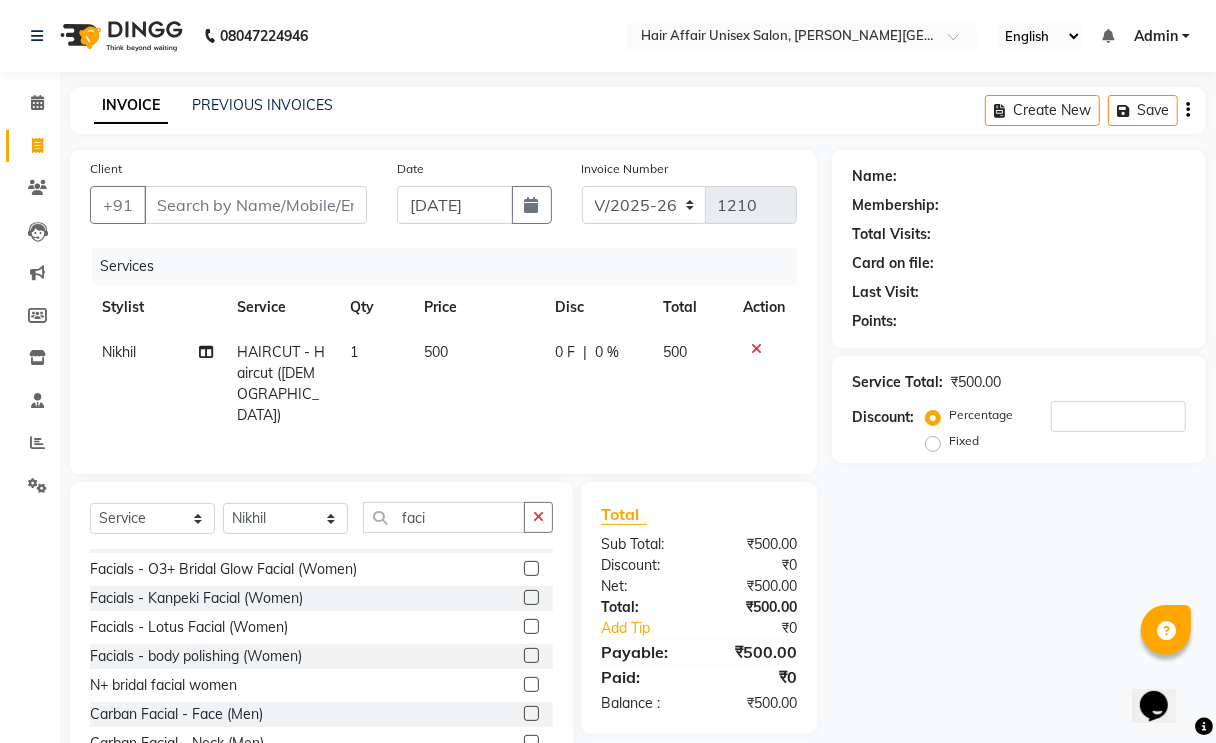 scroll, scrollTop: 875, scrollLeft: 0, axis: vertical 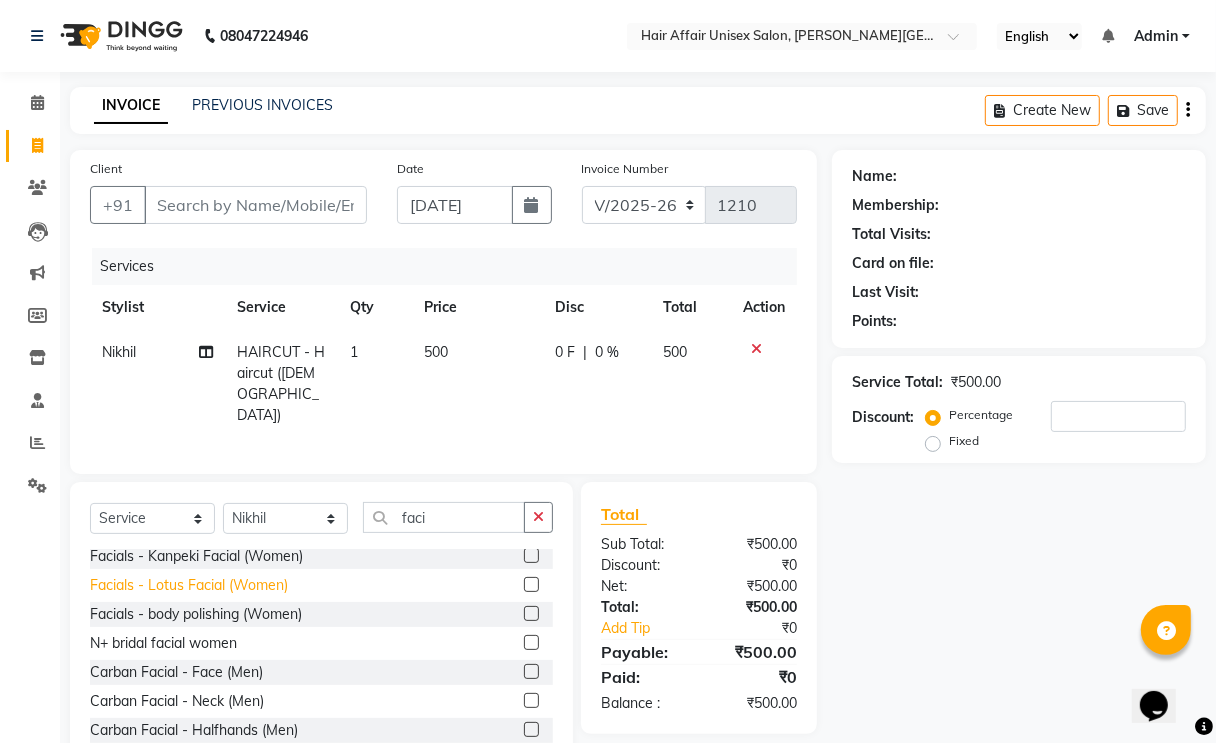 click on "Facials - Lotus Facial  (Women)" 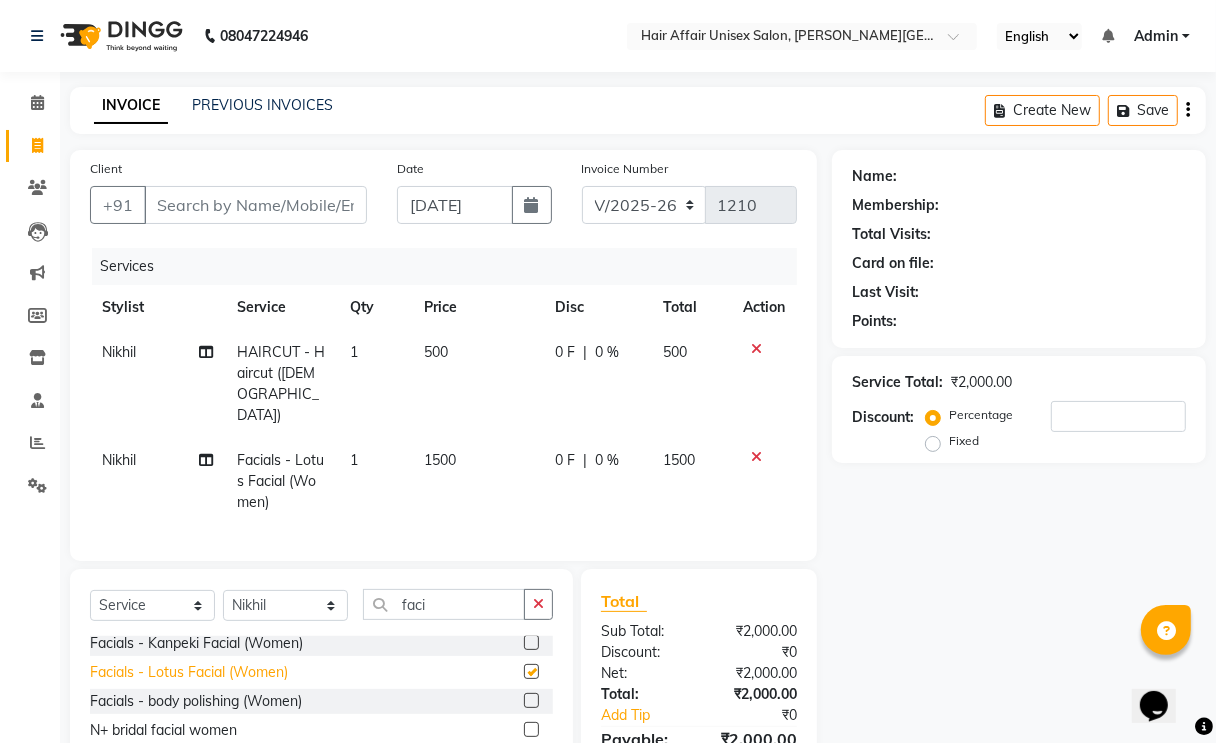 checkbox on "false" 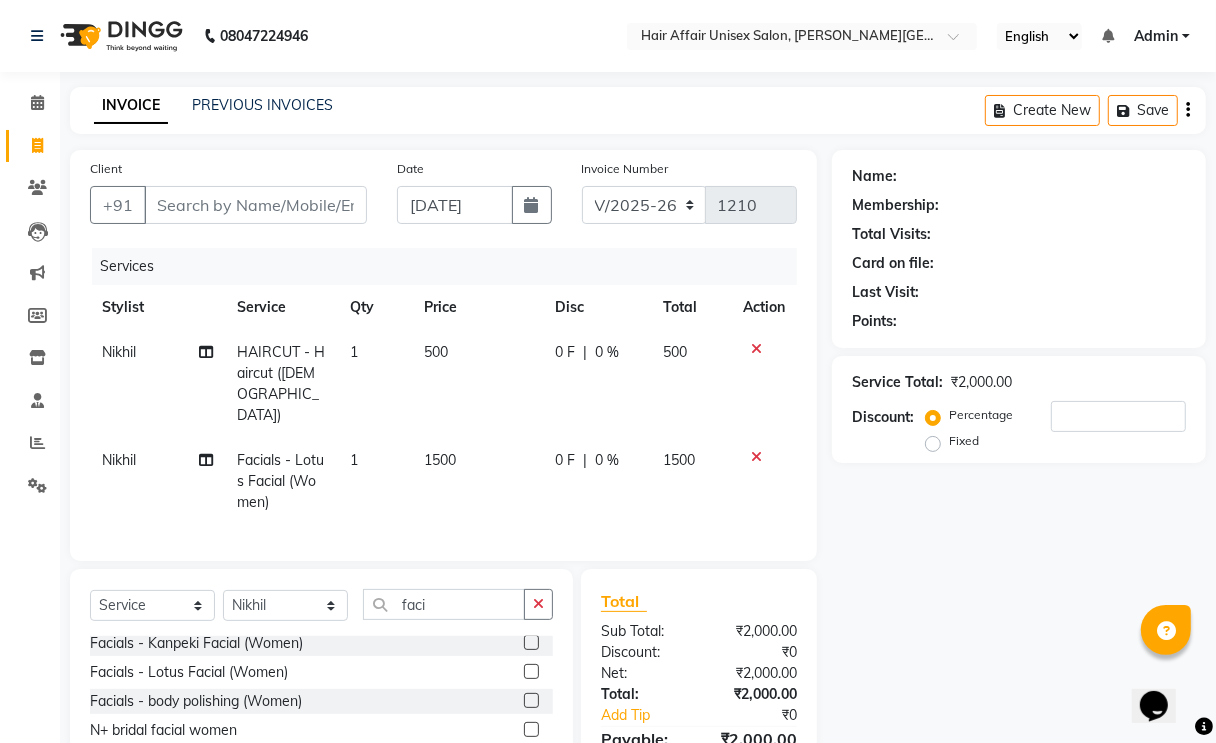 click 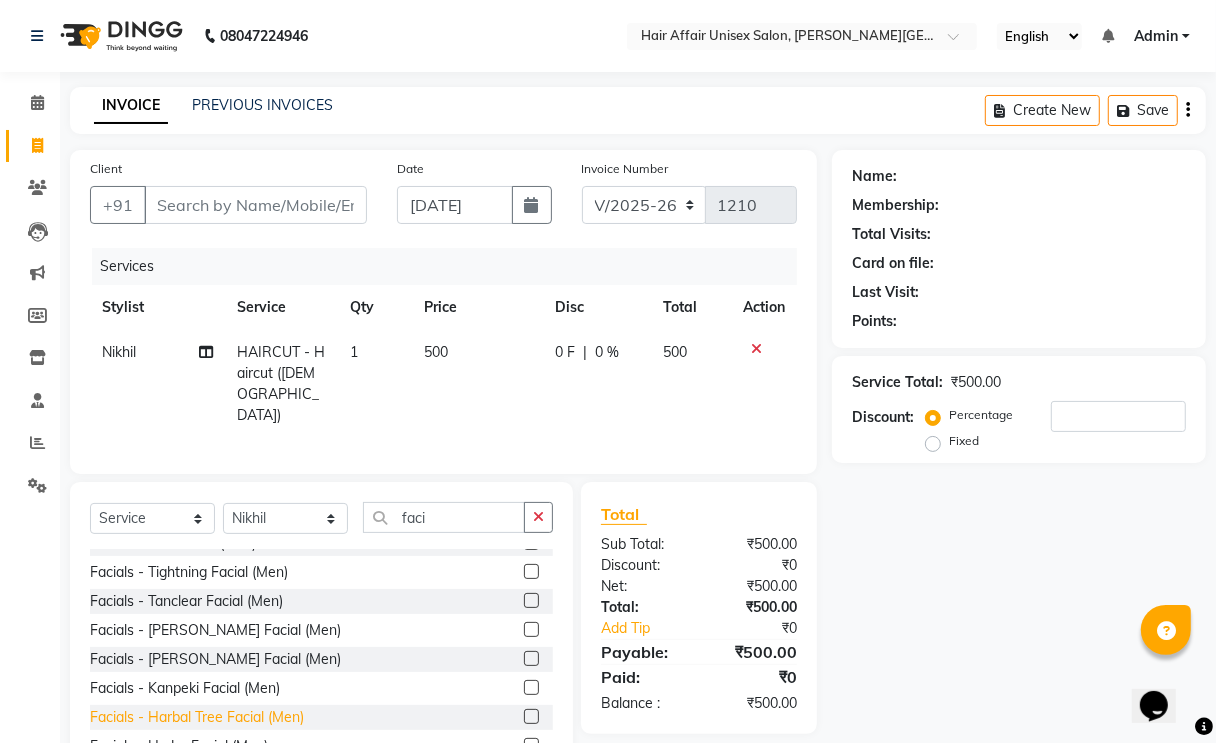 scroll, scrollTop: 125, scrollLeft: 0, axis: vertical 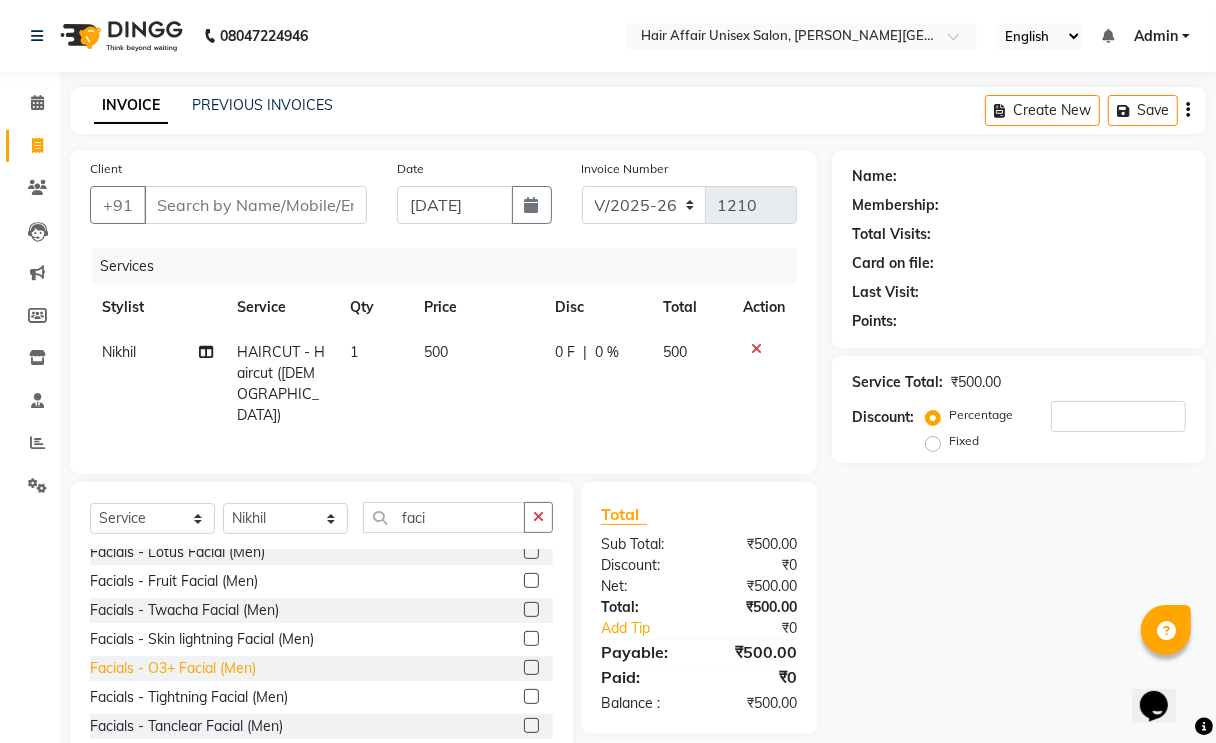 click on "Facials - O3+ Facial  (Men)" 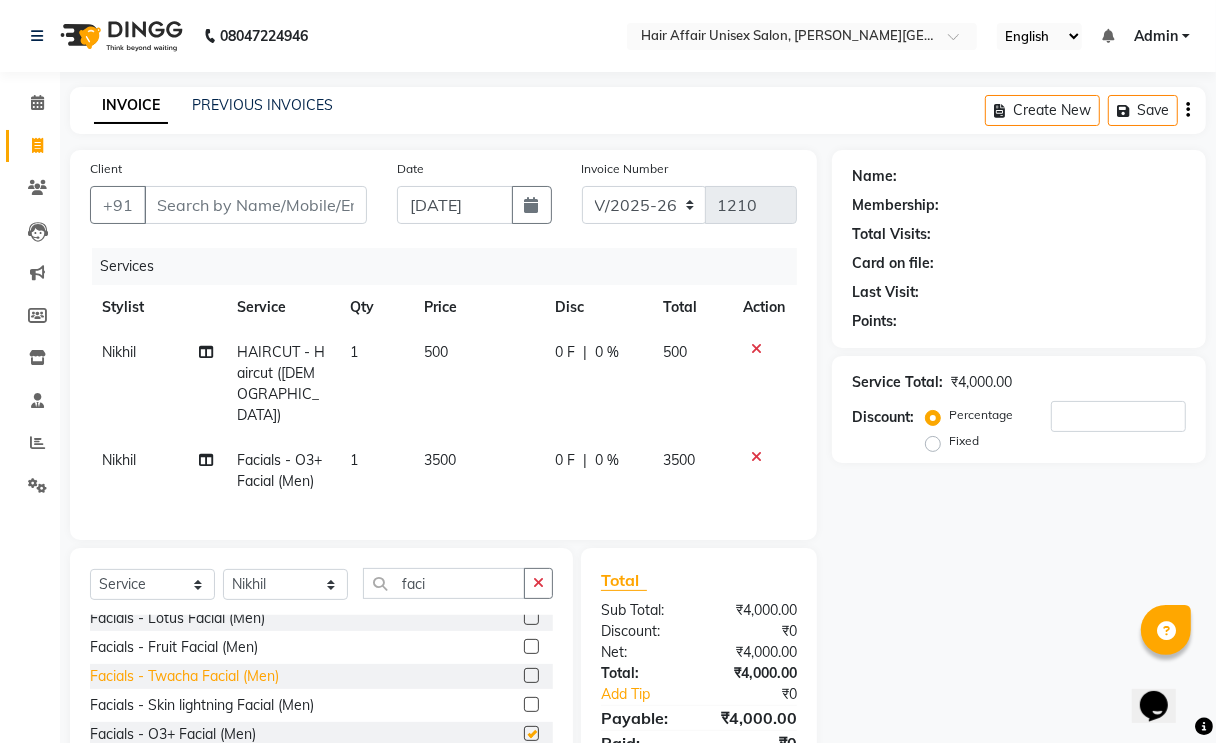 checkbox on "false" 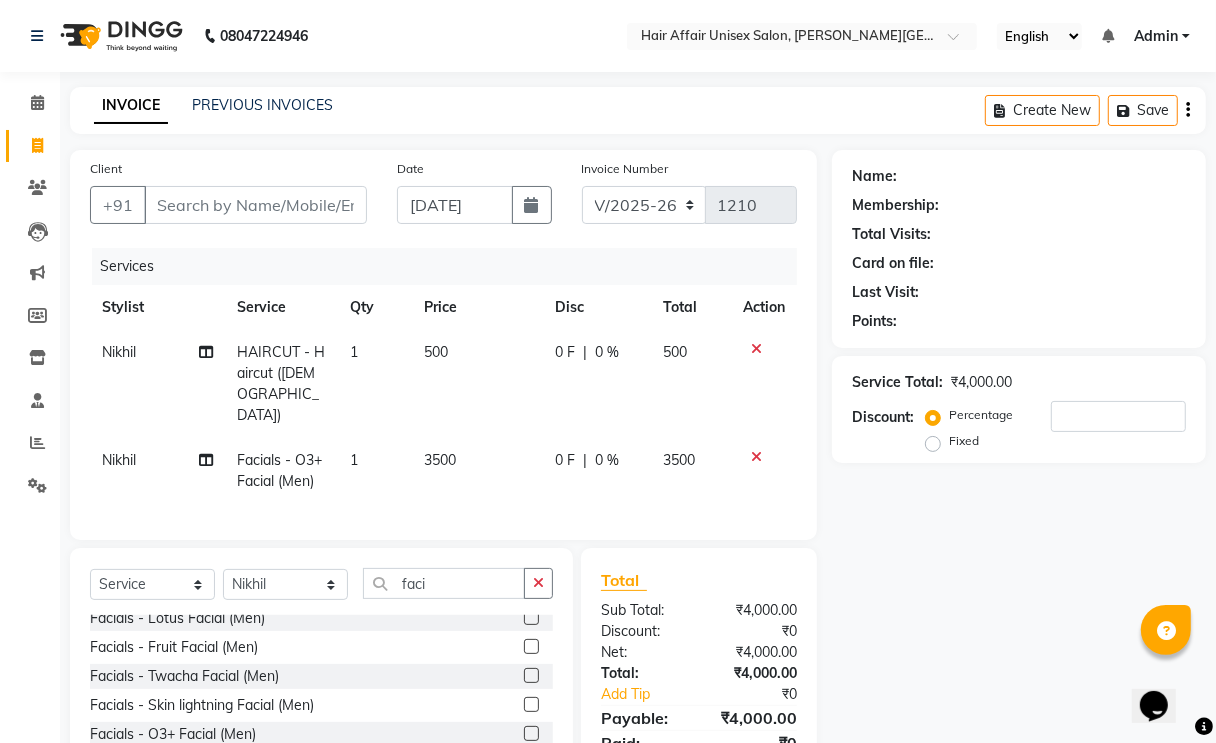 click 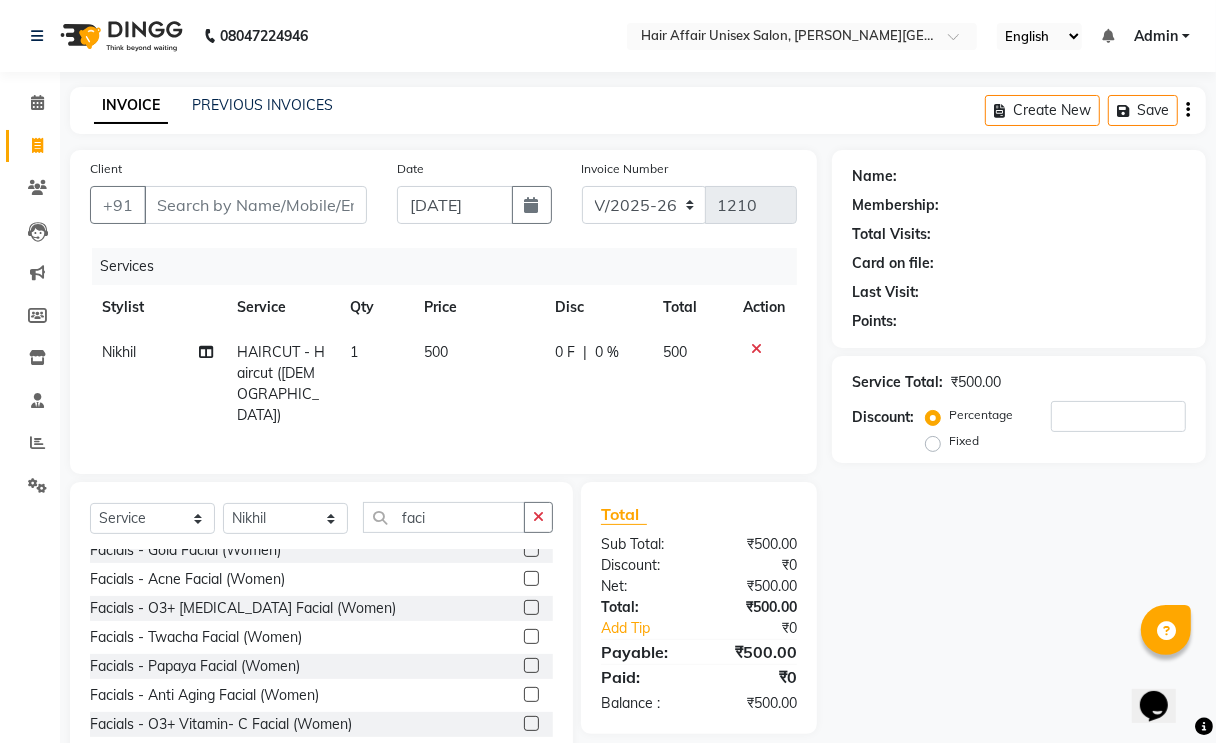 scroll, scrollTop: 625, scrollLeft: 0, axis: vertical 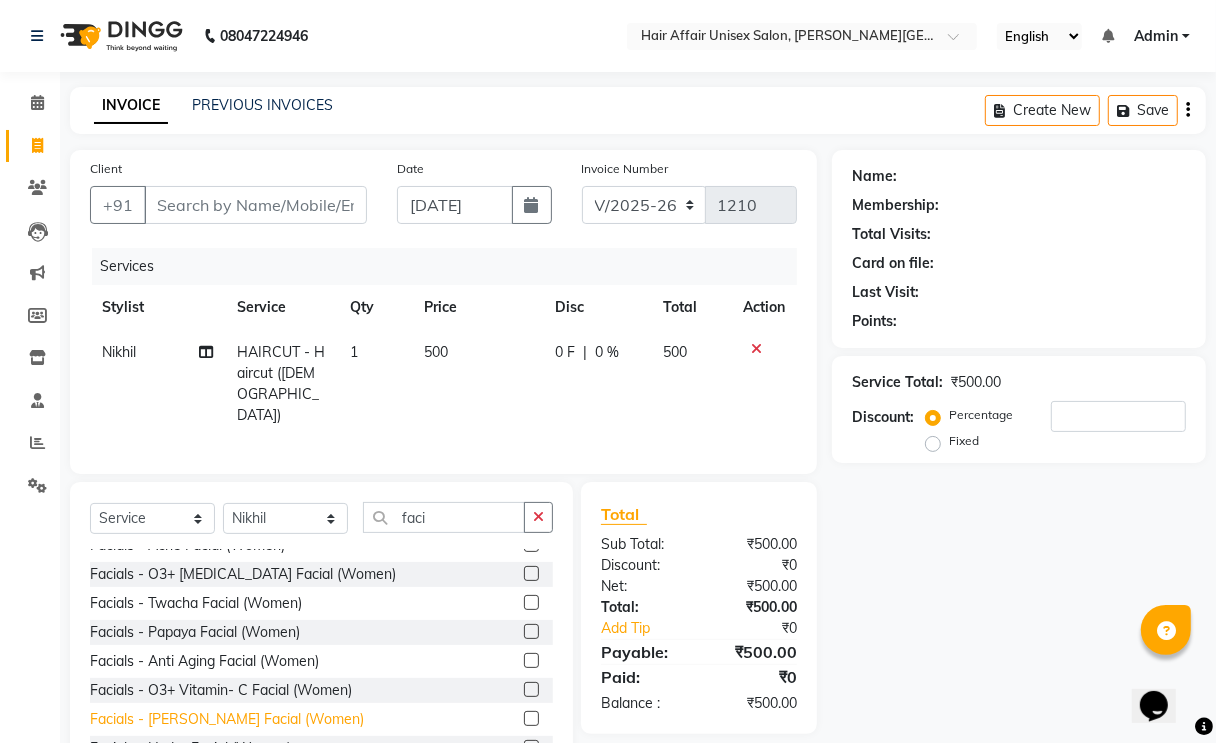 click on "Facials - [PERSON_NAME] Facial  (Women)" 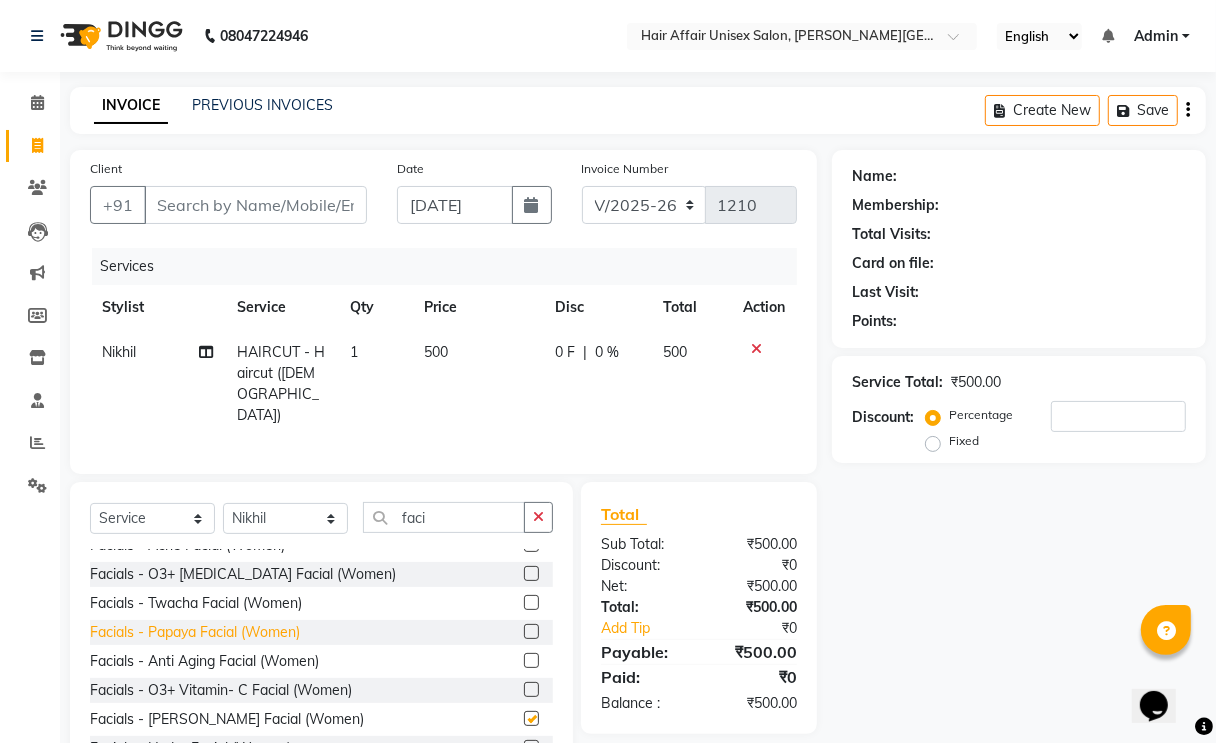checkbox on "true" 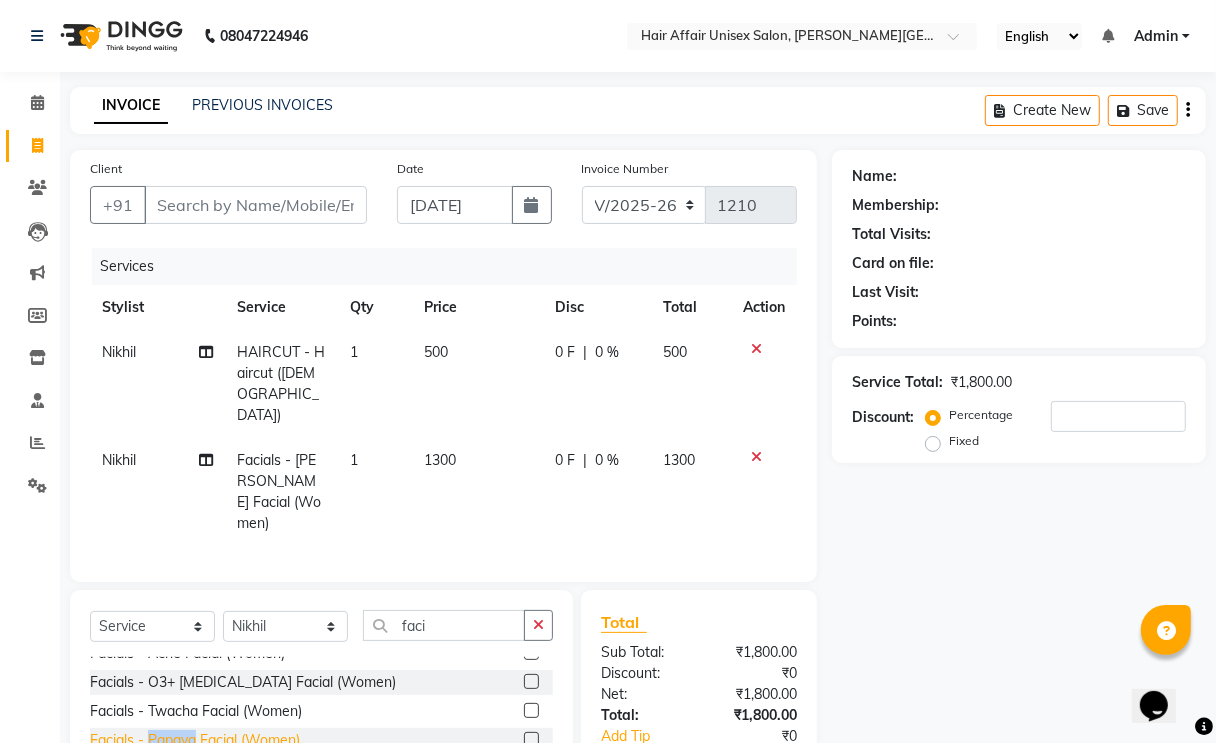click on "Facials - Papaya Facial  (Women)" 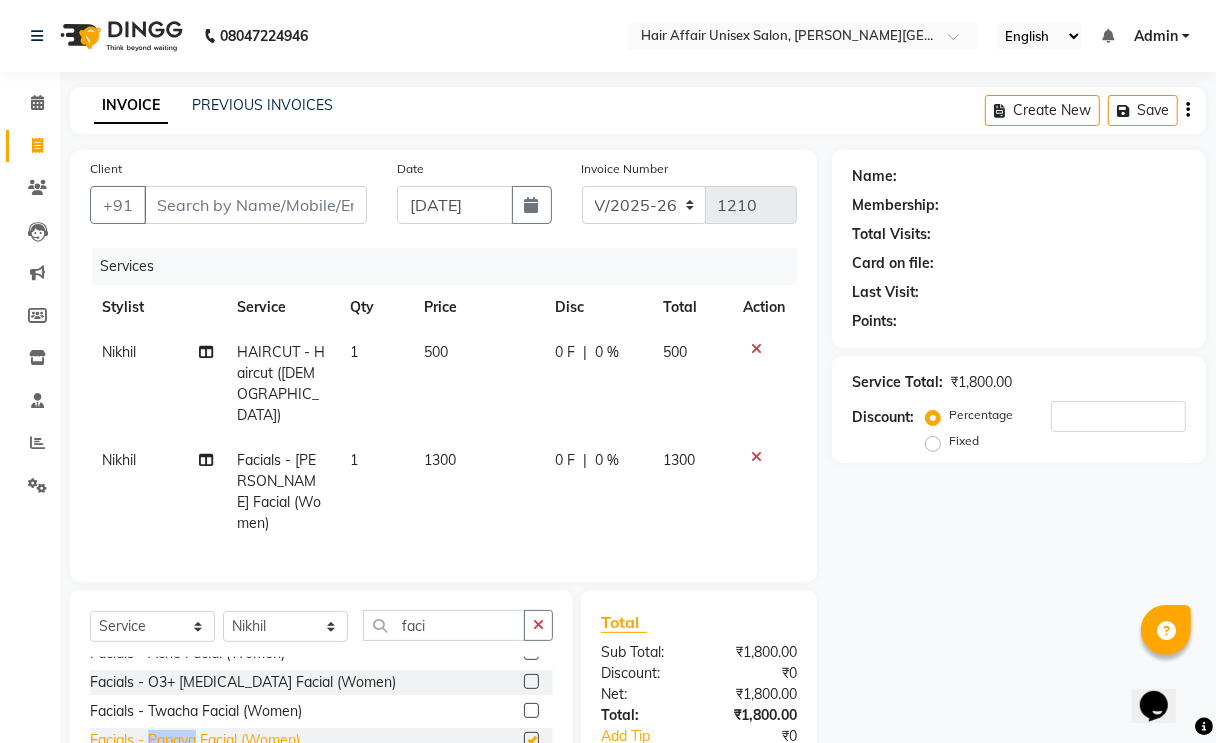 checkbox on "true" 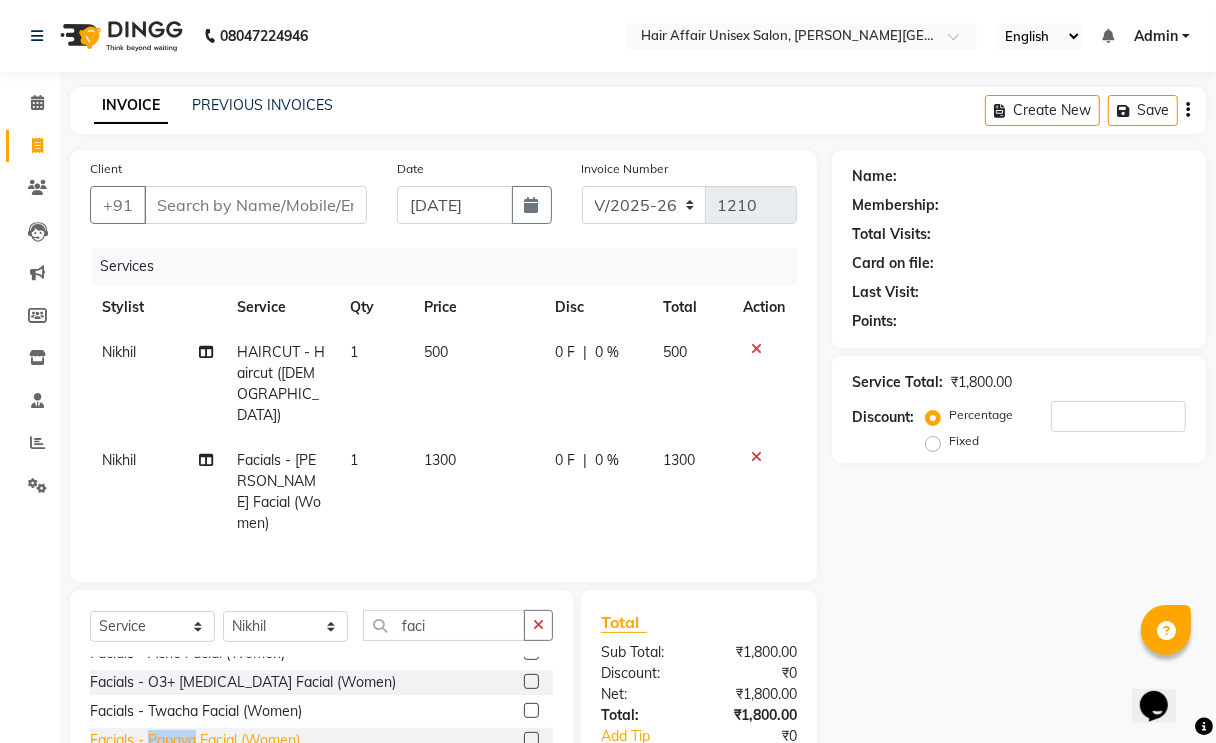 checkbox on "false" 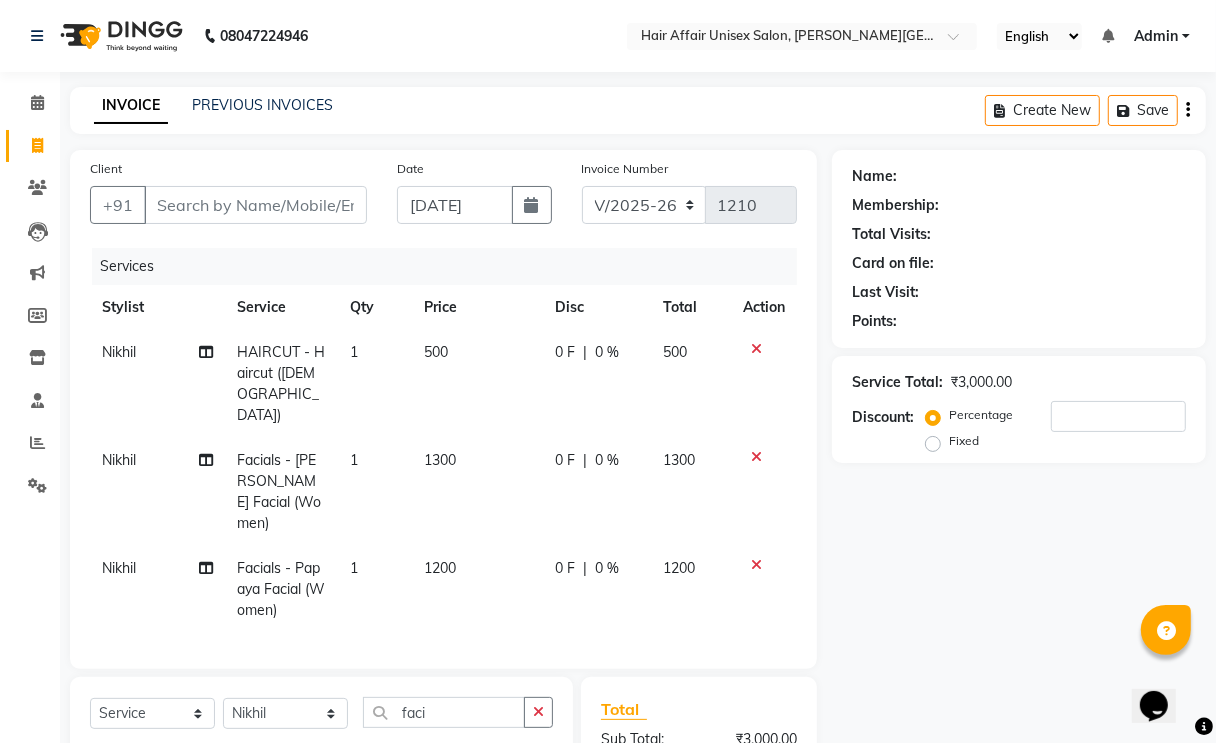 click 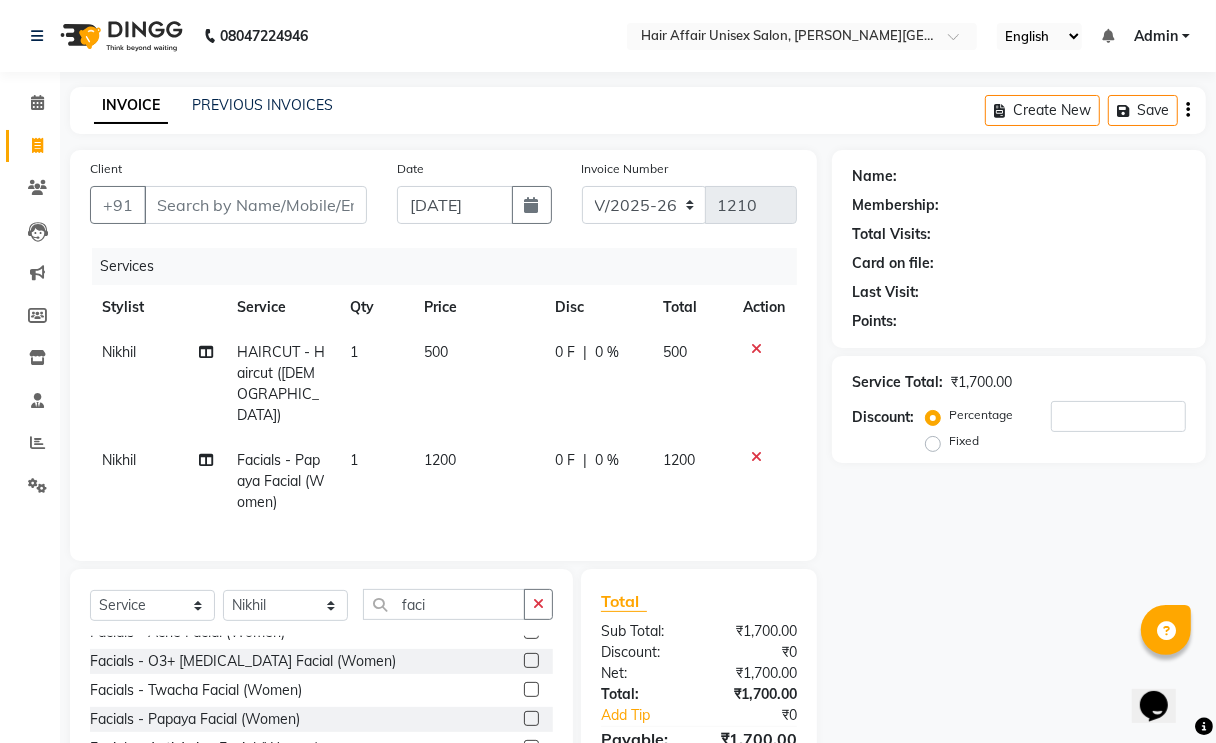 click 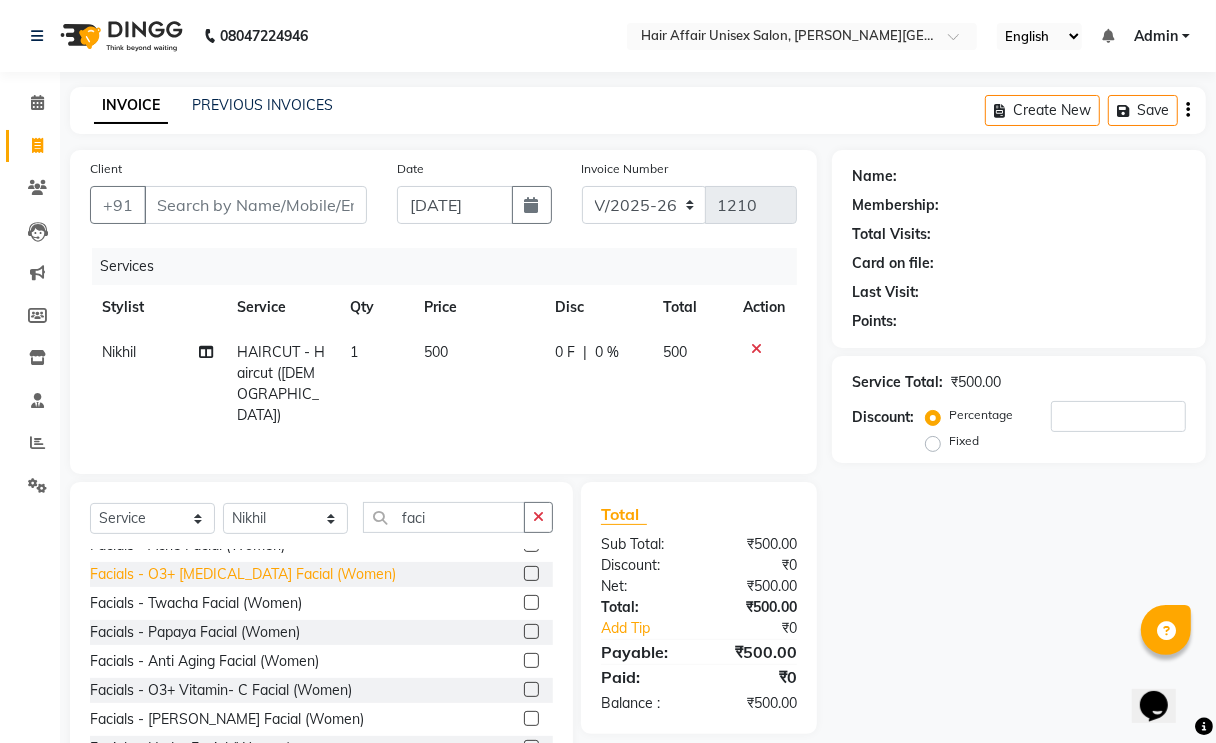click on "Facials - O3+ [MEDICAL_DATA] Facial  (Women)" 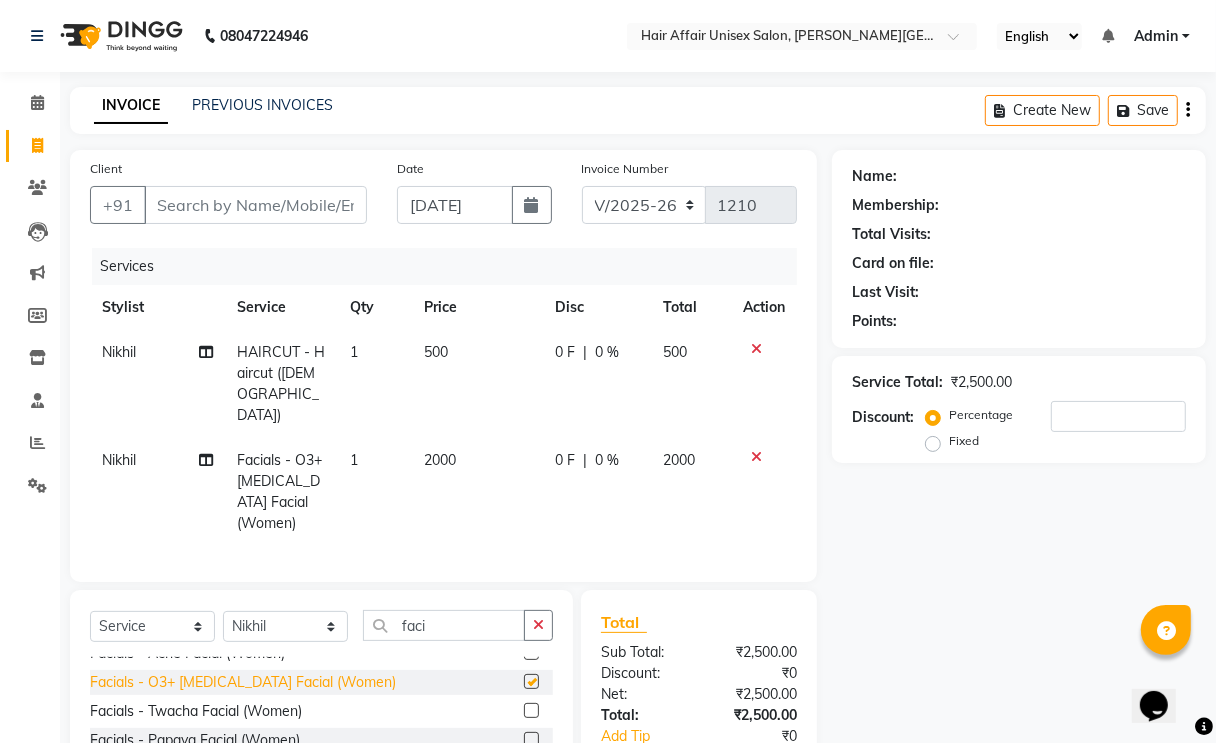checkbox on "false" 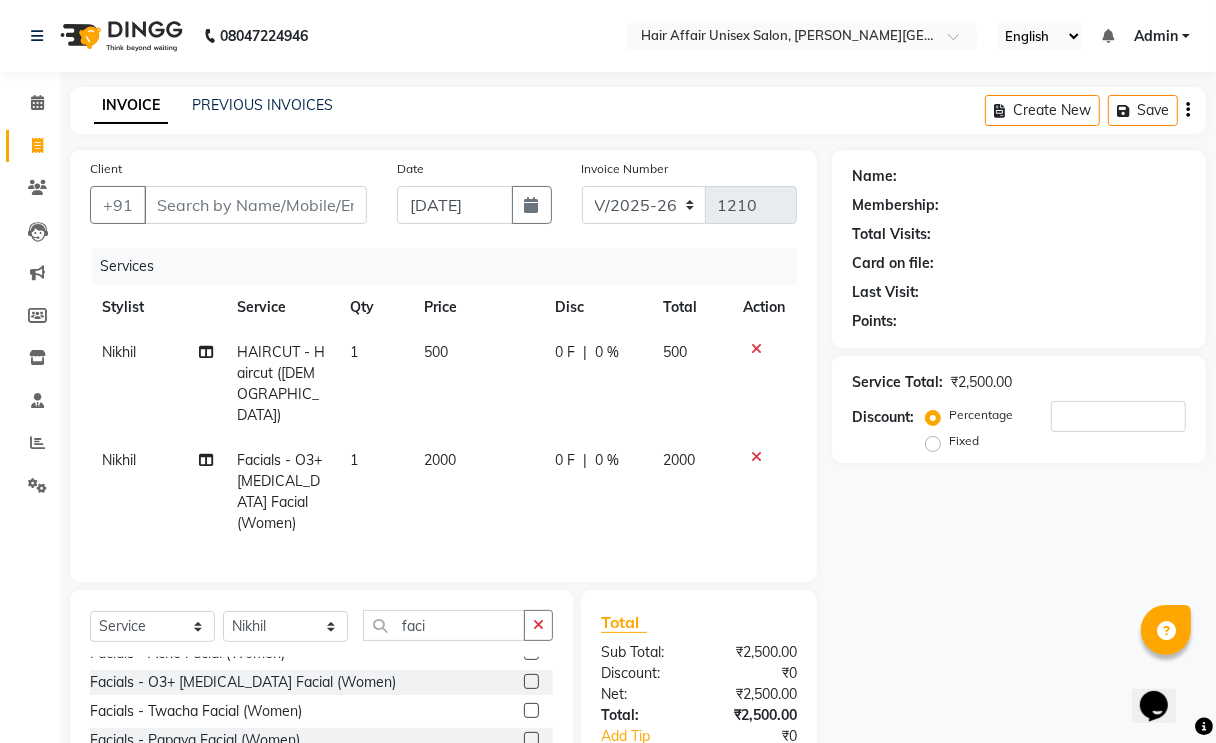click 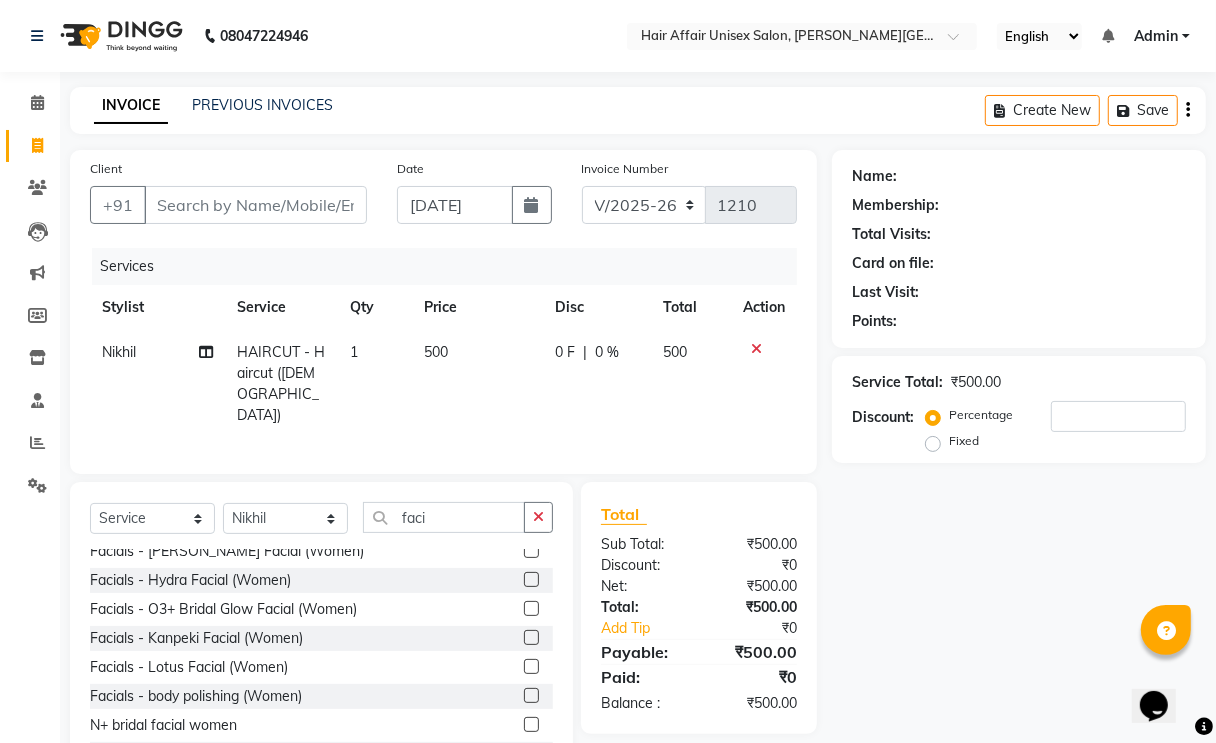 scroll, scrollTop: 750, scrollLeft: 0, axis: vertical 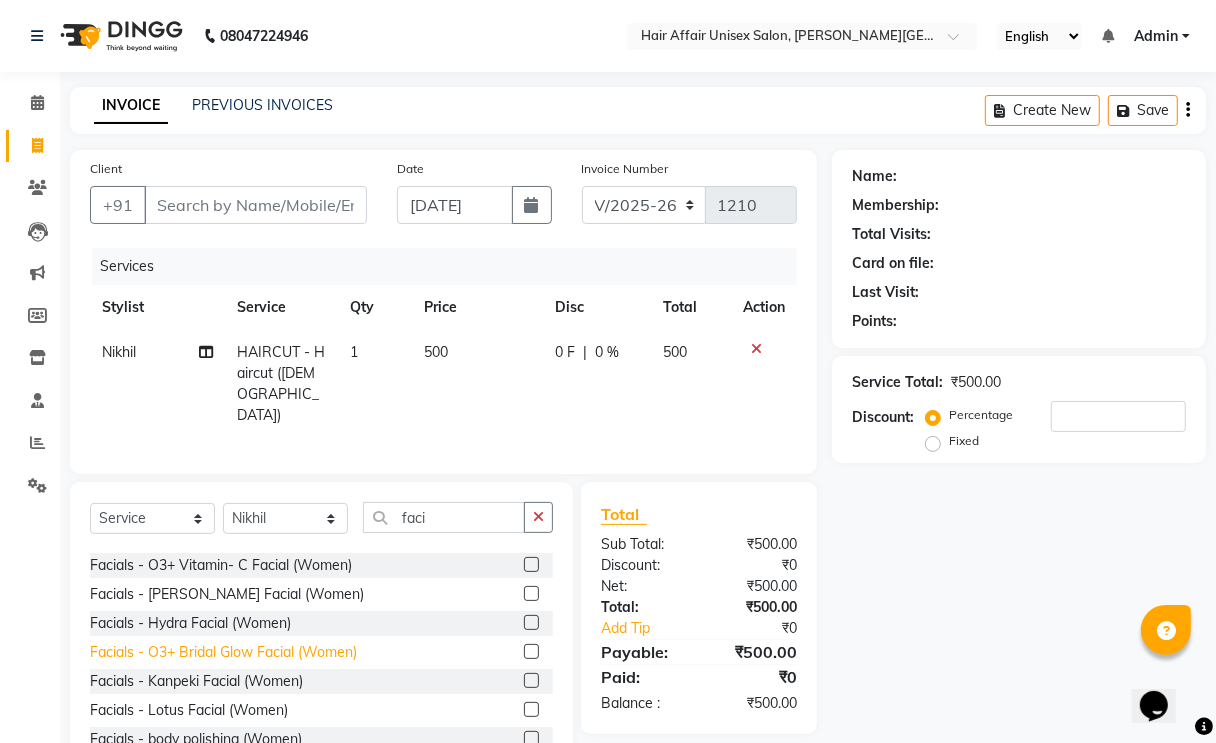 click on "Facials - O3+ Bridal Glow Facial  (Women)" 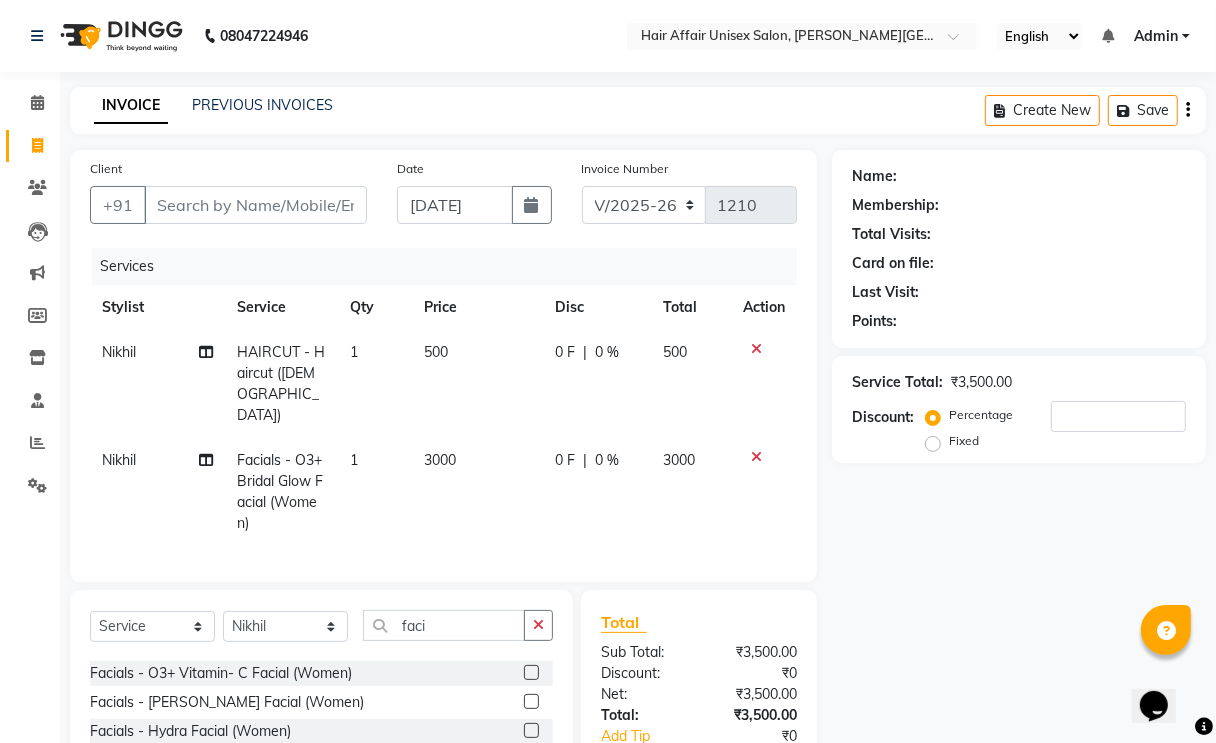 checkbox on "false" 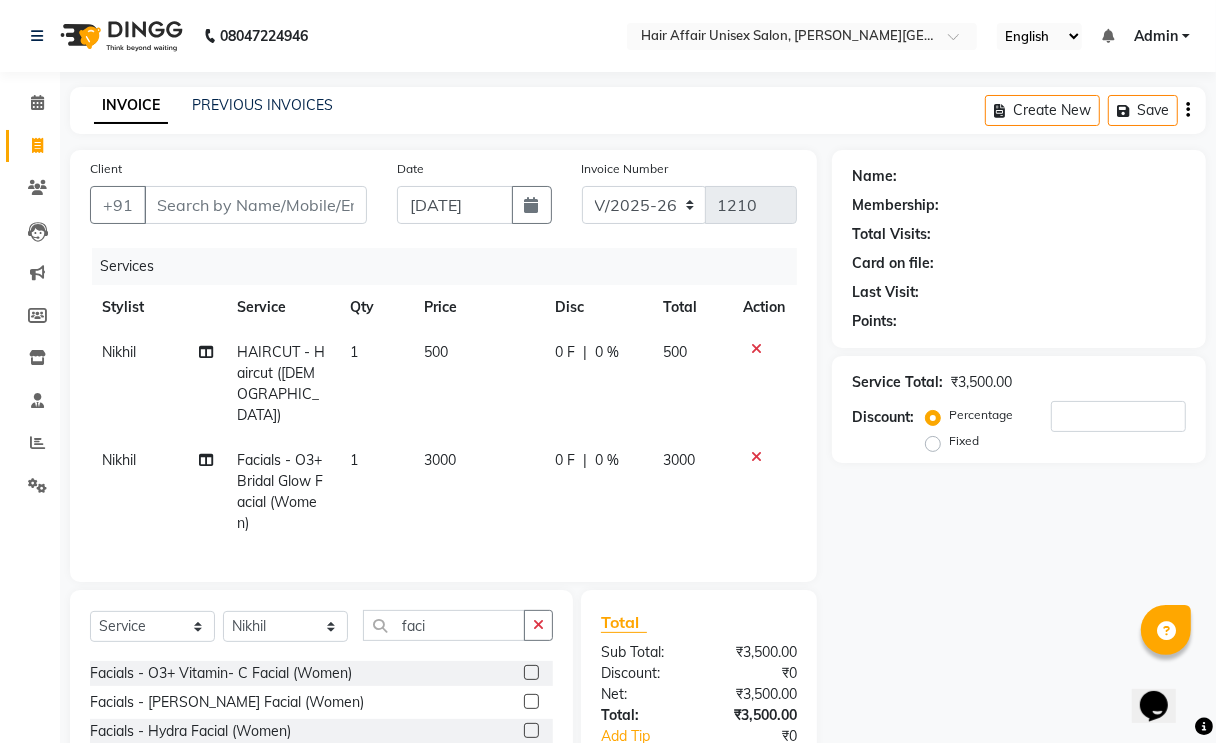 drag, startPoint x: 756, startPoint y: 431, endPoint x: 758, endPoint y: 441, distance: 10.198039 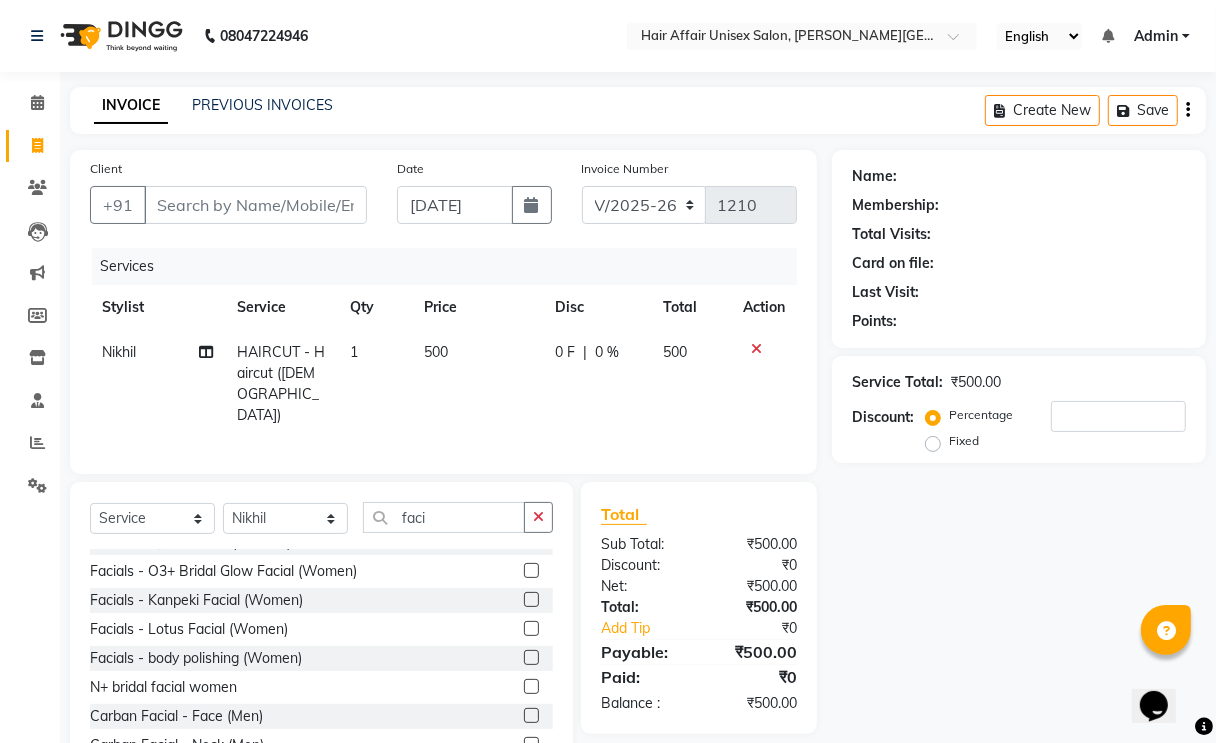 scroll, scrollTop: 875, scrollLeft: 0, axis: vertical 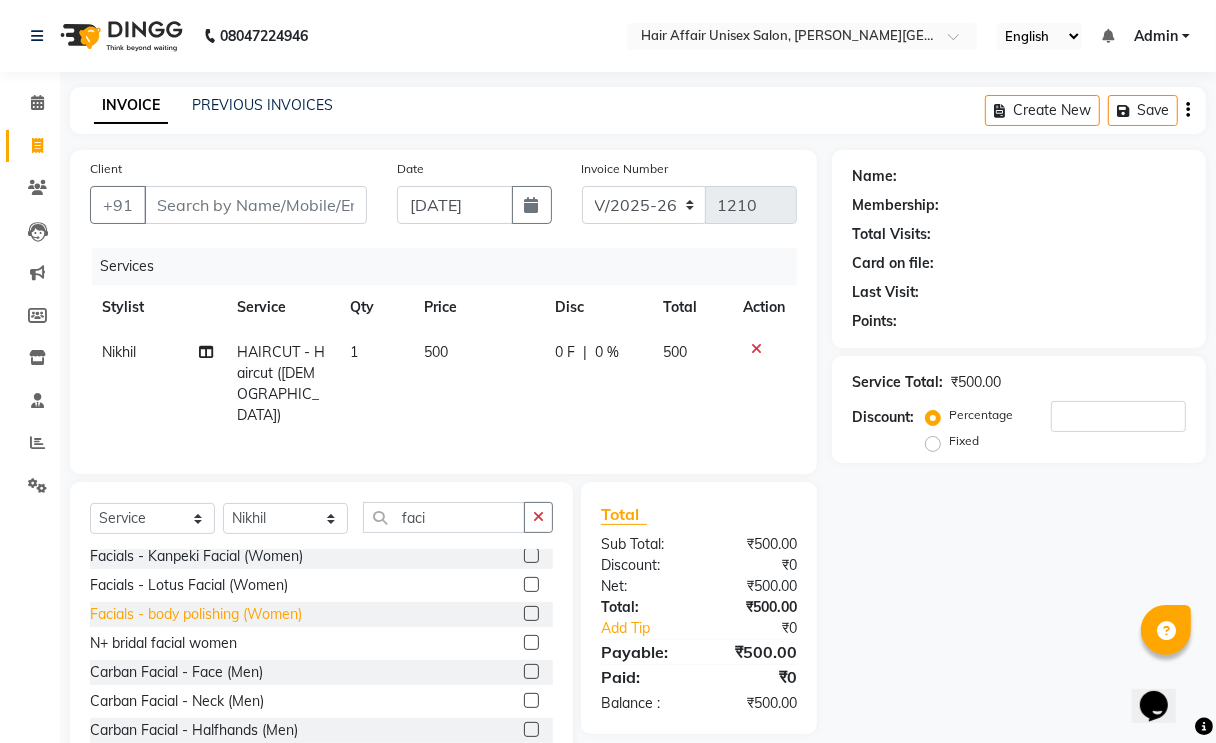 click on "Facials - body polishing (Women)" 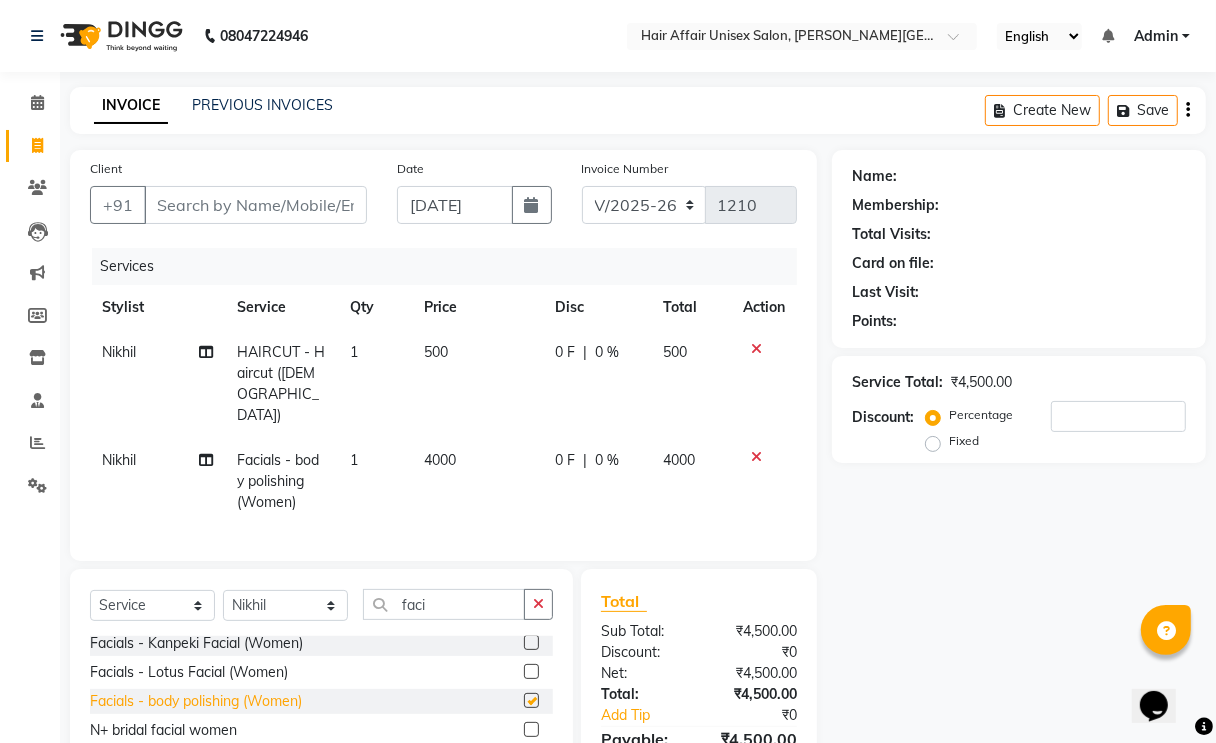 checkbox on "false" 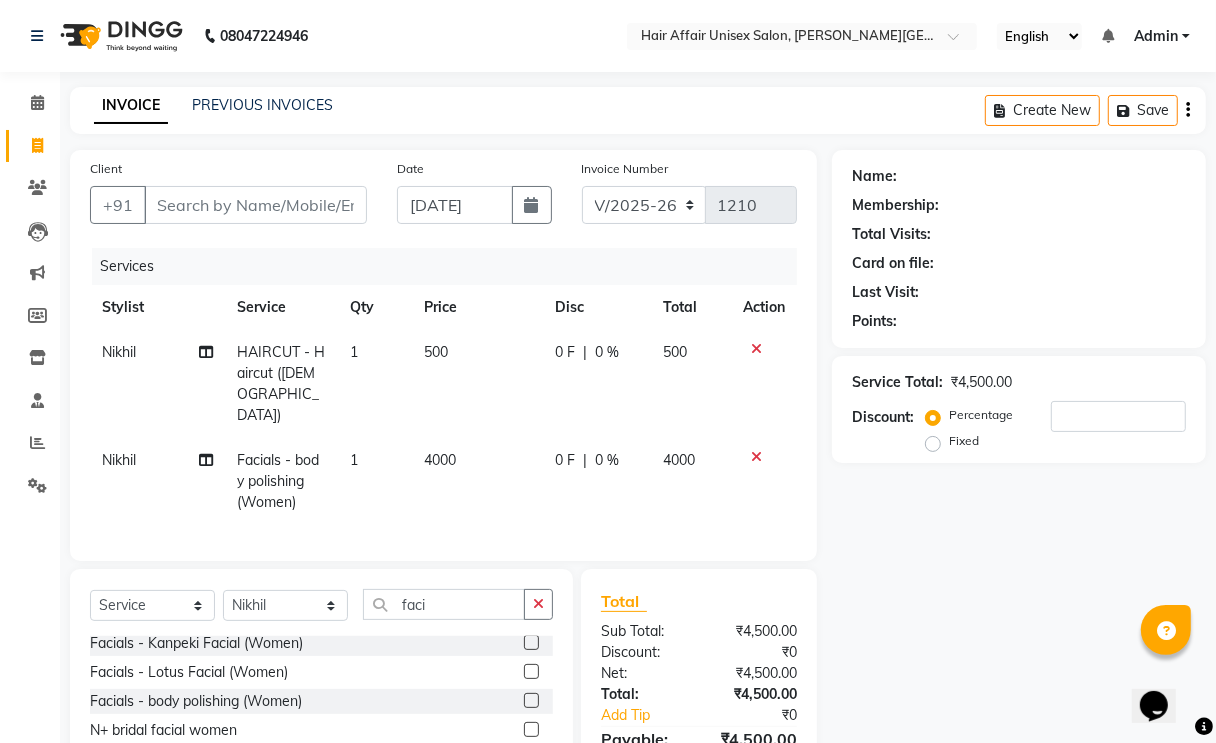 click 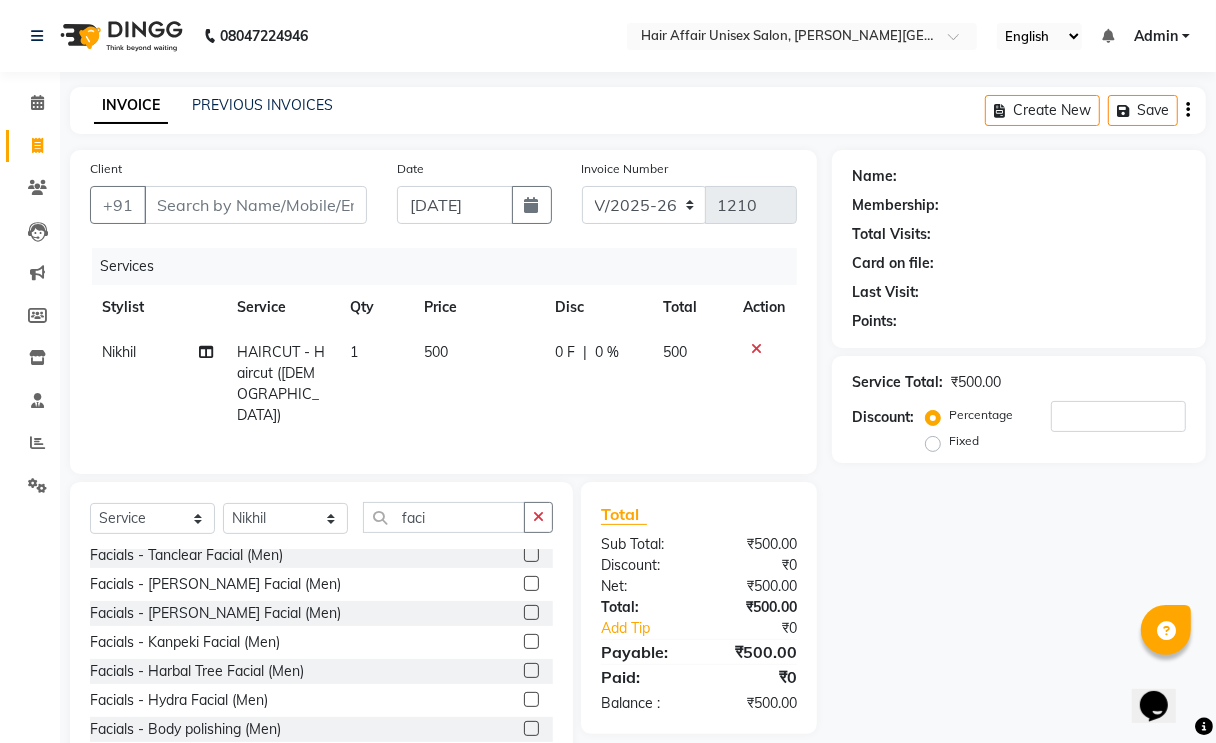 scroll, scrollTop: 1016, scrollLeft: 0, axis: vertical 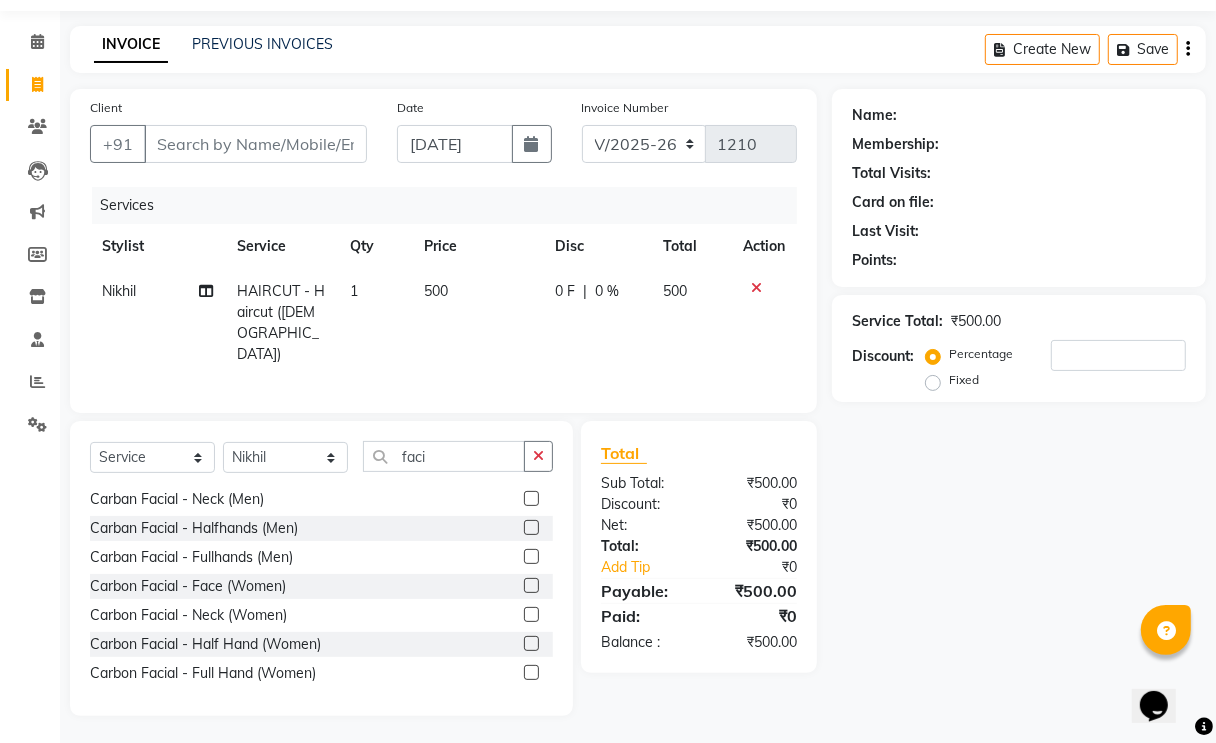 click on "Select  Service  Product  Membership  Package Voucher Prepaid Gift Card  Select Stylist [PERSON_NAME] kajal Kunal Manish [PERSON_NAME] [PERSON_NAME] [PERSON_NAME]  faci Facials - D- tan  (Men)  Facials - Powermask  (Men)  Facials - Cleanup  (Men)  Facials - VLCC Facial  (Men)  Facials - Lotus Facial  (Men)  Facials - Fruit Facial  (Men)  Facials - Twacha Facial  (Men)  Facials - Skin lightning Facial  (Men)  Facials - O3+ Facial  (Men)  Facials - Tightning Facial  (Men)  Facials - Tanclear Facial  (Men)  Facials - [PERSON_NAME] Facial  (Men)  Facials - Cheryls Facial  (Men)  Facials - Kanpeki Facial  (Men)  Facials - Harbal Tree Facial  (Men)  Facials - Hydra Facial  (Men)  Facials - Body polishing  (Men)  Facials - Manicure  (Men)  Facials - Pedicure  (Men)  Facials - Fruit Facial  (Women)  Facials - Gold Facial  (Women)  Facials - Acne Facial  (Women)  Facials - O3+ [MEDICAL_DATA] Facial  (Women)  Facials - Twacha Facial  (Women)  Facials - Papaya Facial  (Women)  Facials - Anti Aging Facial  (Women)  N+ bridal facial women" 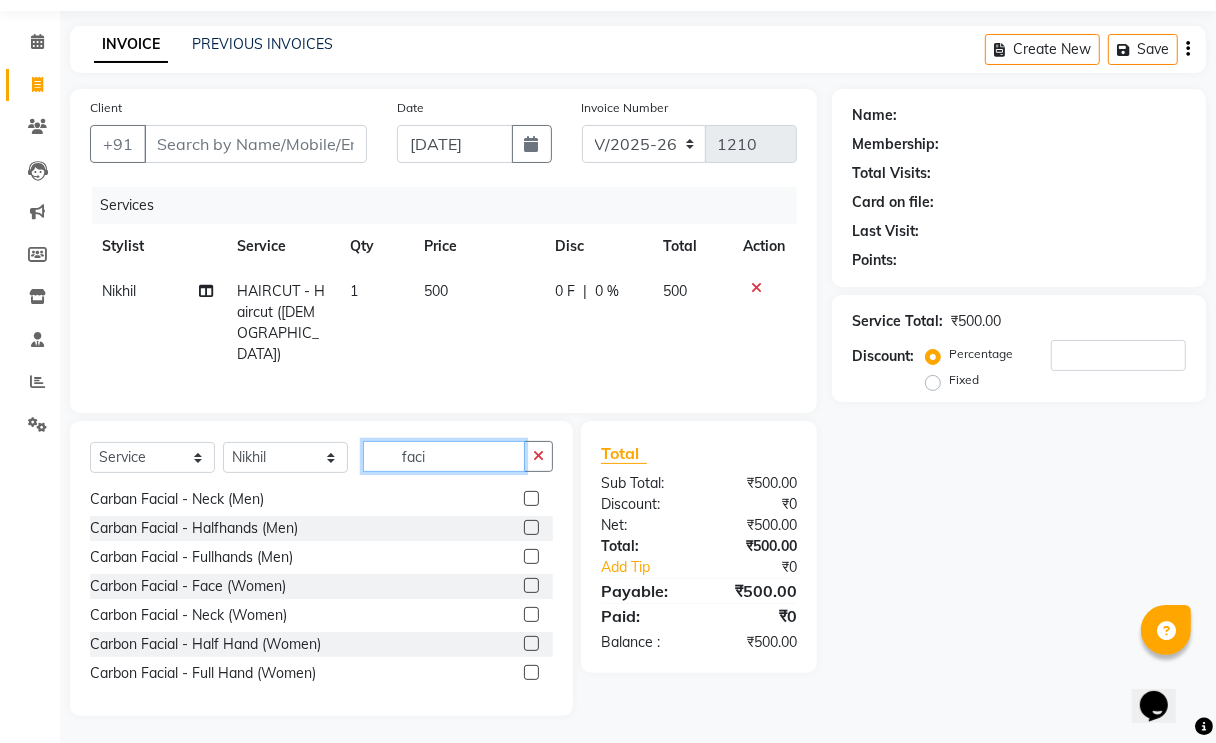 click on "faci" 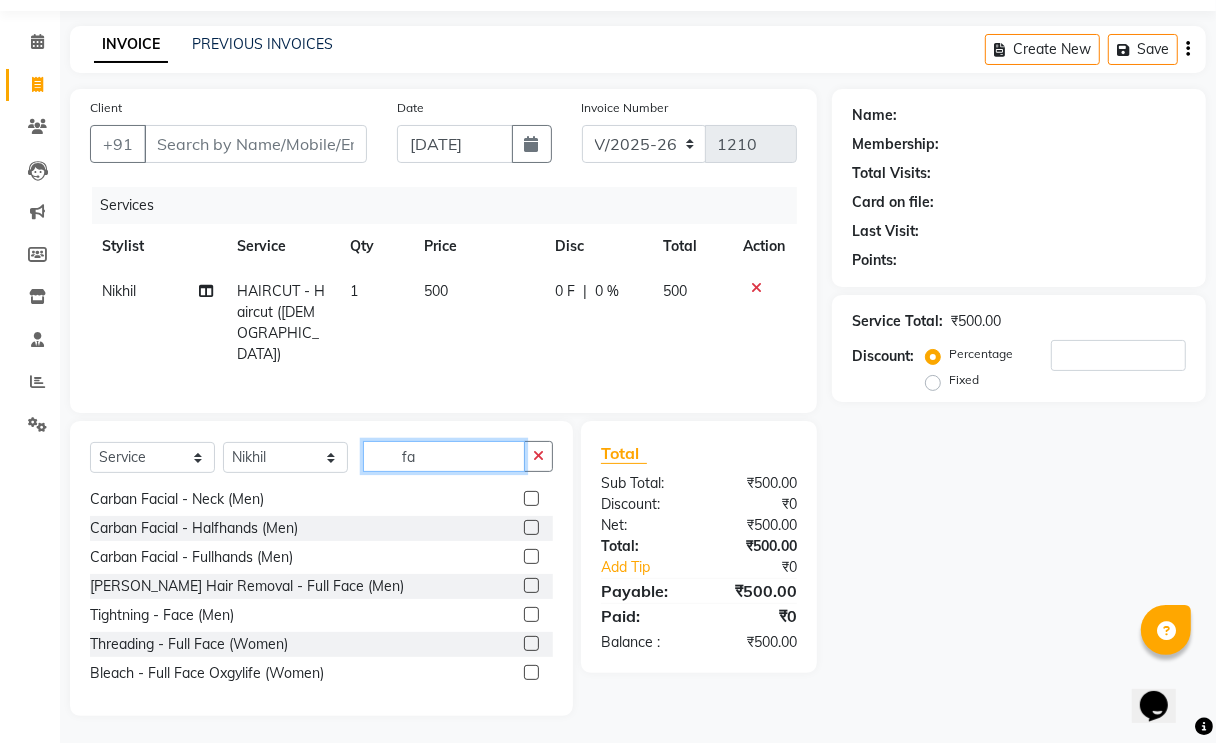 type on "f" 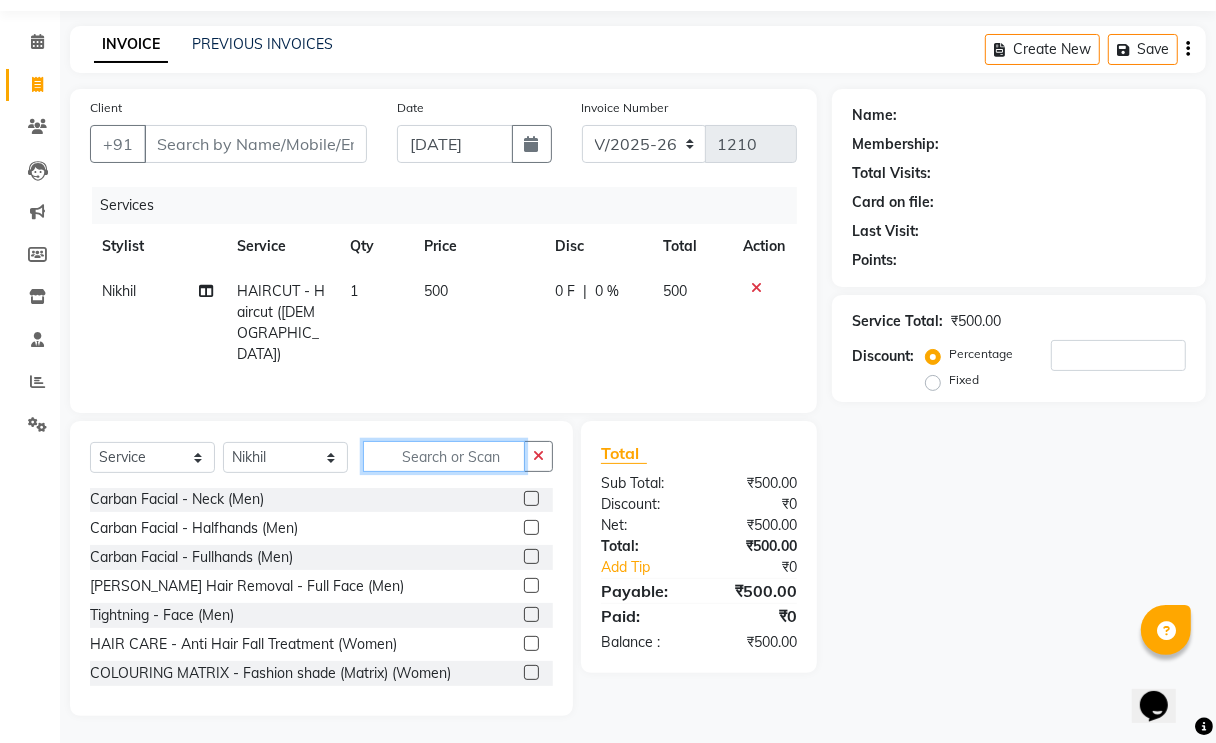 scroll, scrollTop: 1248, scrollLeft: 0, axis: vertical 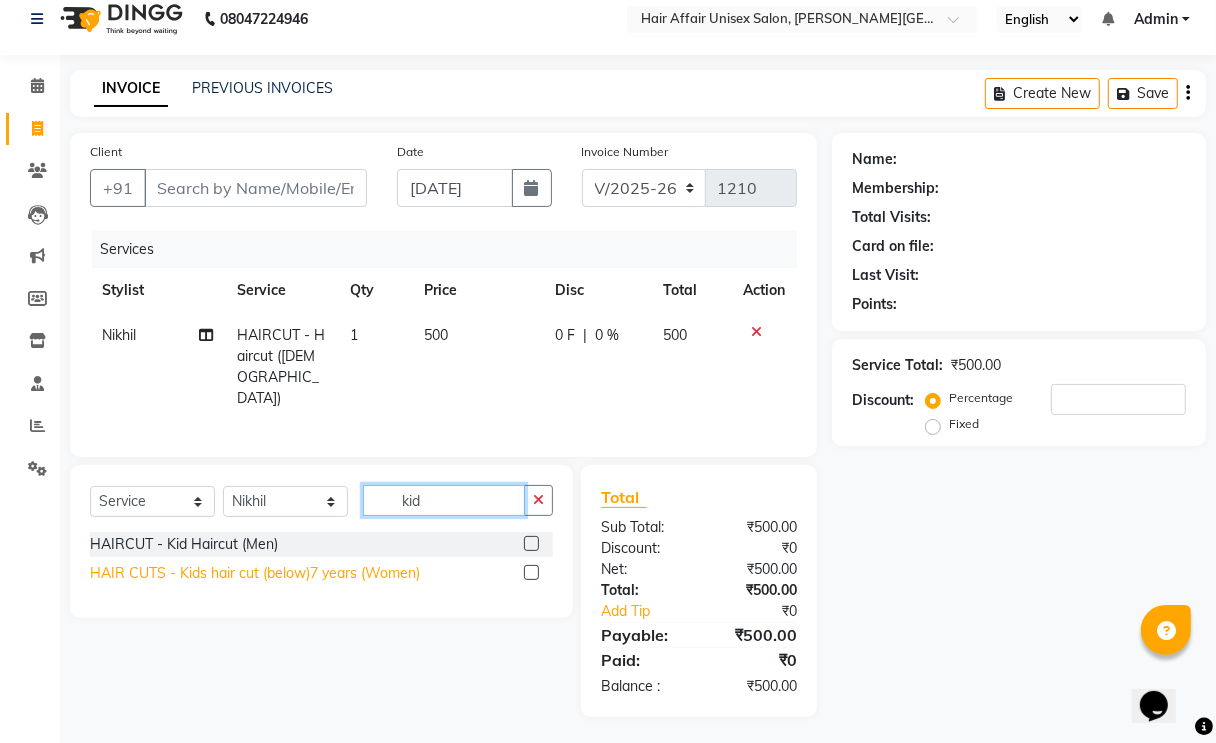 type on "kid" 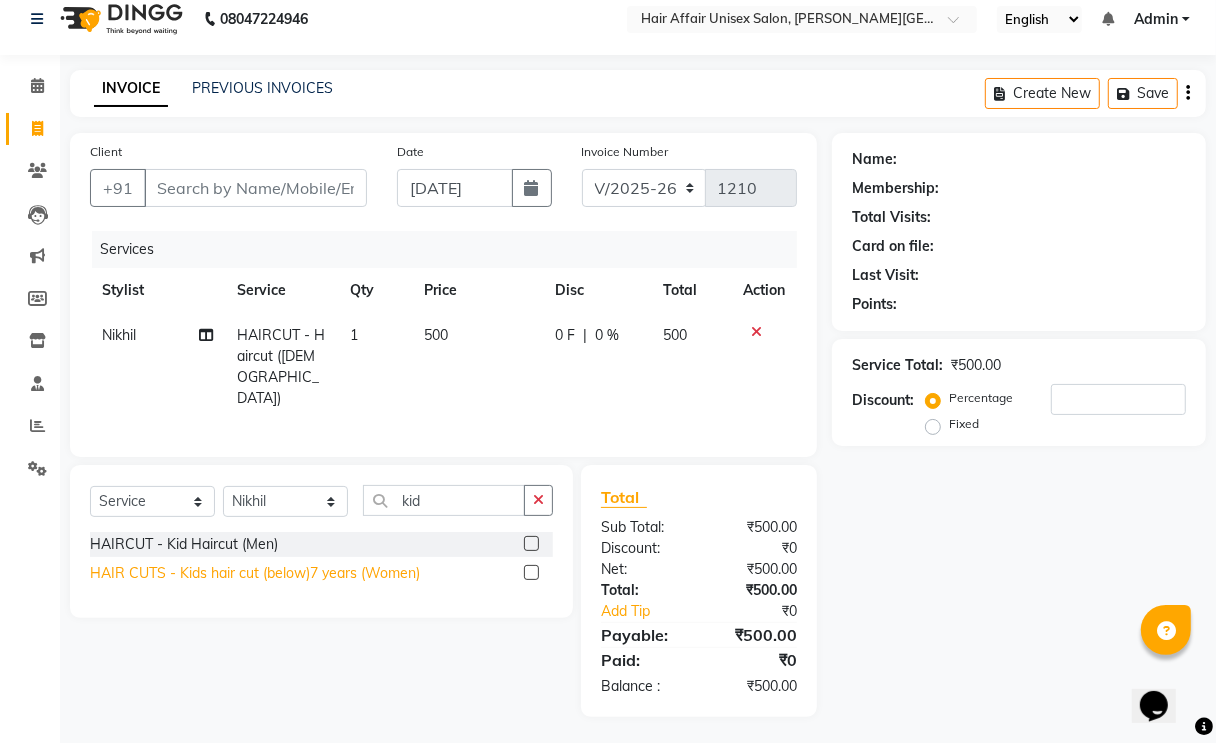 click on "HAIR CUTS - Kids hair cut (below)7 years  (Women)" 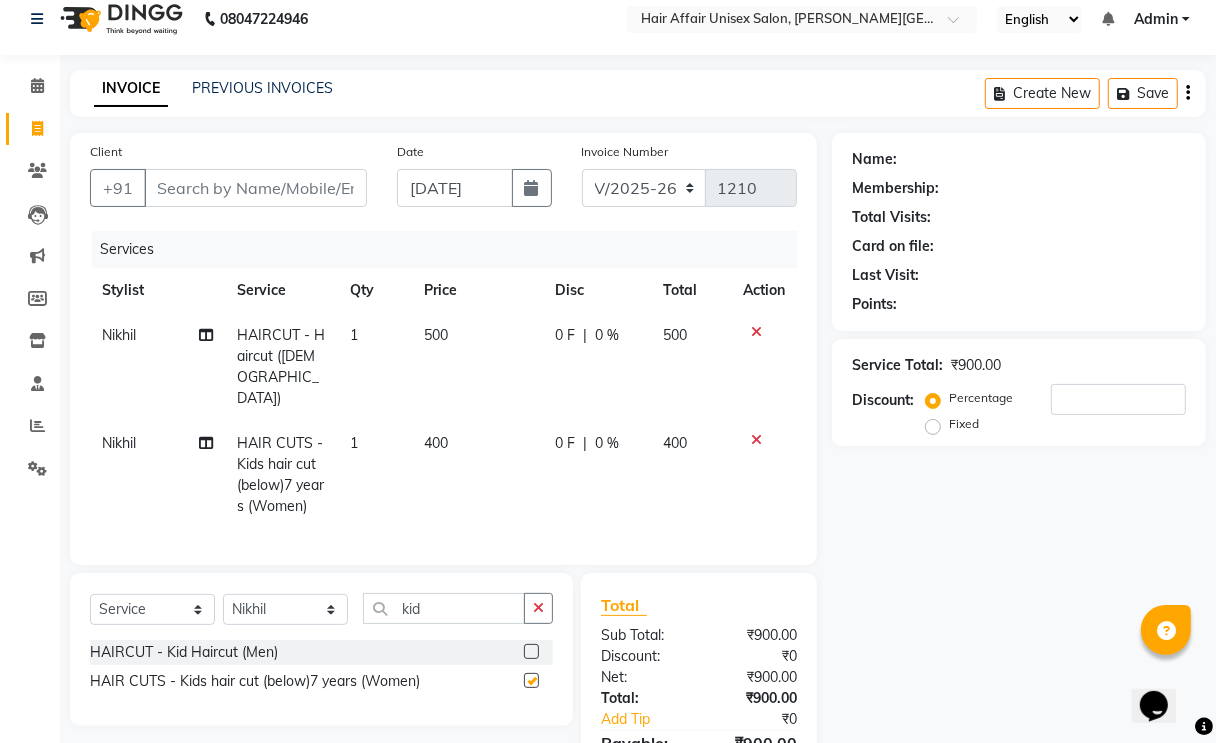 checkbox on "false" 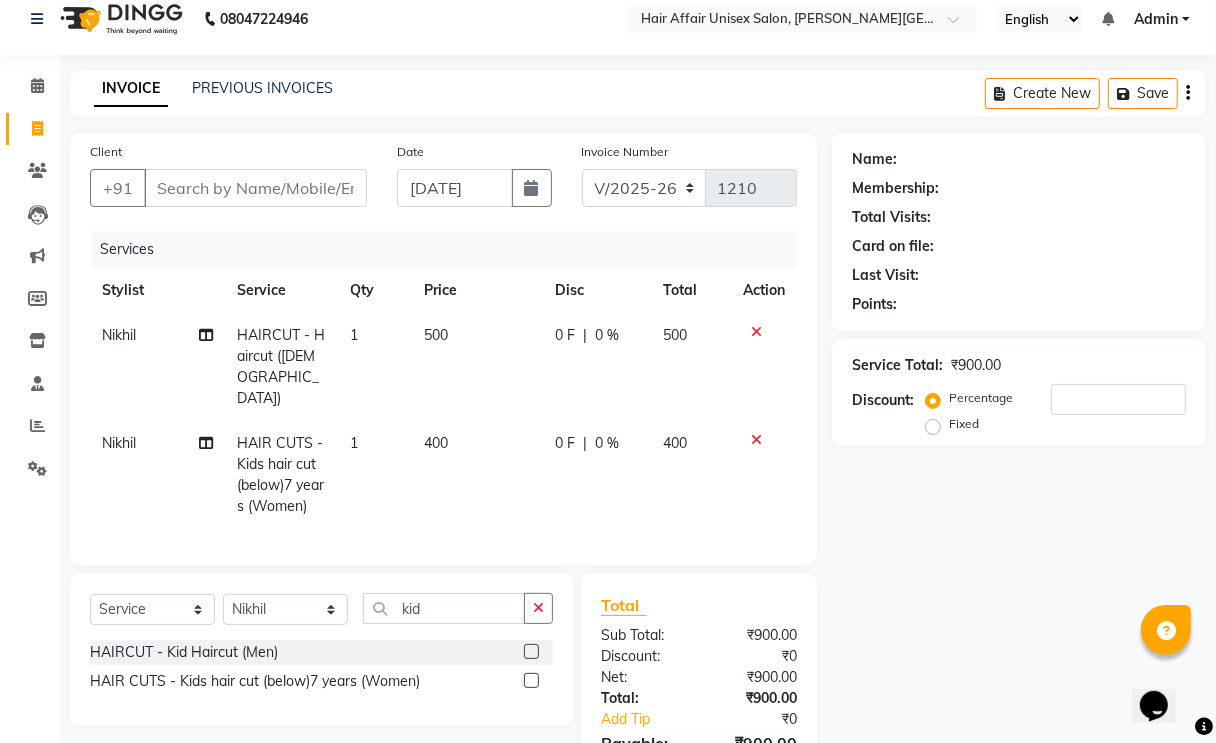 click 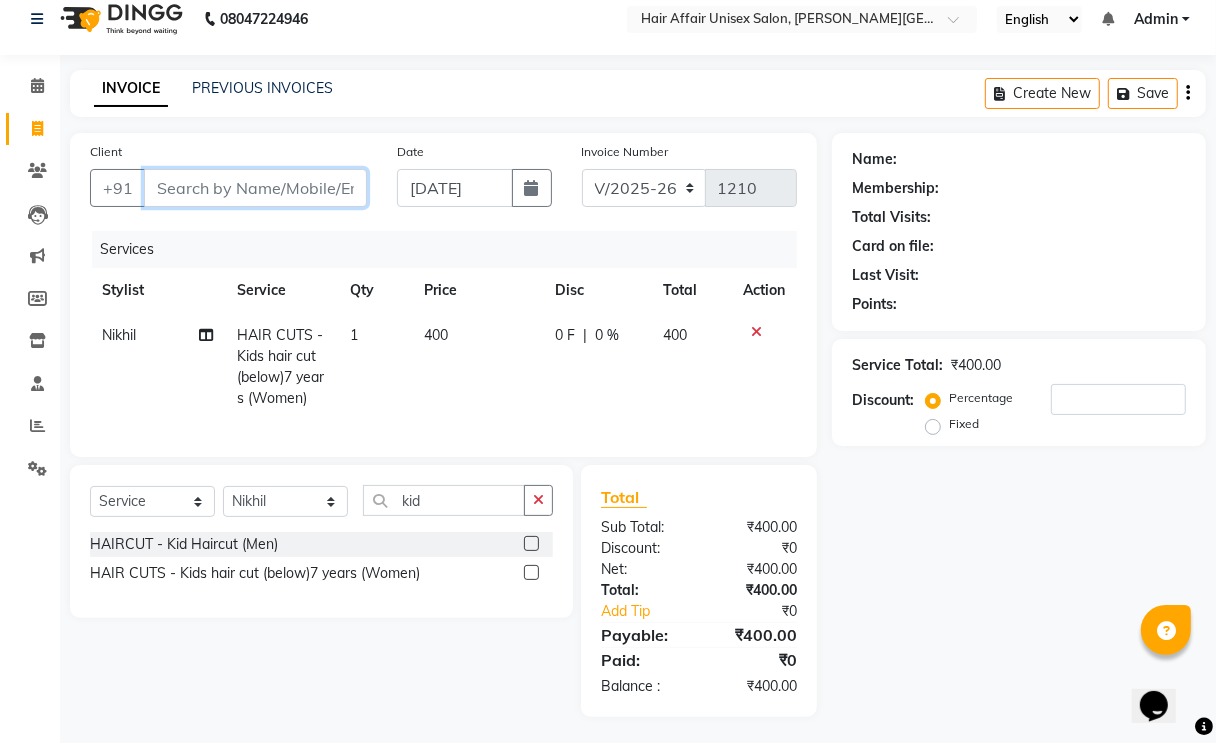 click on "Client" at bounding box center [255, 188] 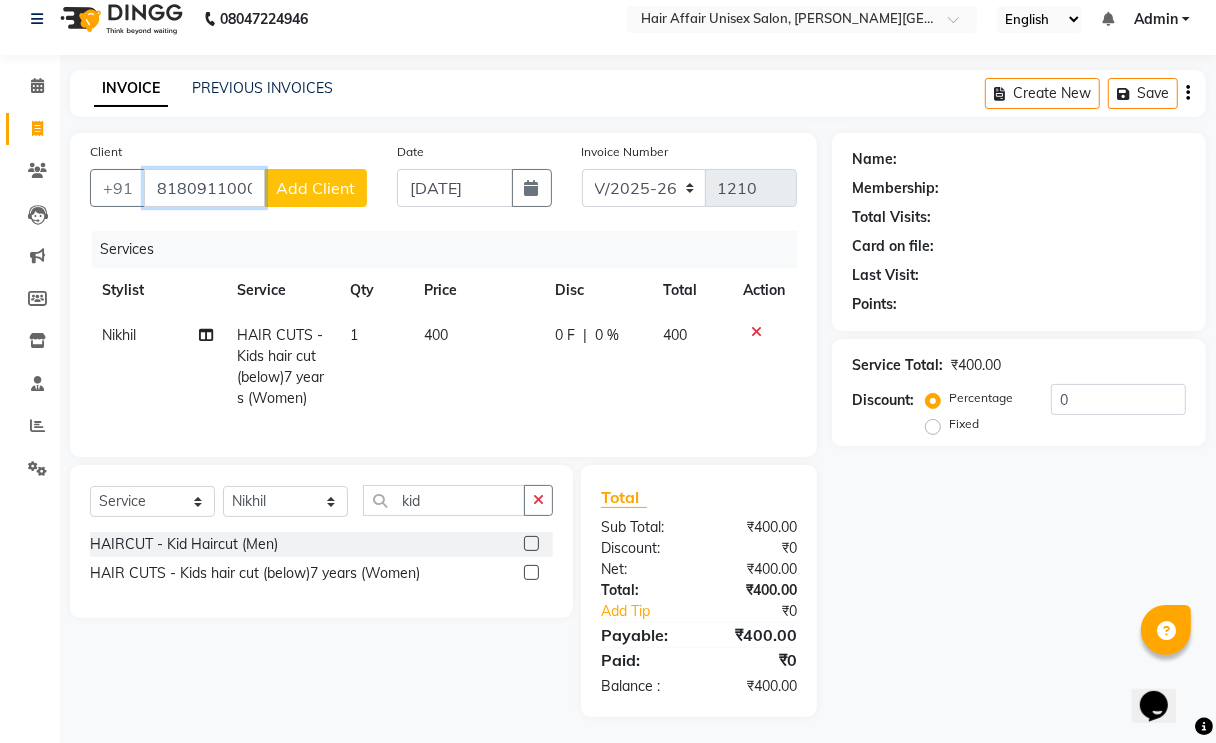 type on "8180911000" 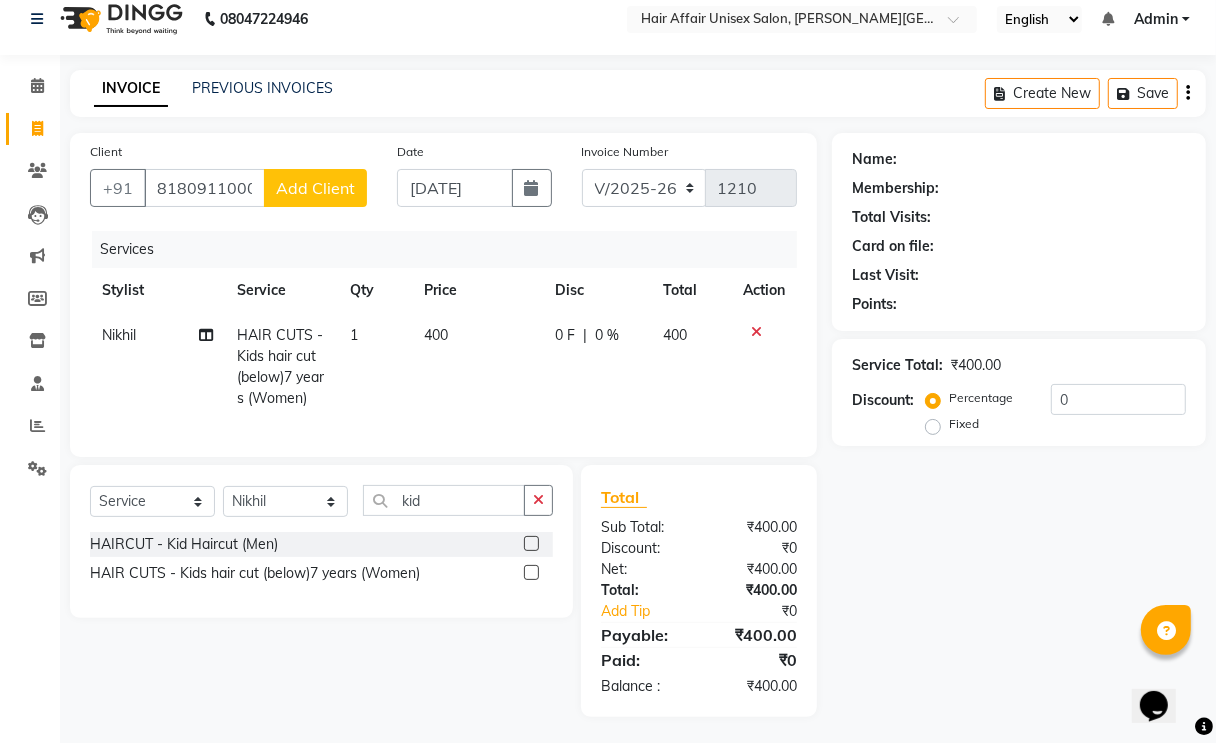 click on "Add Client" 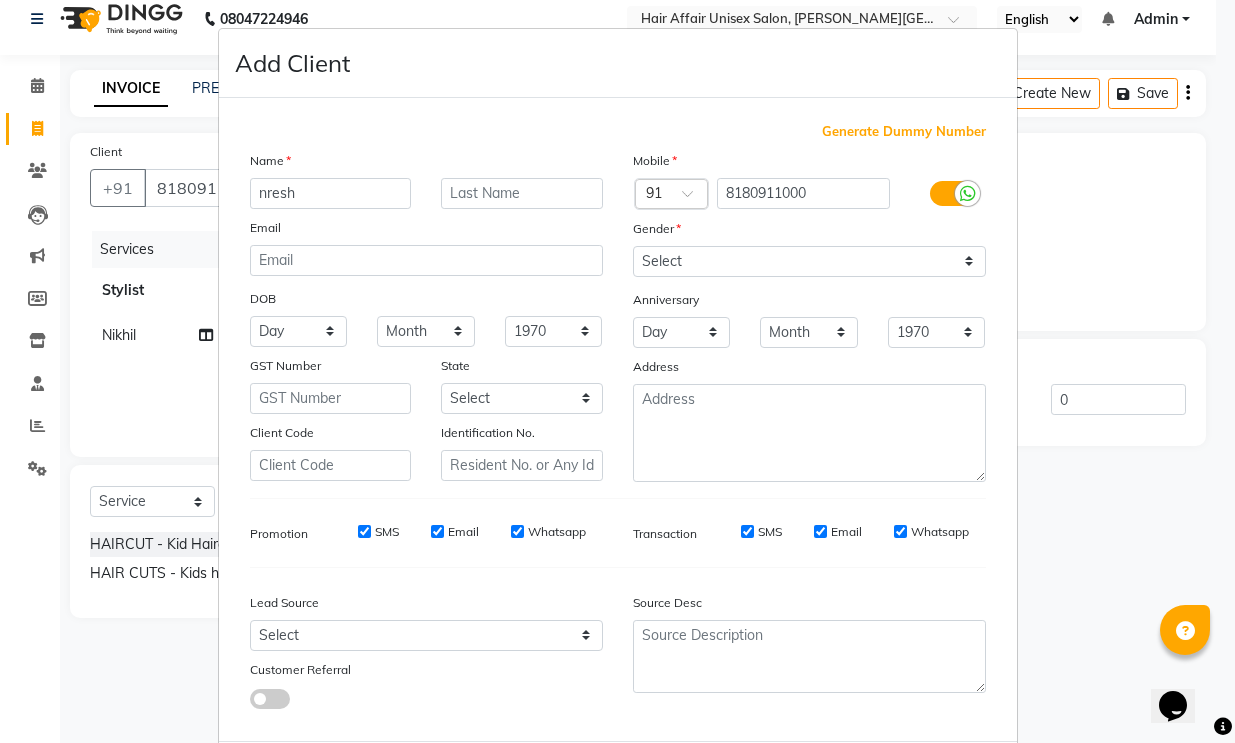 type on "nresh" 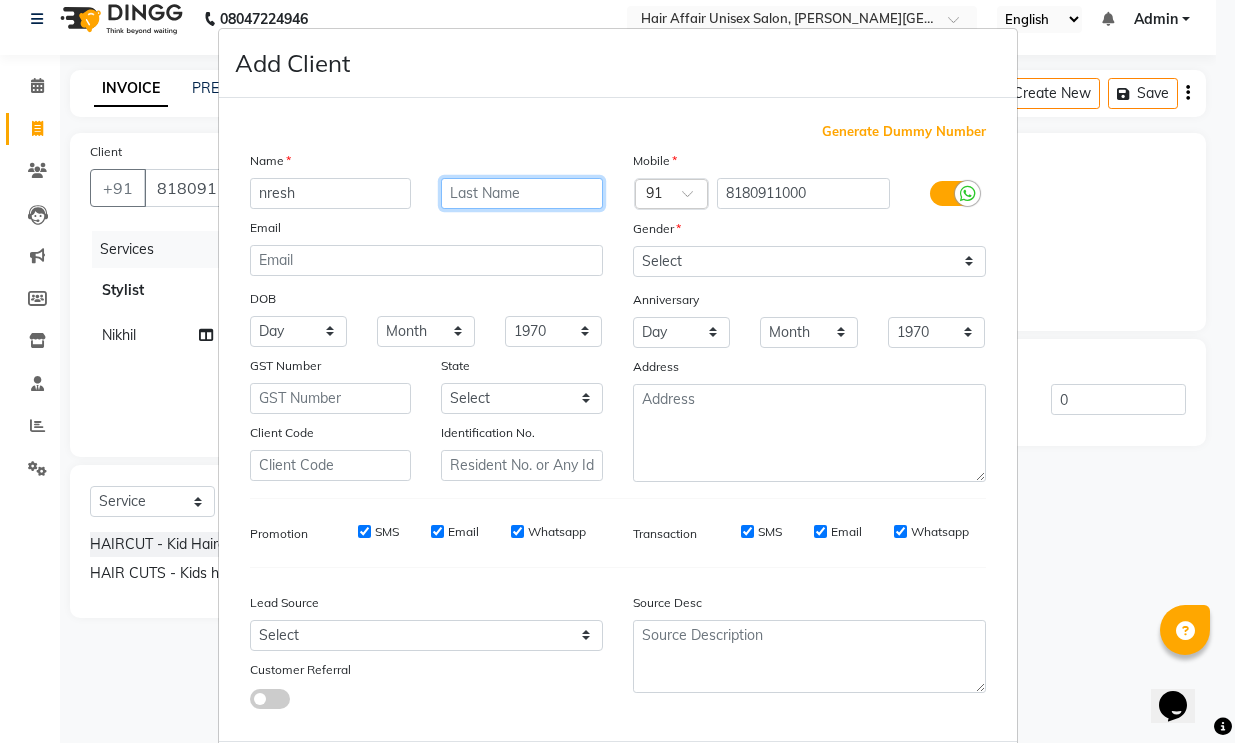 click at bounding box center [522, 193] 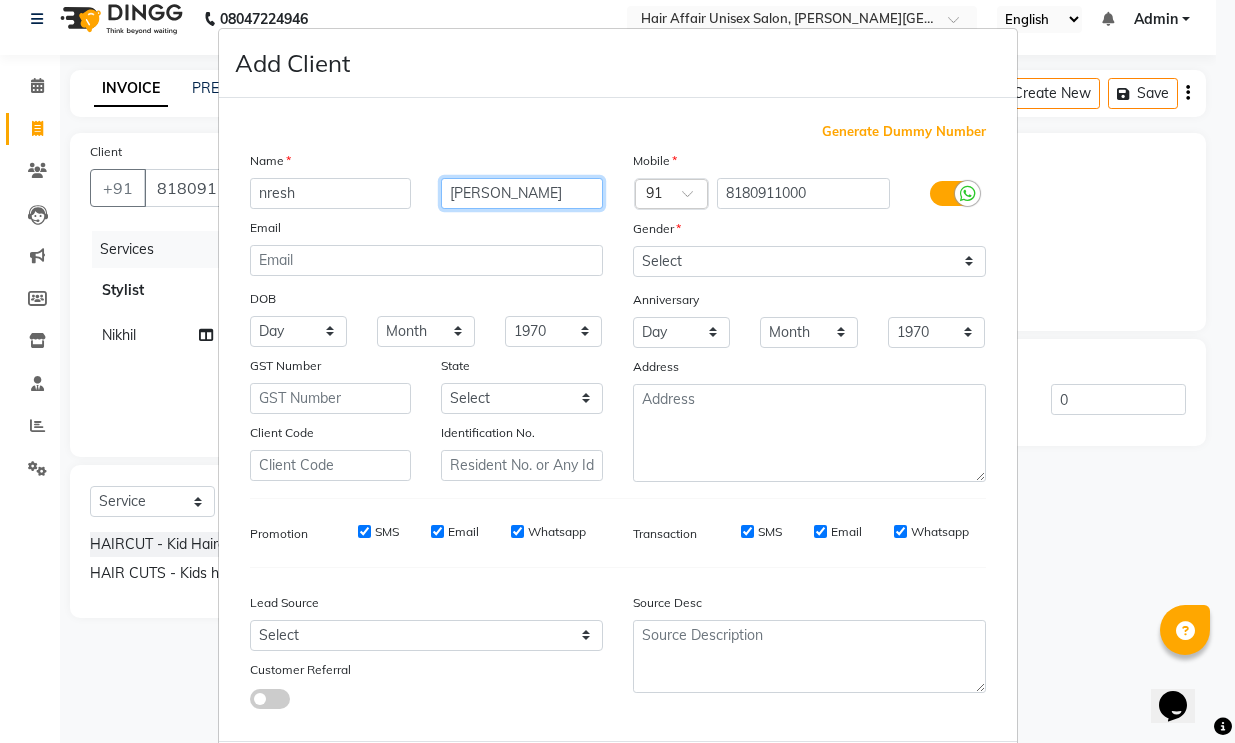 type on "[PERSON_NAME]" 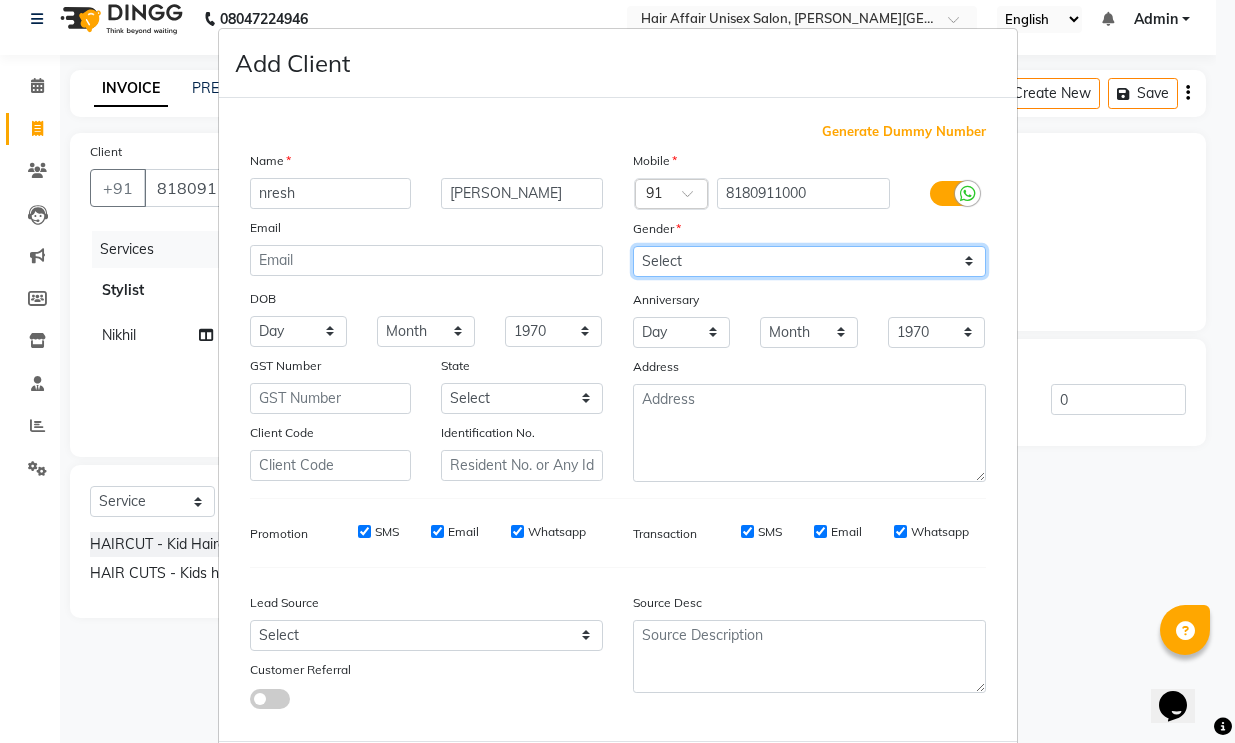 click on "Select [DEMOGRAPHIC_DATA] [DEMOGRAPHIC_DATA] Other Prefer Not To Say" at bounding box center [809, 261] 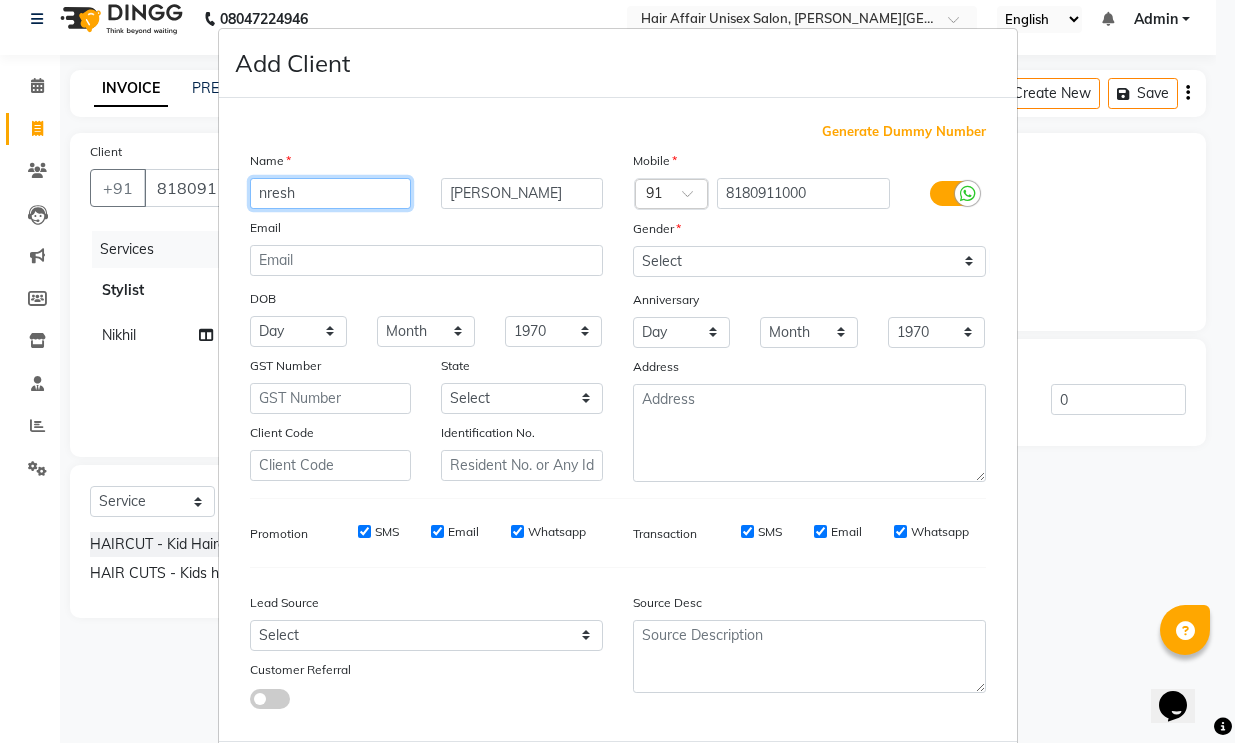 click on "nresh" at bounding box center [331, 193] 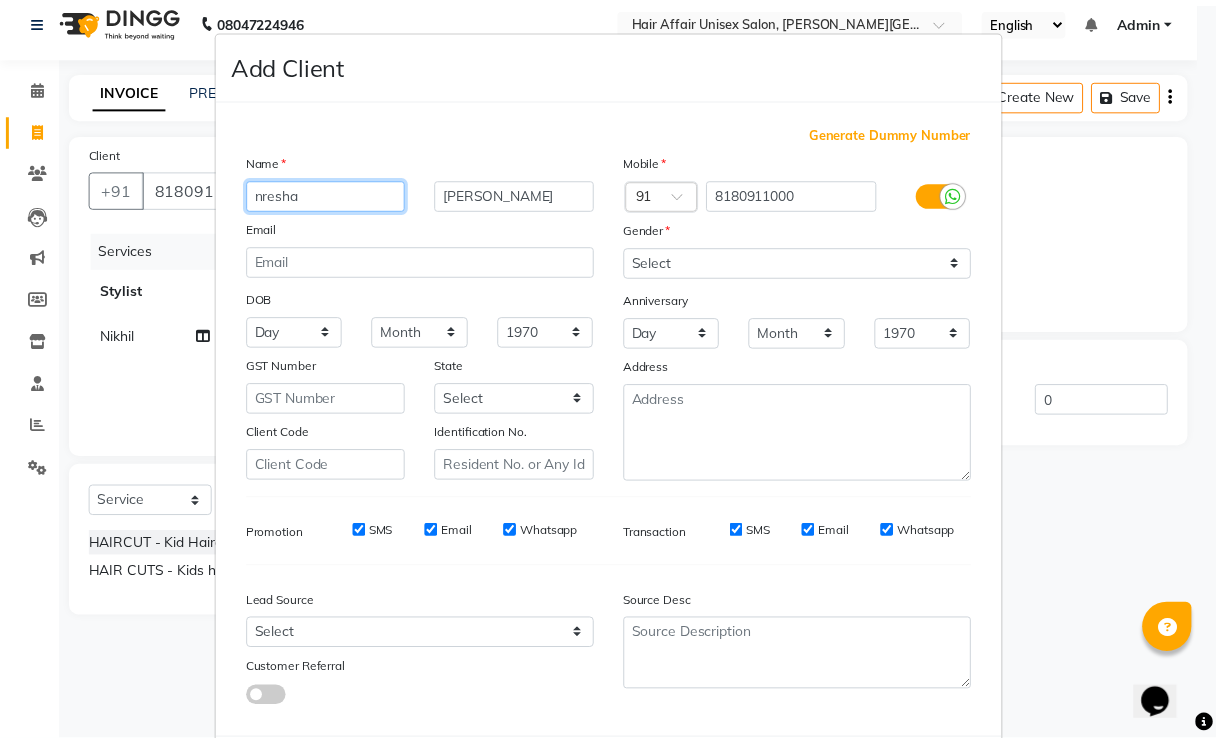 scroll, scrollTop: 101, scrollLeft: 0, axis: vertical 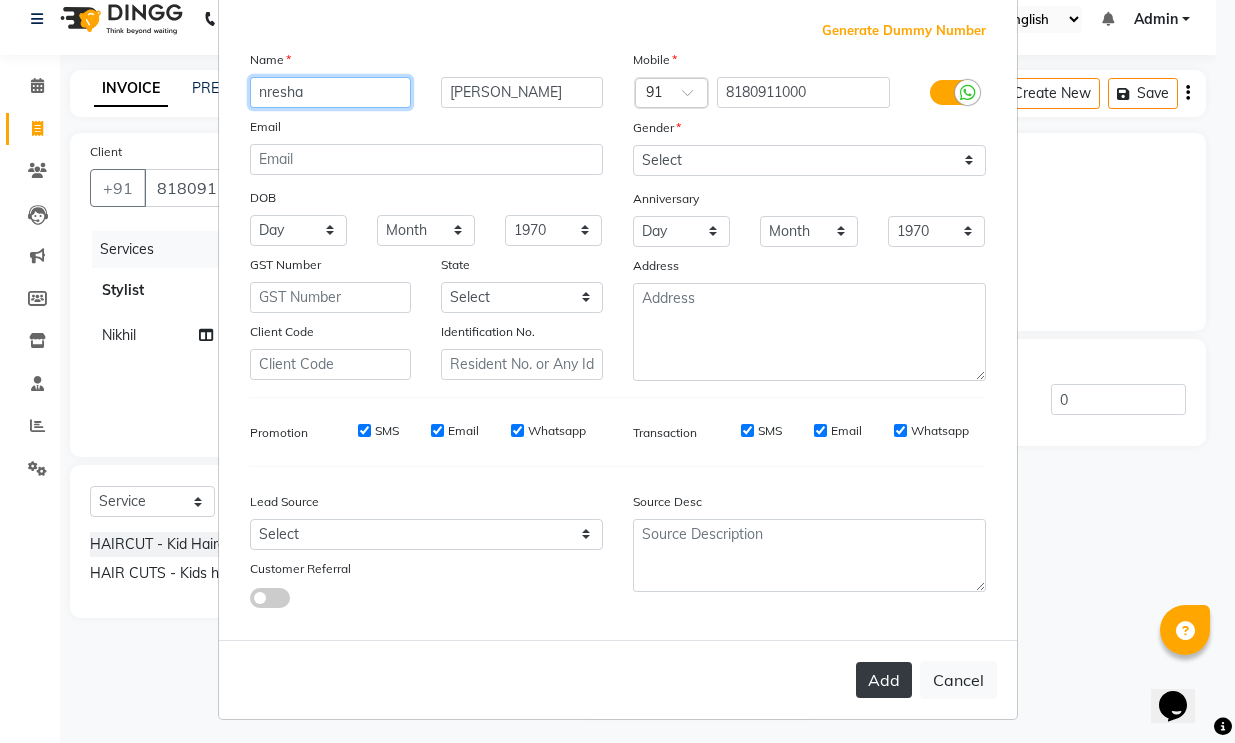 type on "nresha" 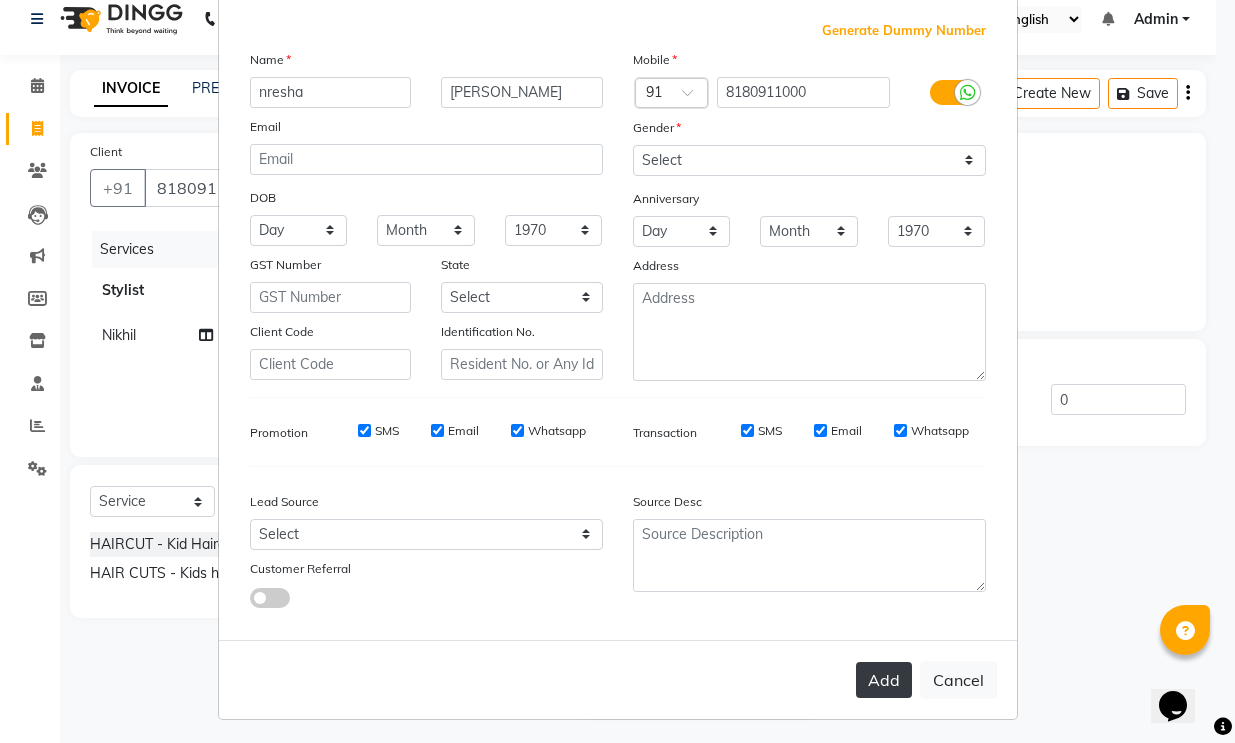 click on "Add" at bounding box center (884, 680) 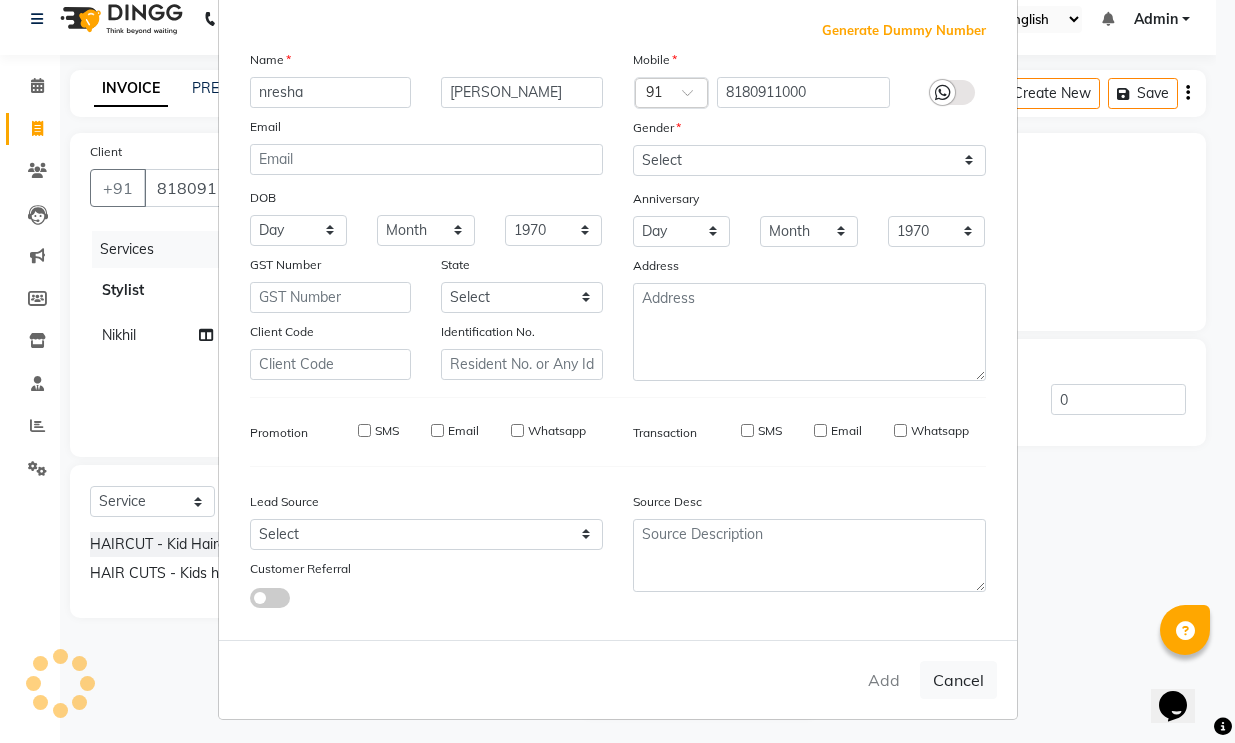 type 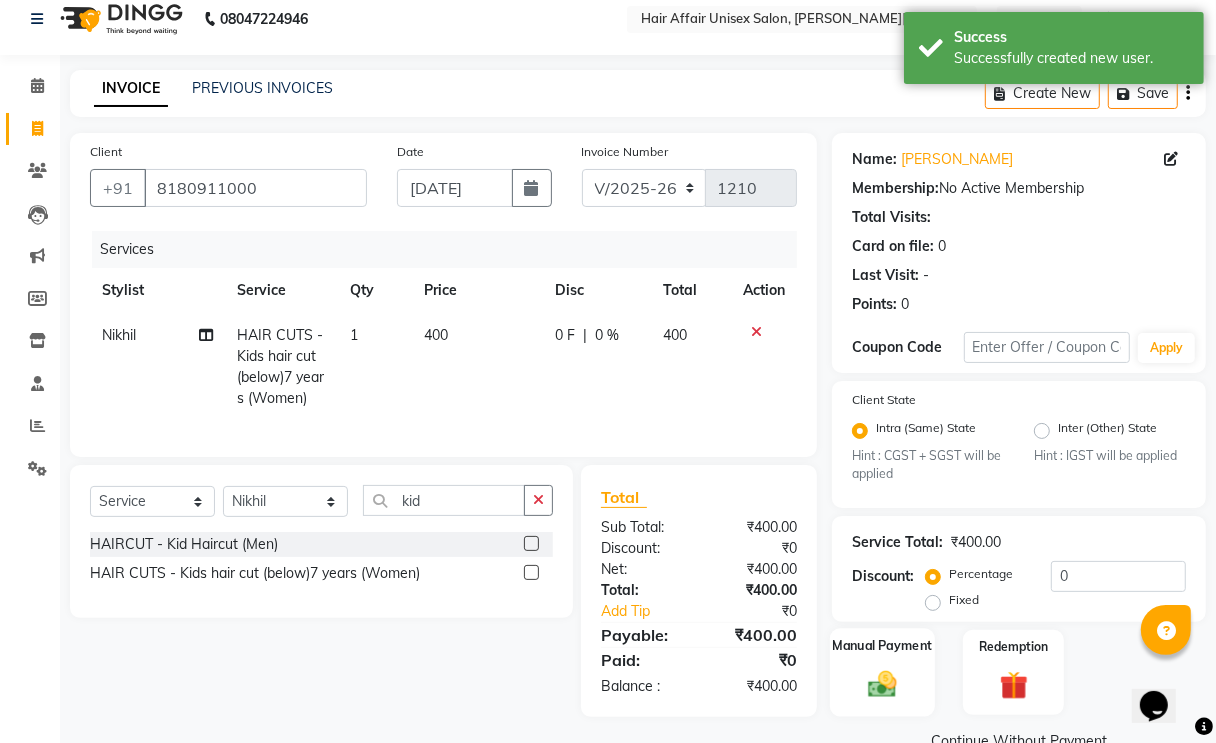 click 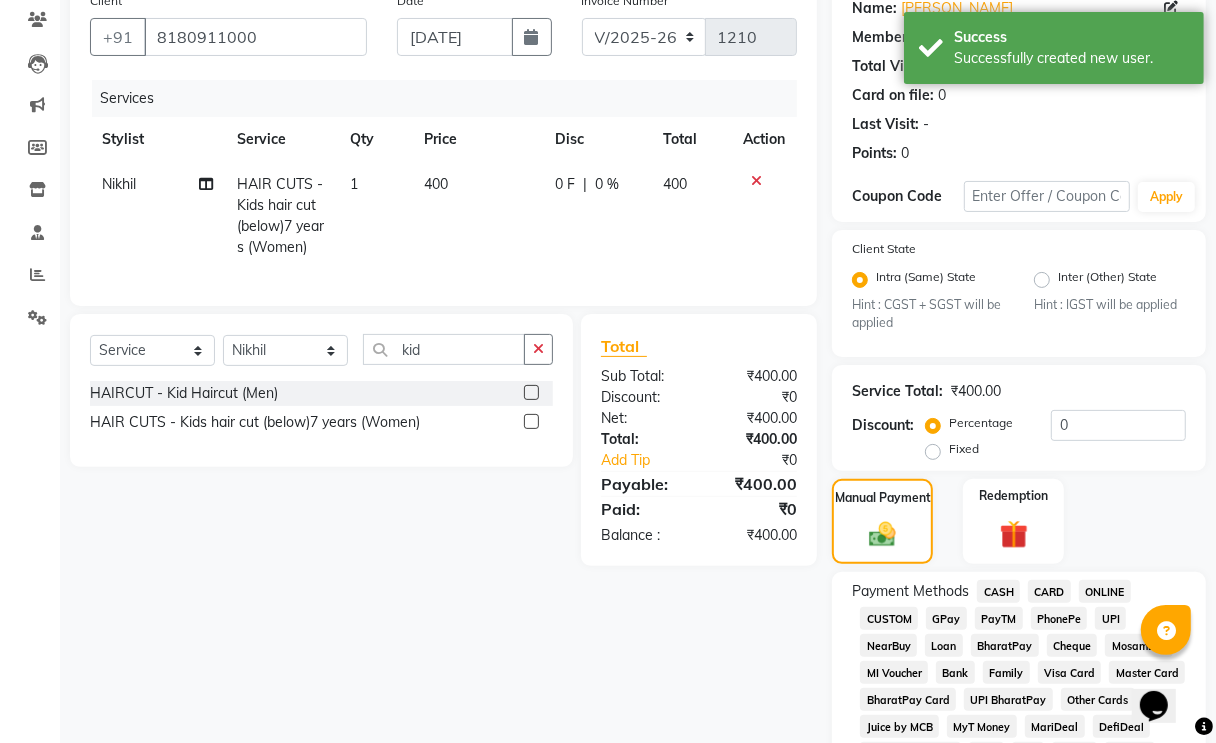scroll, scrollTop: 392, scrollLeft: 0, axis: vertical 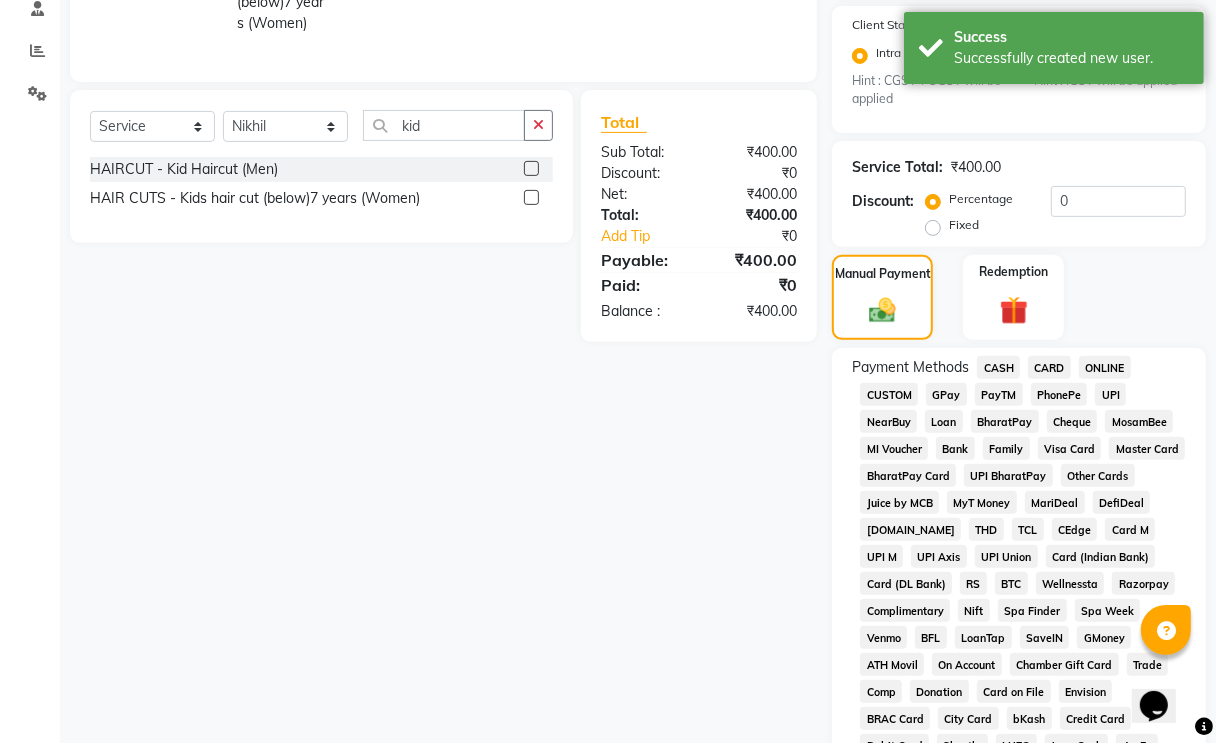 click on "CASH" 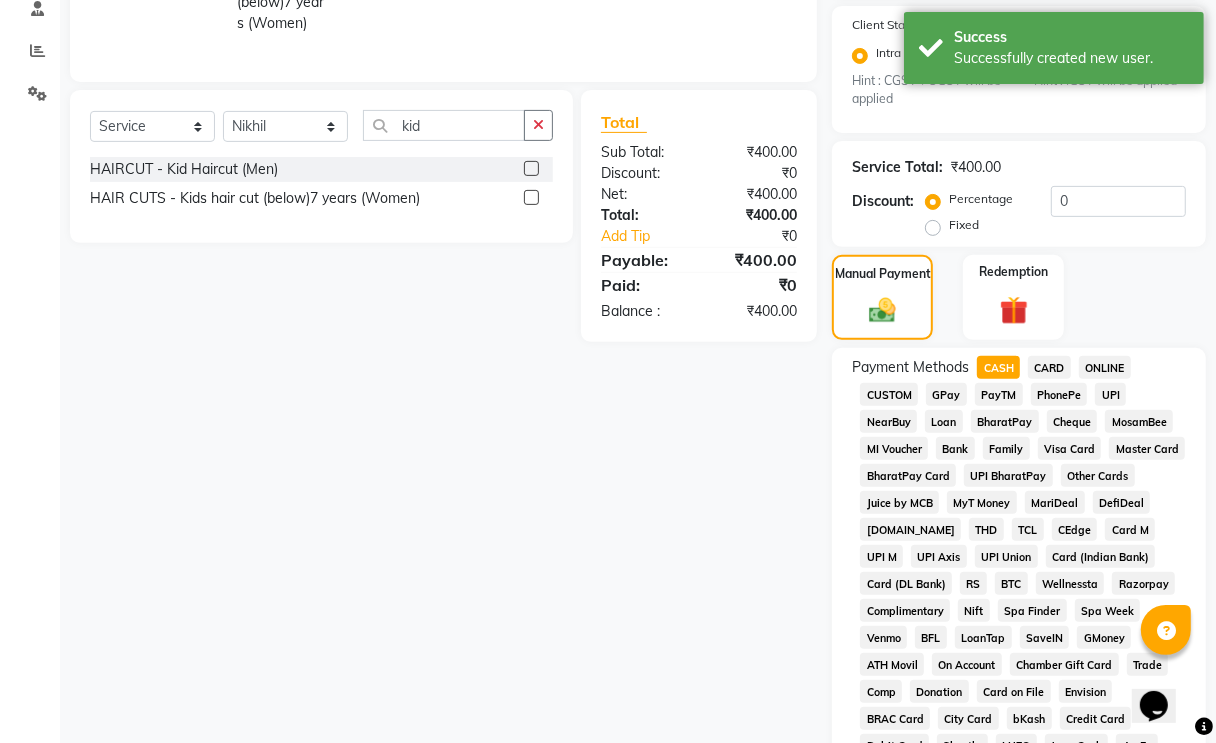 scroll, scrollTop: 991, scrollLeft: 0, axis: vertical 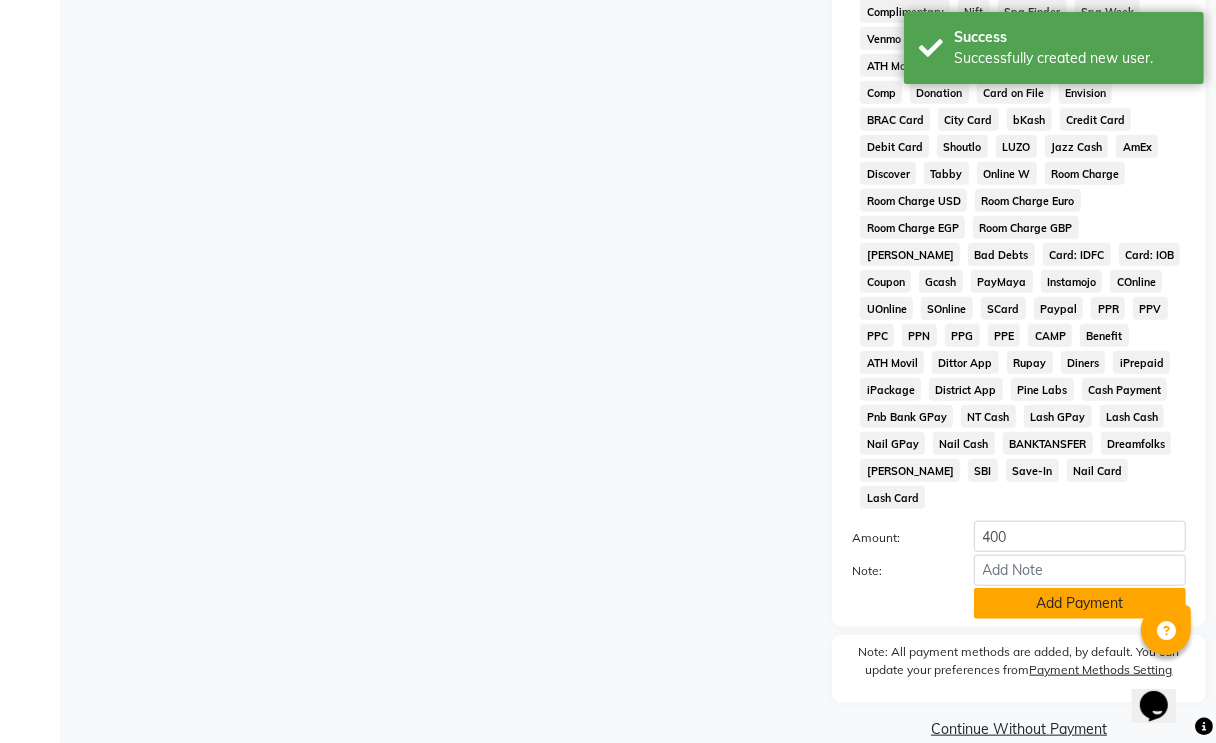 click on "Add Payment" 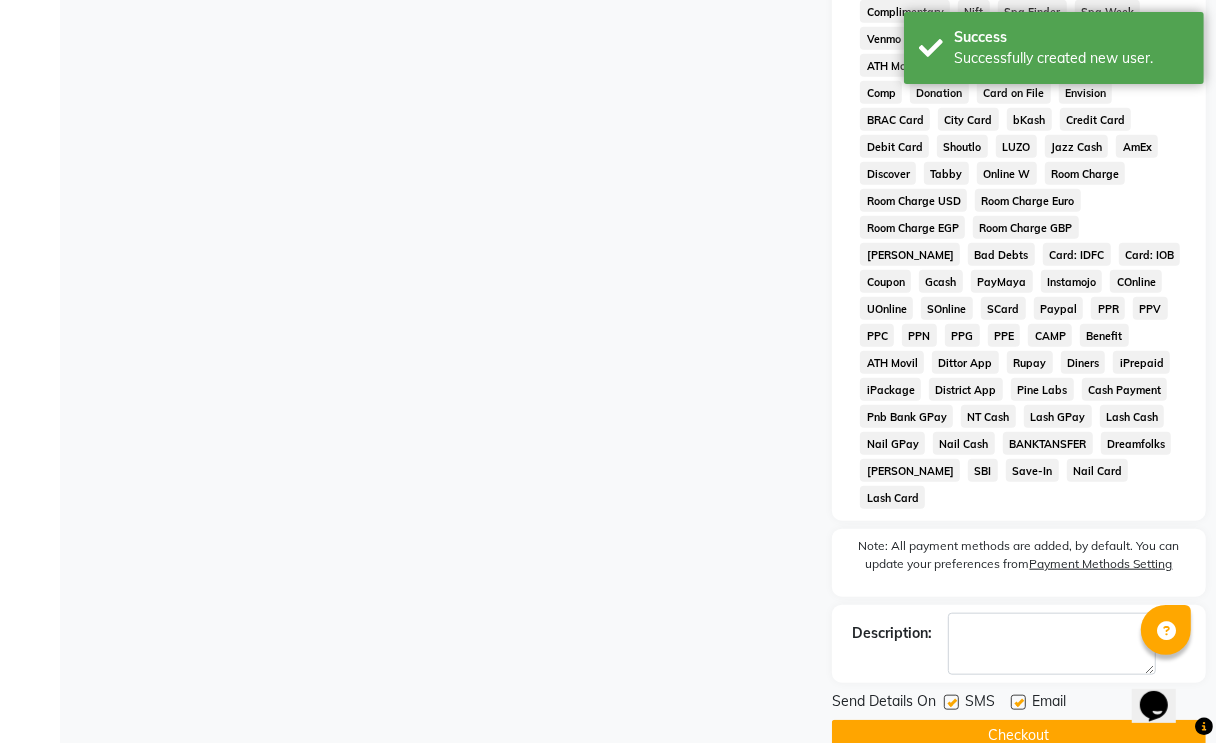 scroll, scrollTop: 1000, scrollLeft: 0, axis: vertical 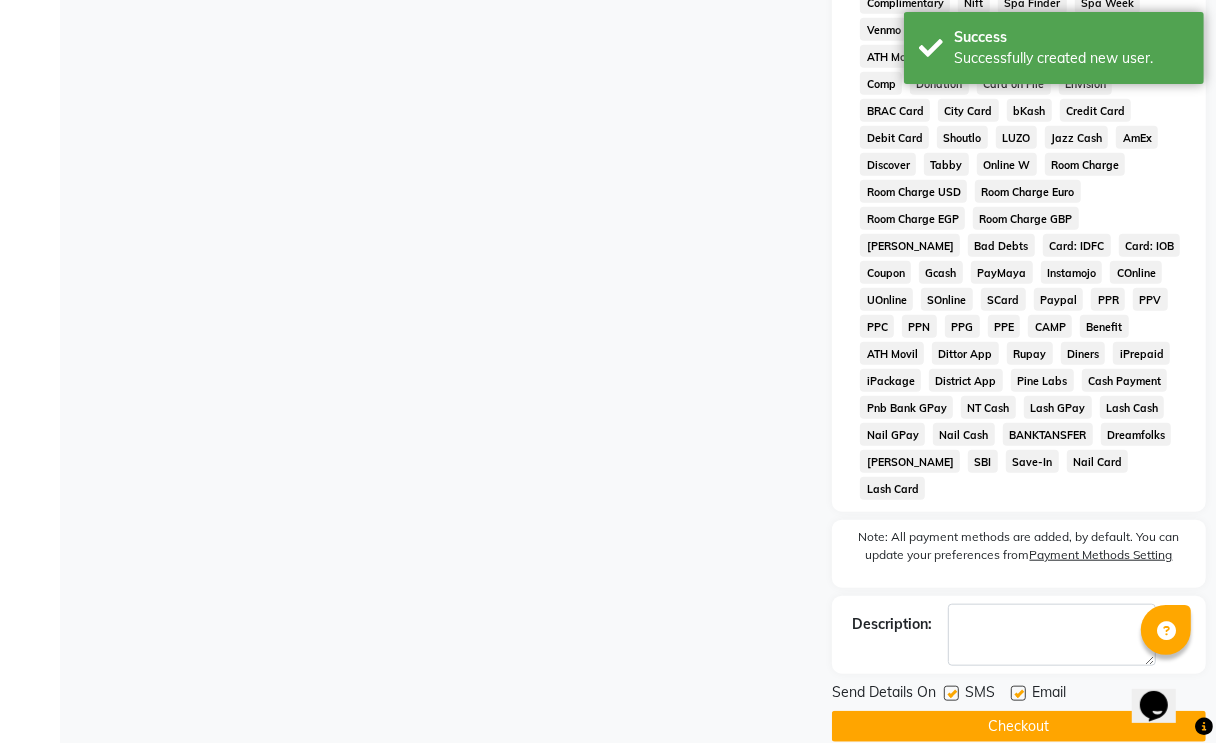click on "Checkout" 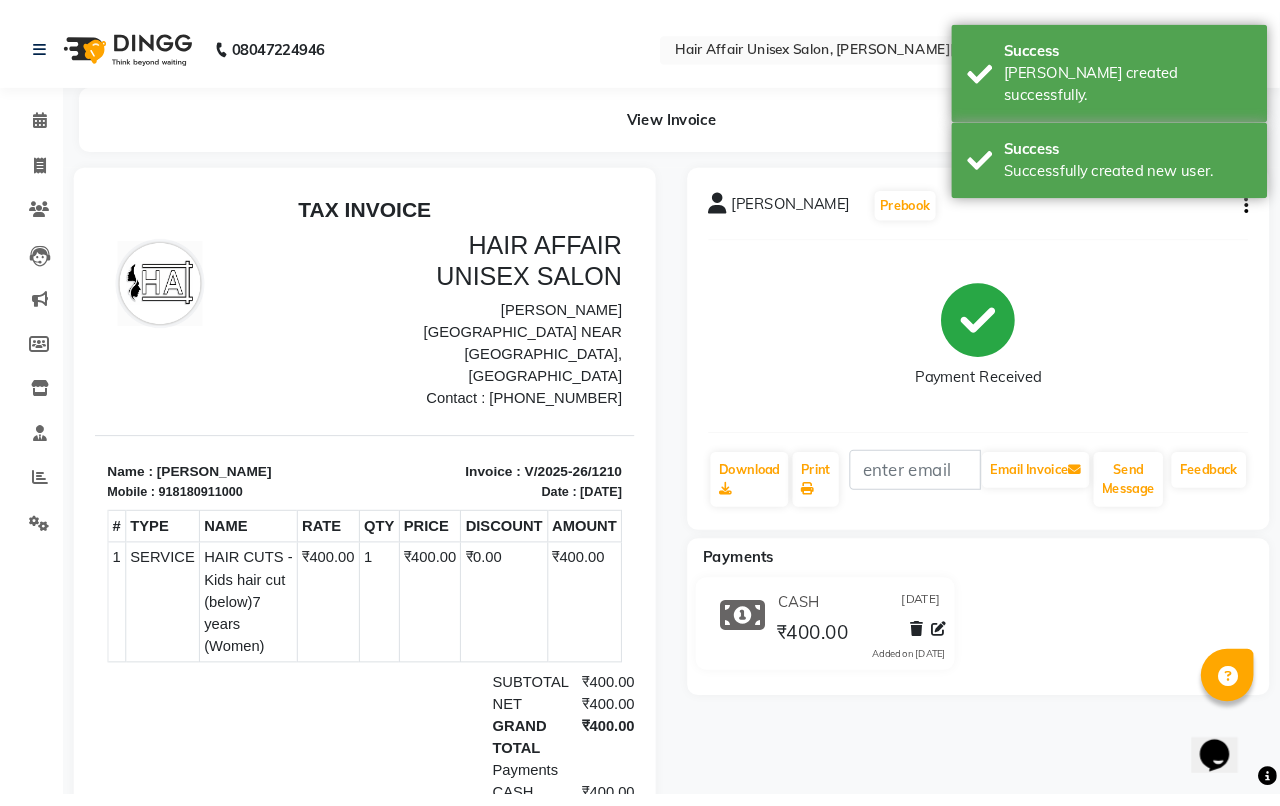 scroll, scrollTop: 0, scrollLeft: 0, axis: both 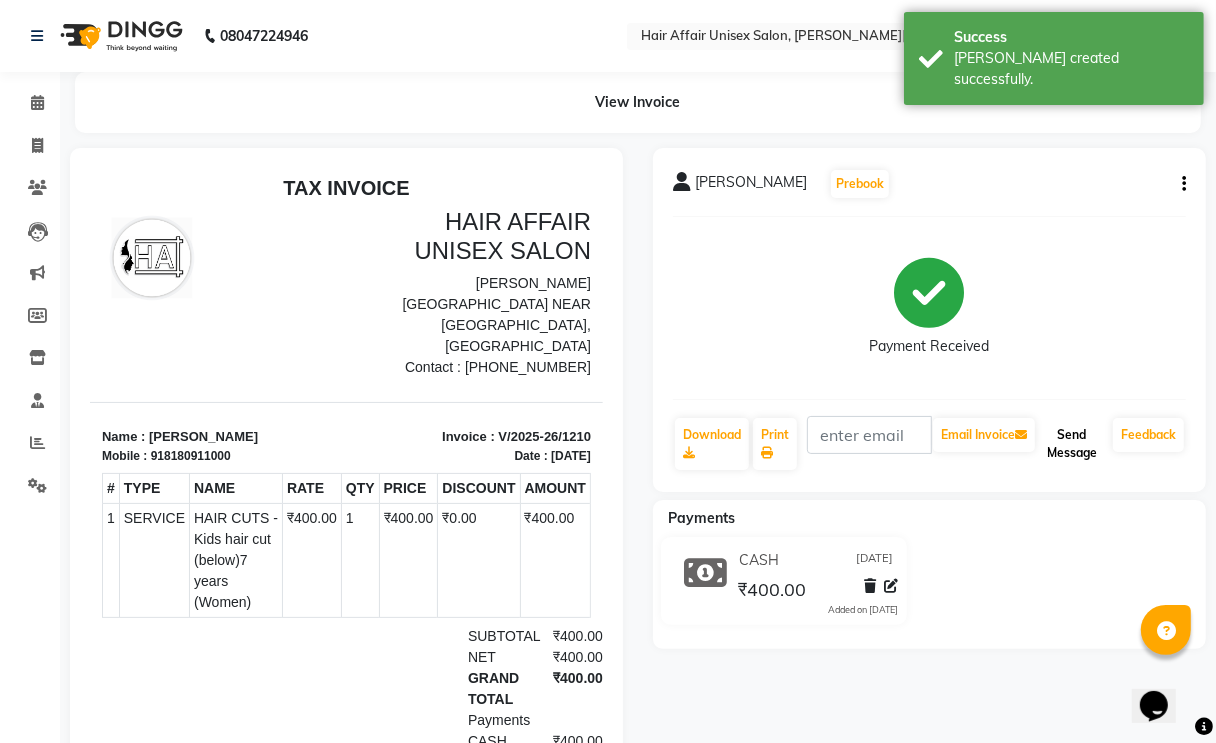 click on "Send Message" 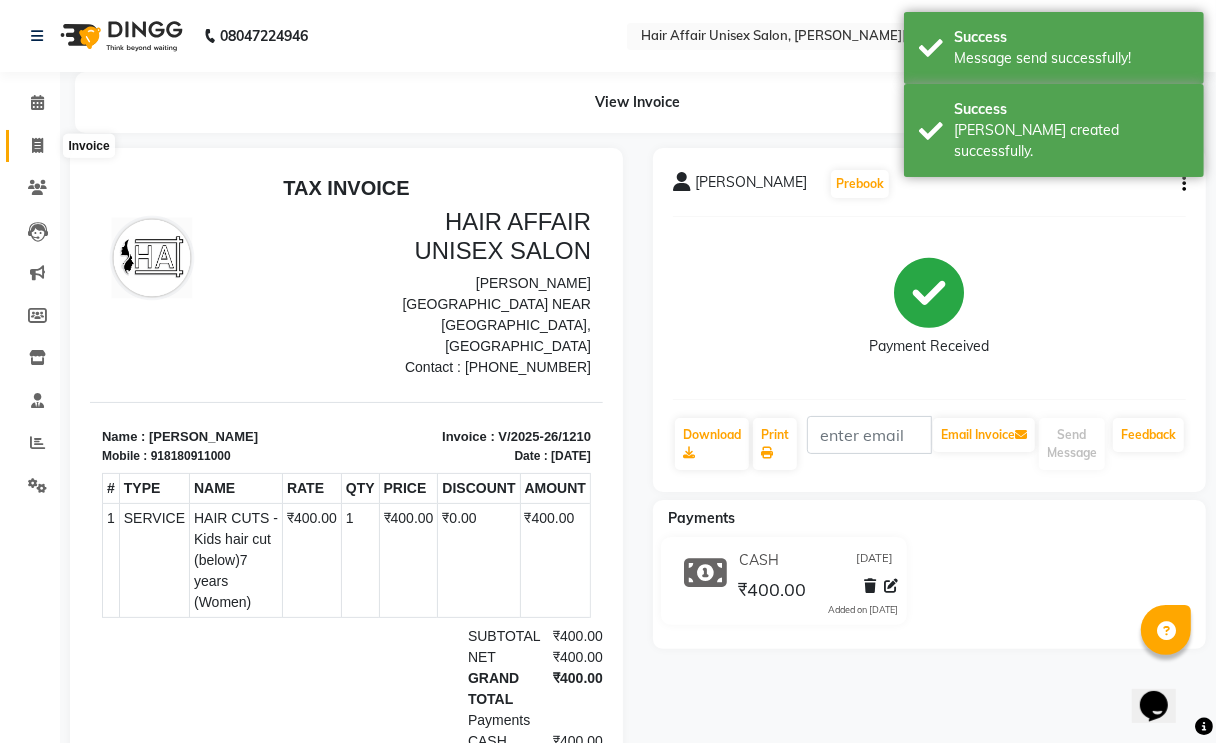 click 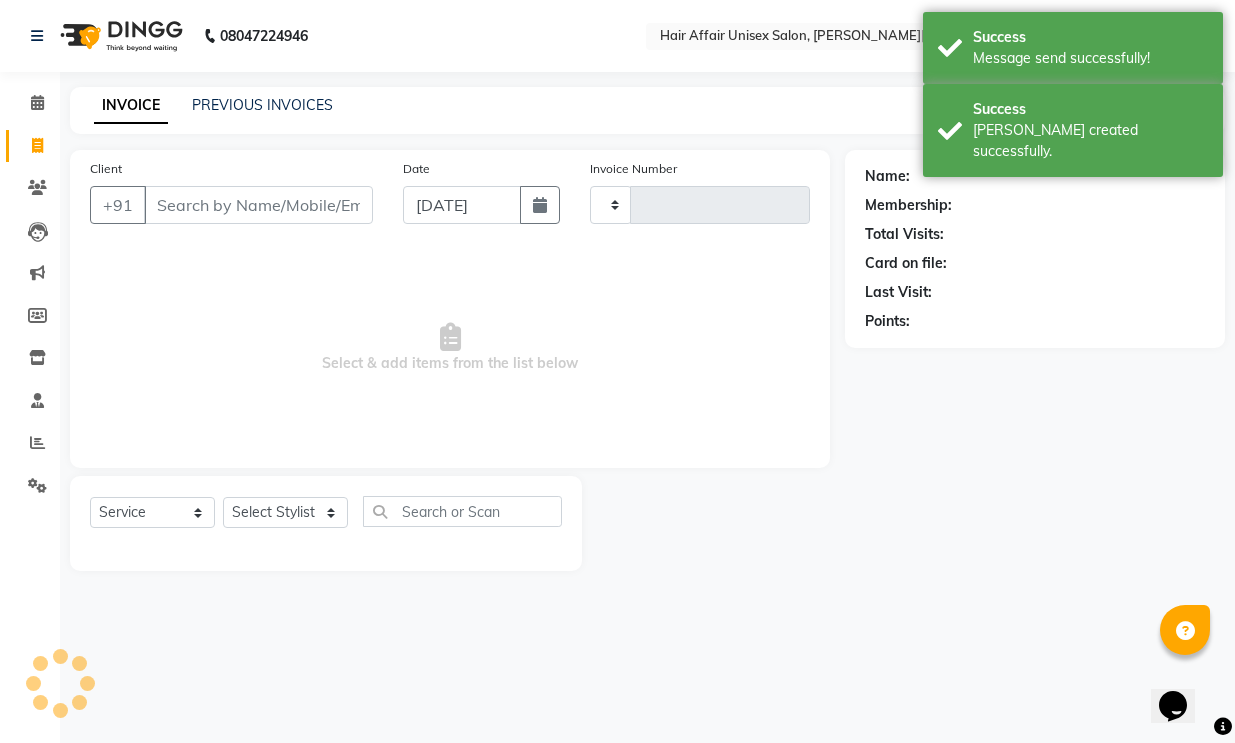 type on "1211" 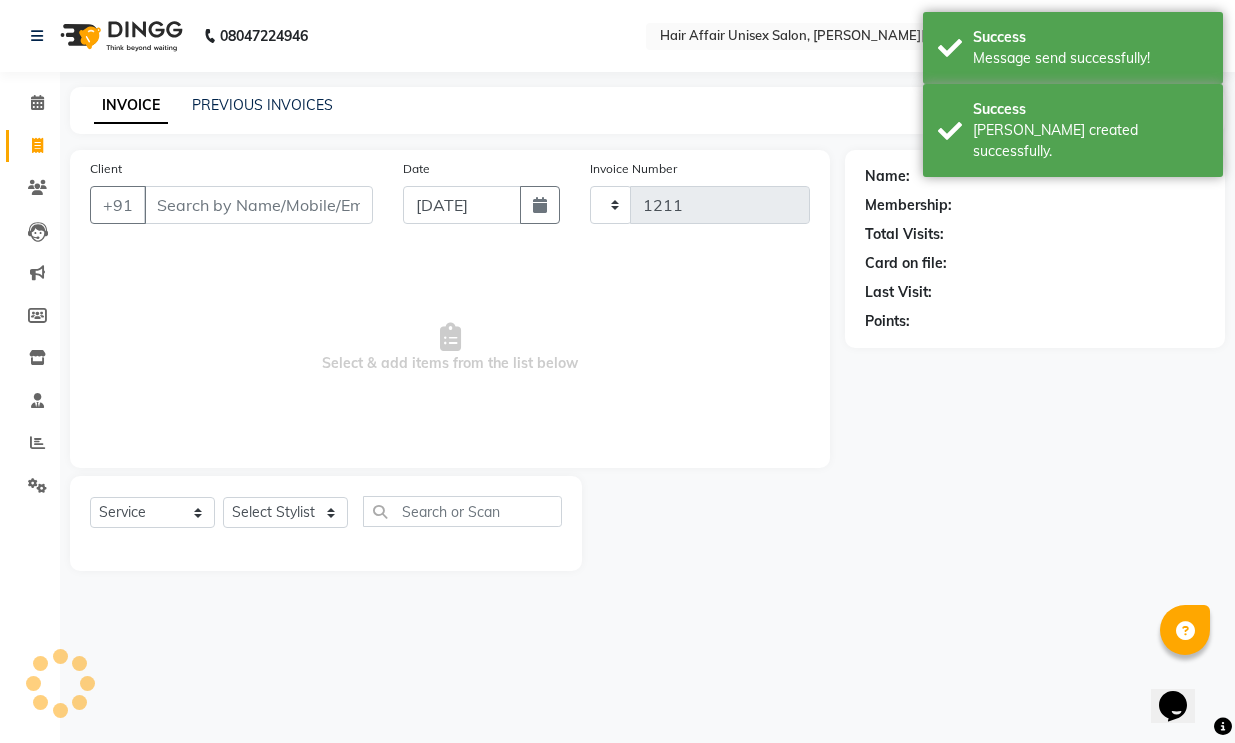 select on "6225" 